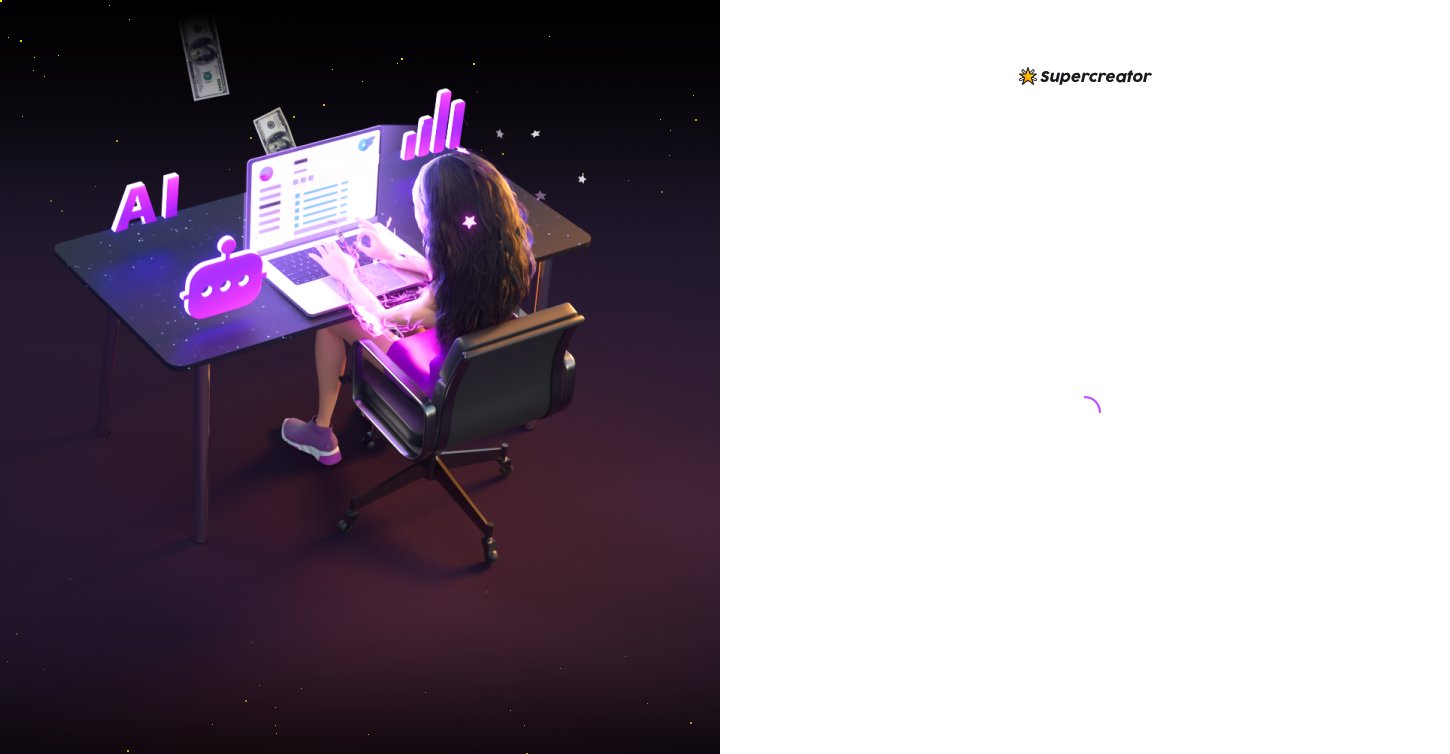 scroll, scrollTop: 0, scrollLeft: 0, axis: both 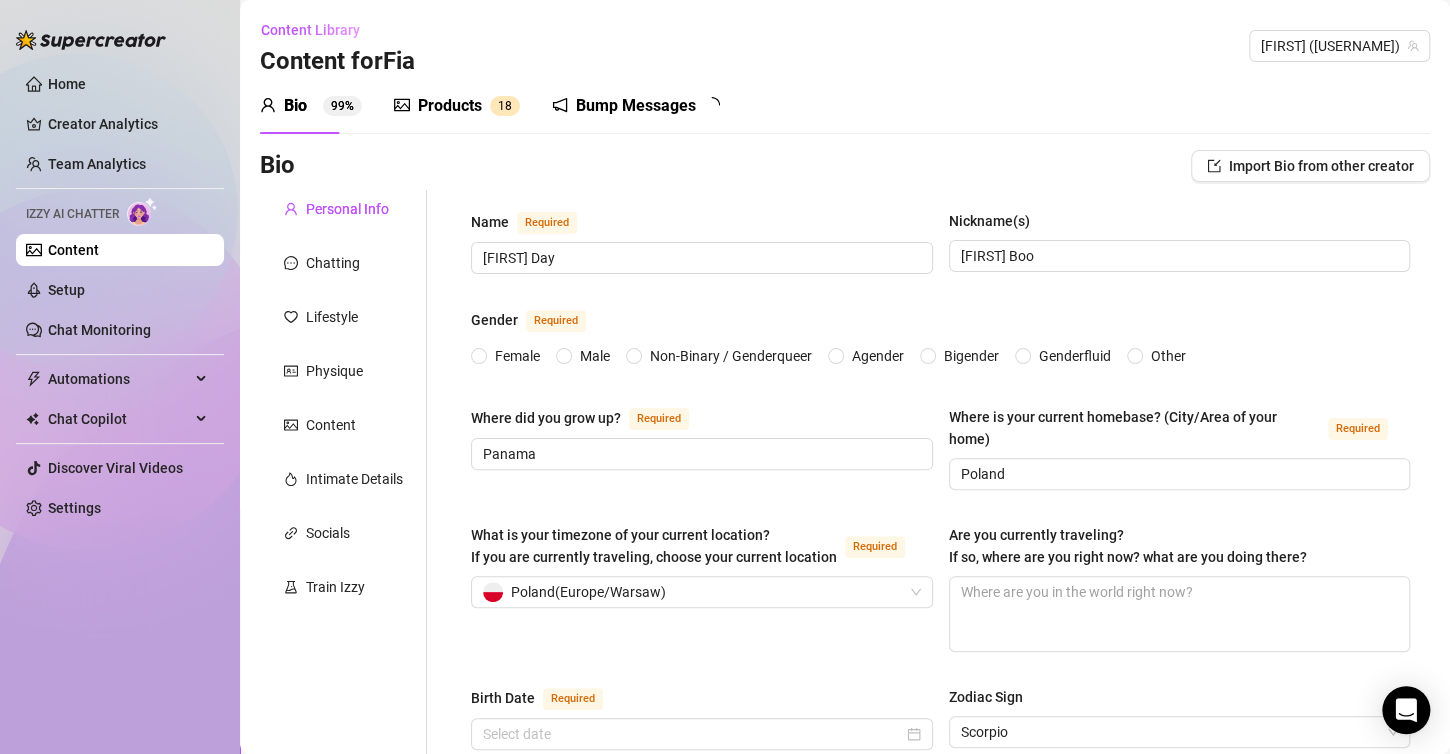 type 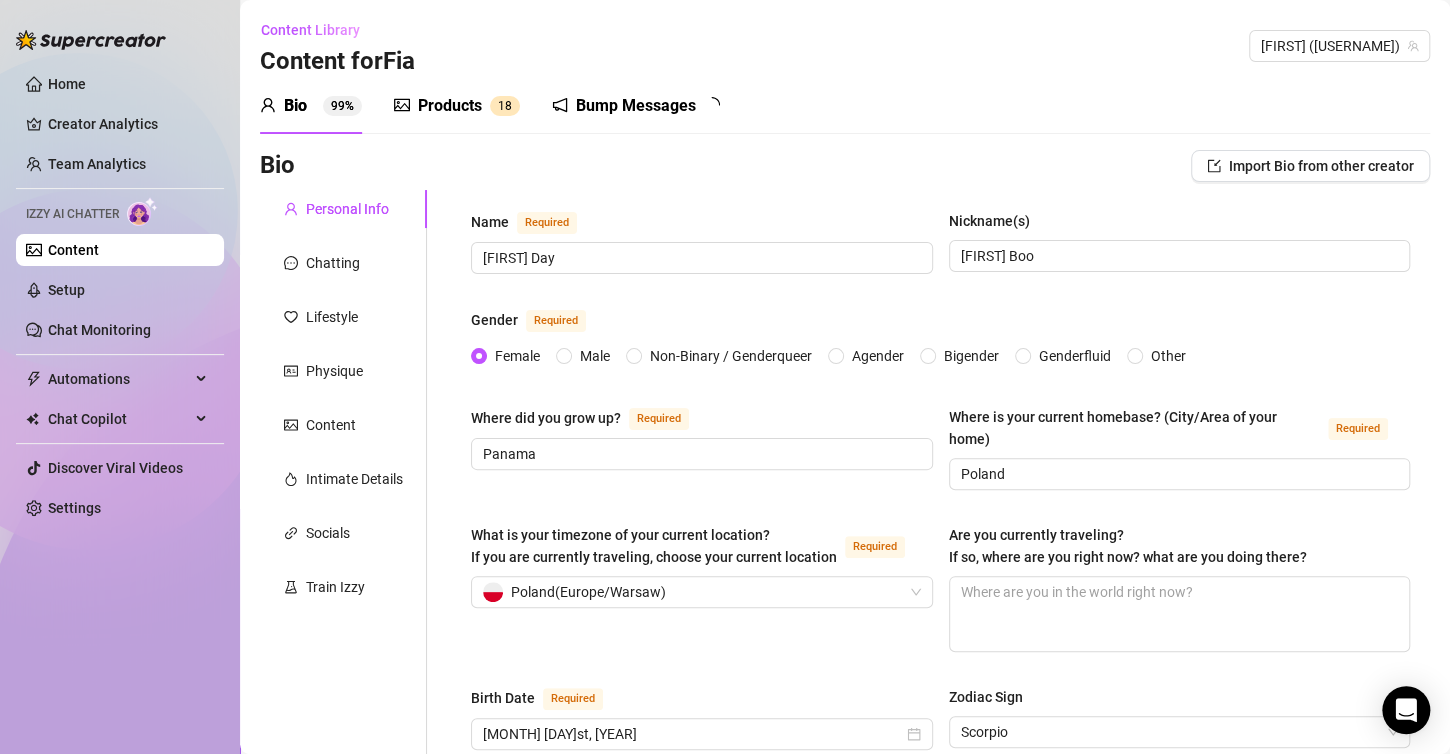 type 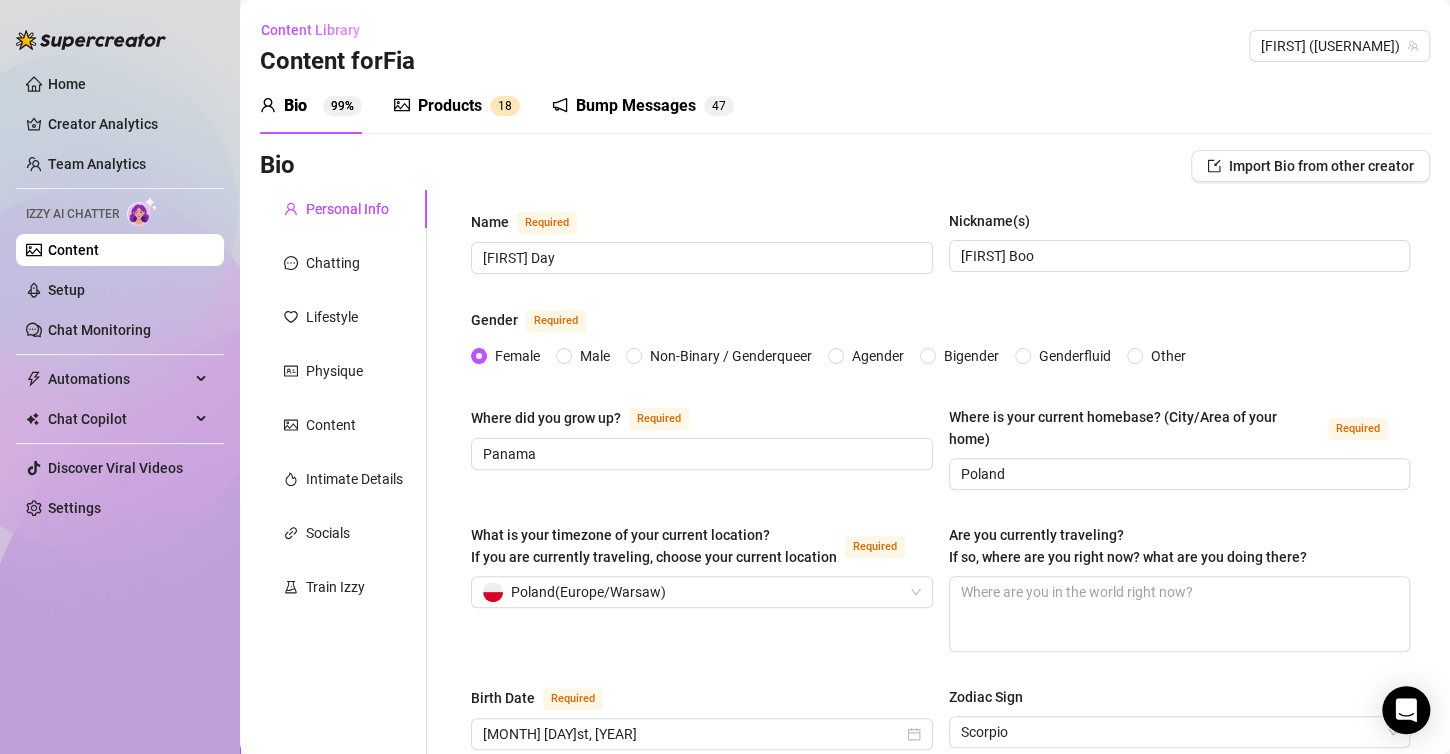 click on "Personal Info Chatting Lifestyle Physique Content Intimate Details Socials Train Izzy" at bounding box center [343, 1022] 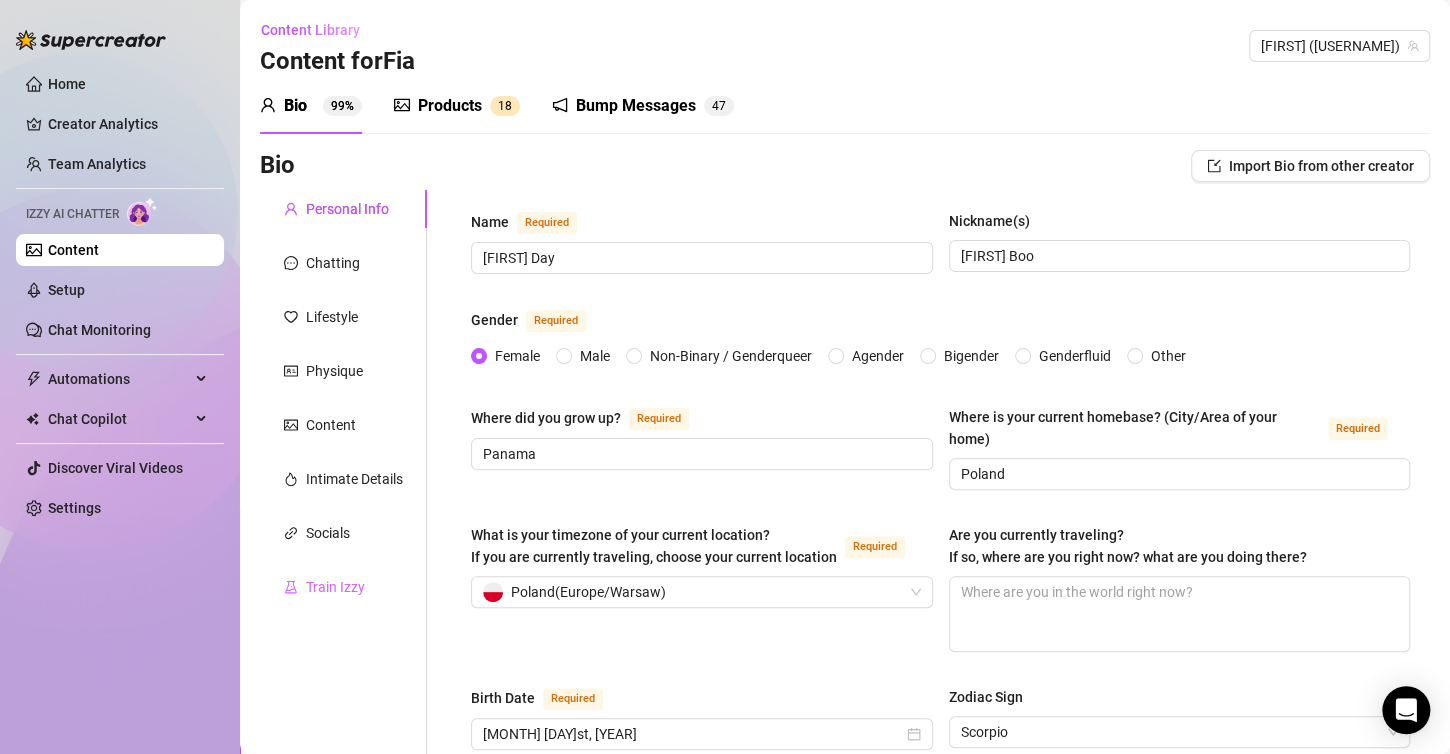 click on "Train Izzy" at bounding box center [343, 587] 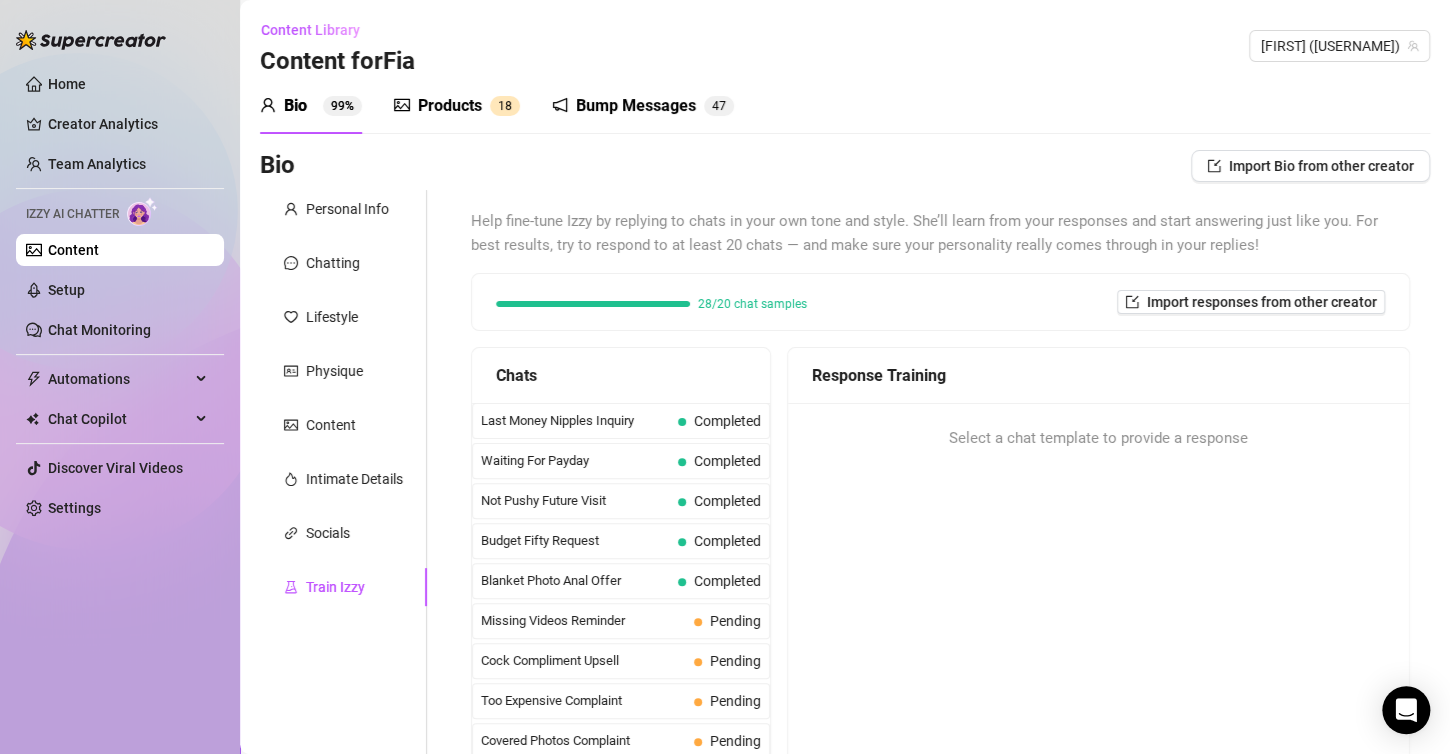 scroll, scrollTop: 288, scrollLeft: 0, axis: vertical 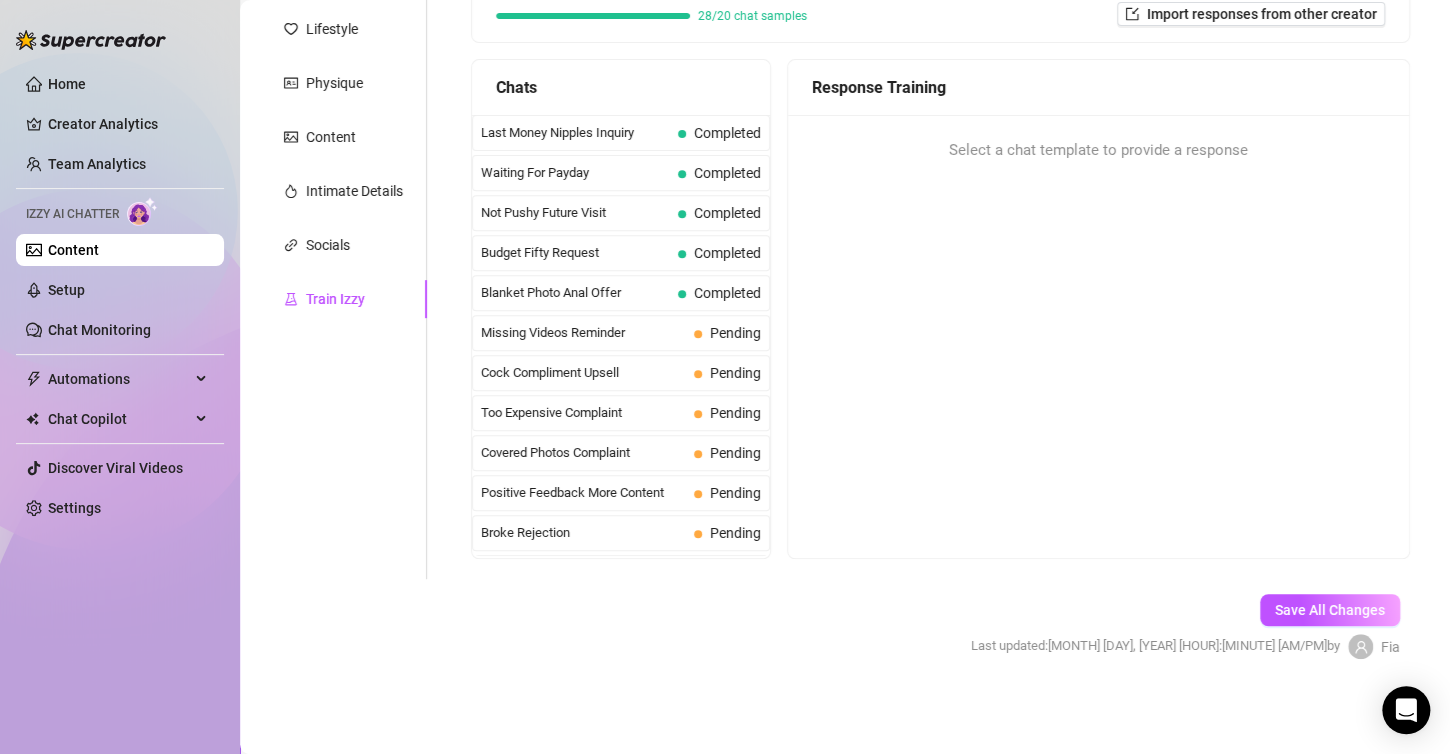 click at bounding box center (91, 40) 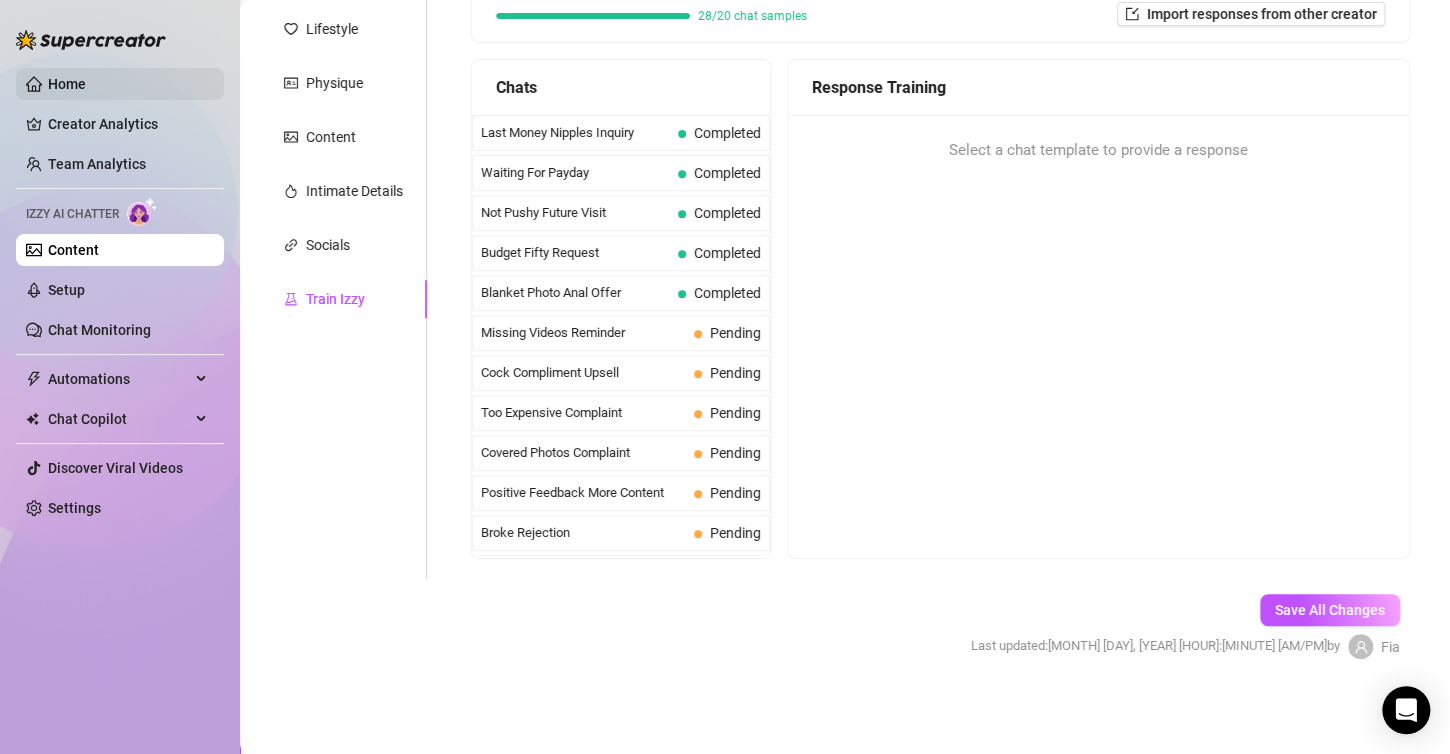 click on "Home" at bounding box center [67, 84] 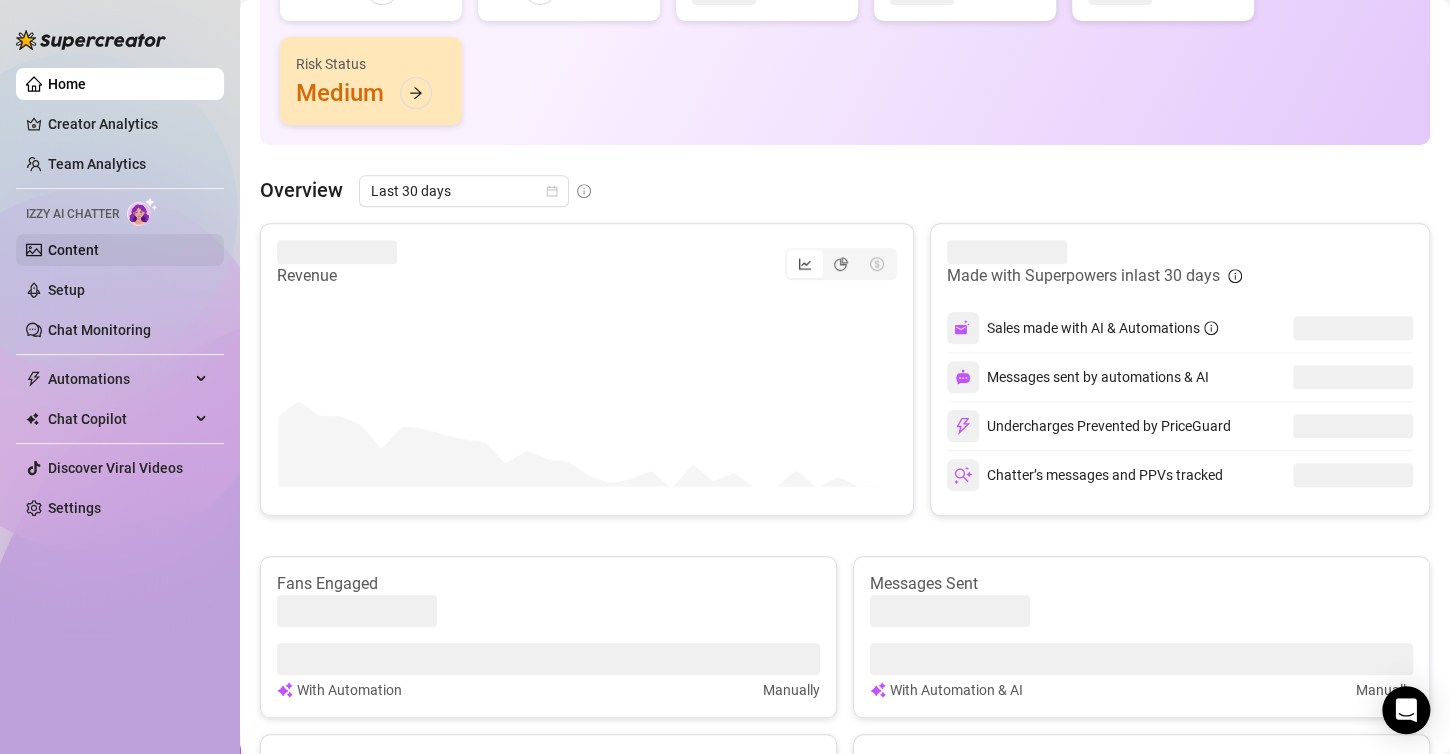 click on "Content" at bounding box center (73, 250) 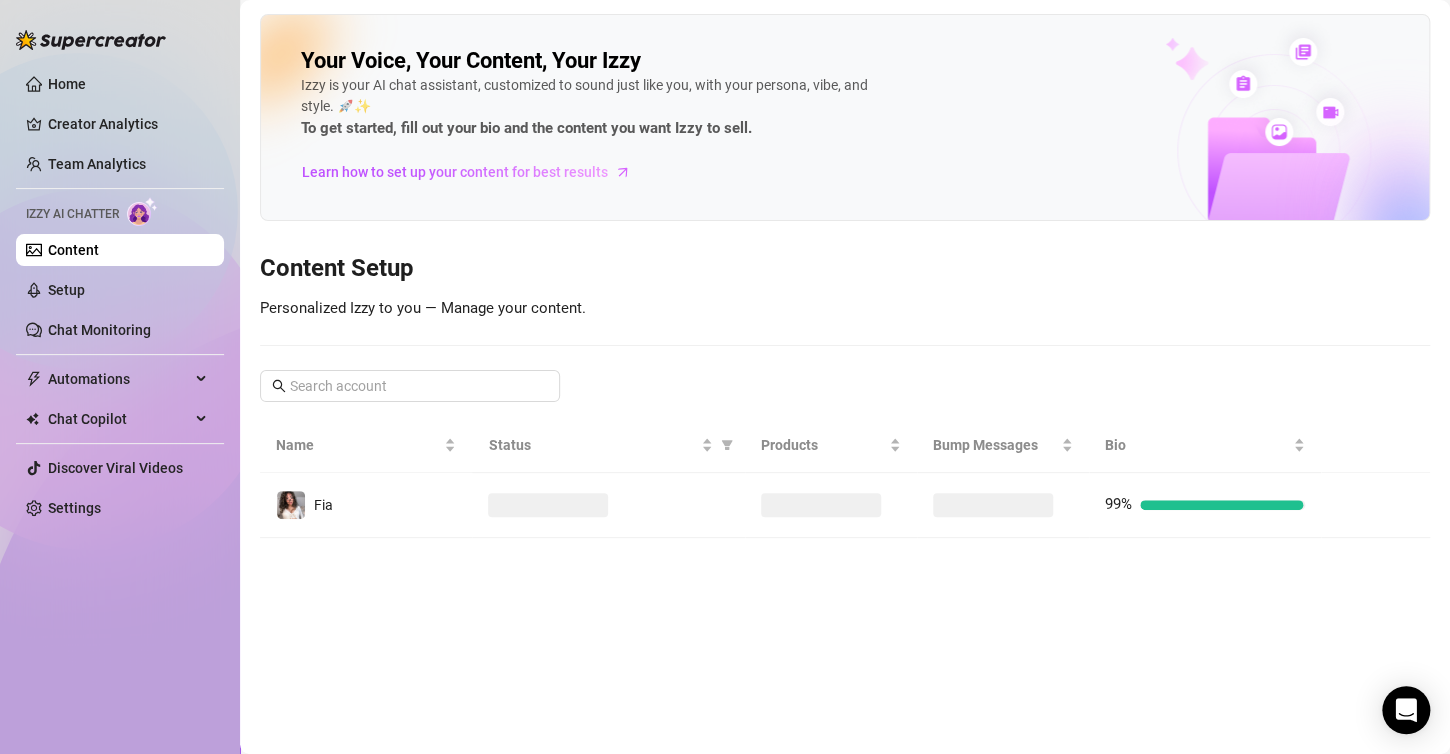 scroll, scrollTop: 0, scrollLeft: 0, axis: both 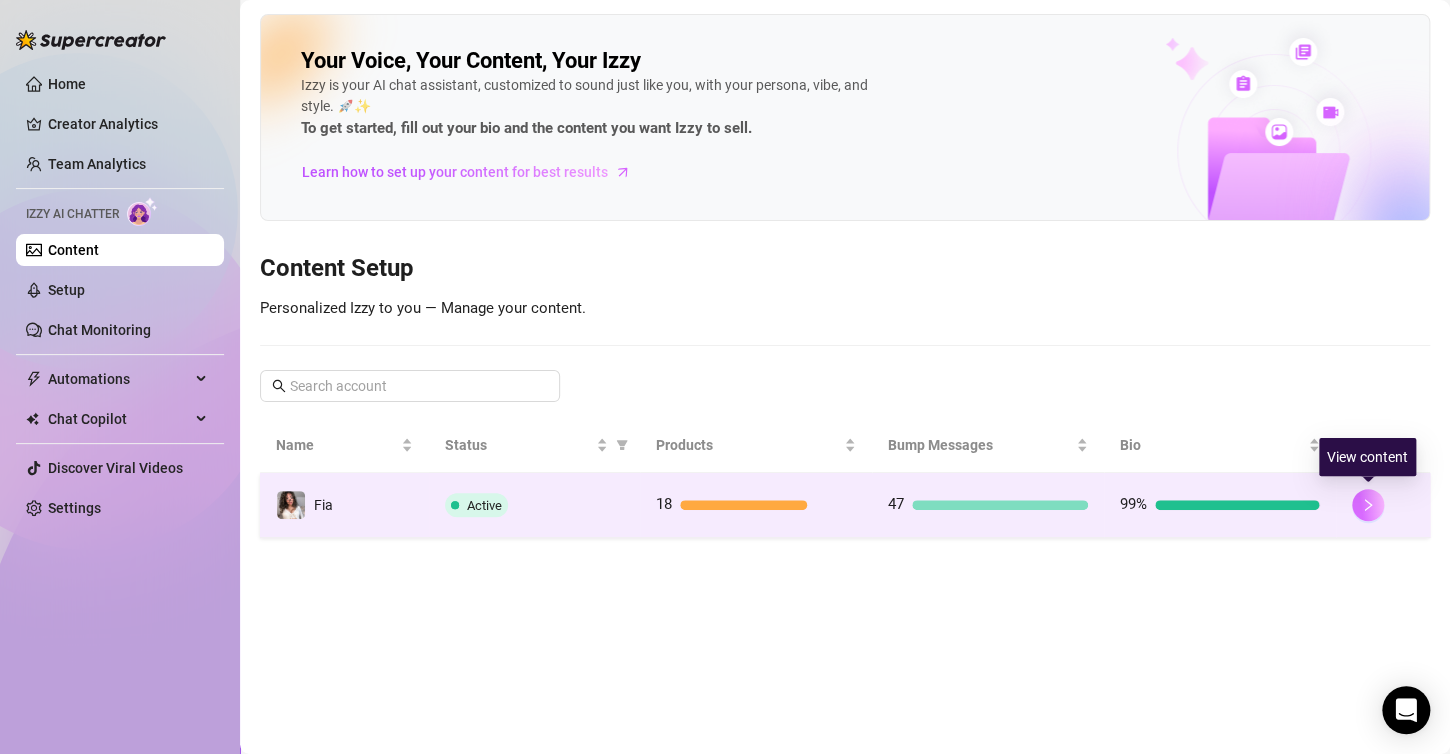 click at bounding box center [1368, 505] 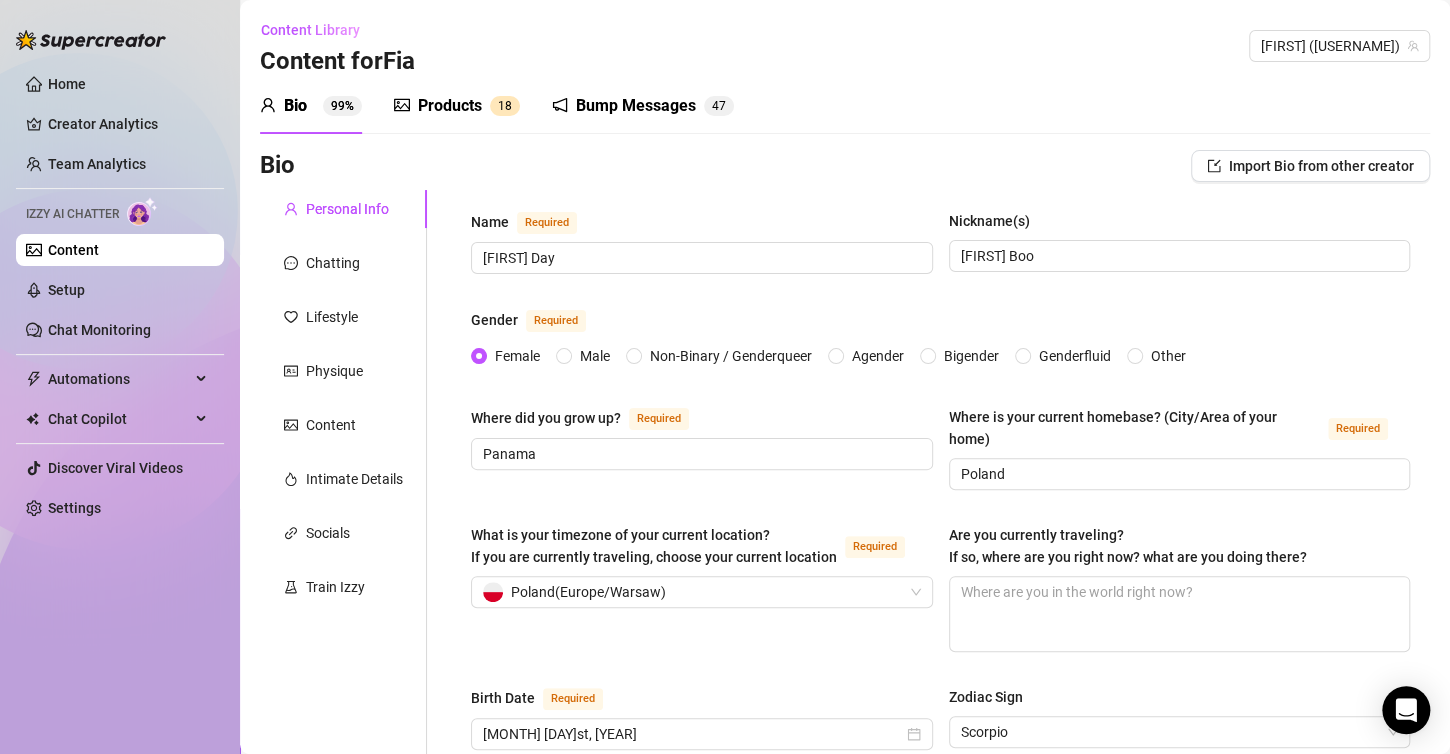 click on "Bump Messages 4 7" at bounding box center [643, 106] 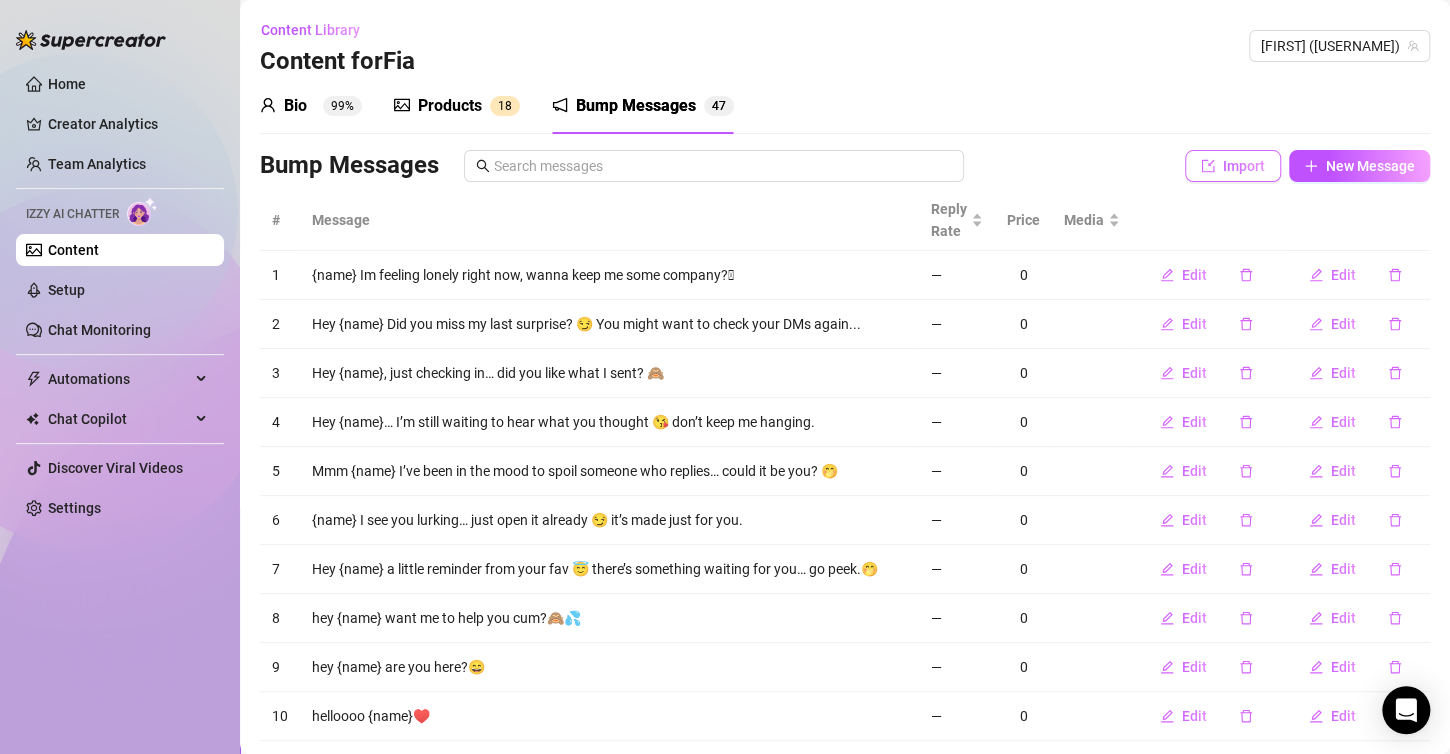 click on "Import" at bounding box center (1233, 166) 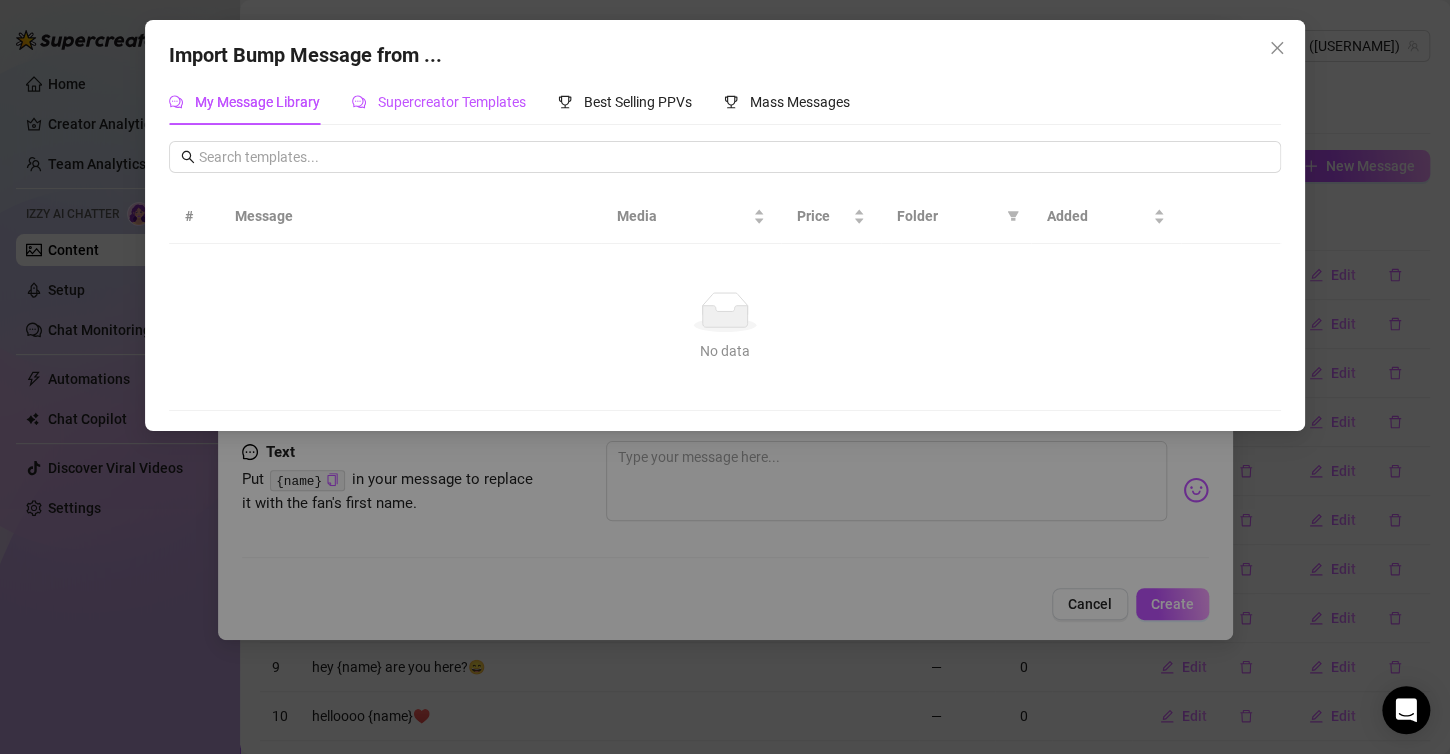 click on "Supercreator Templates" at bounding box center [439, 102] 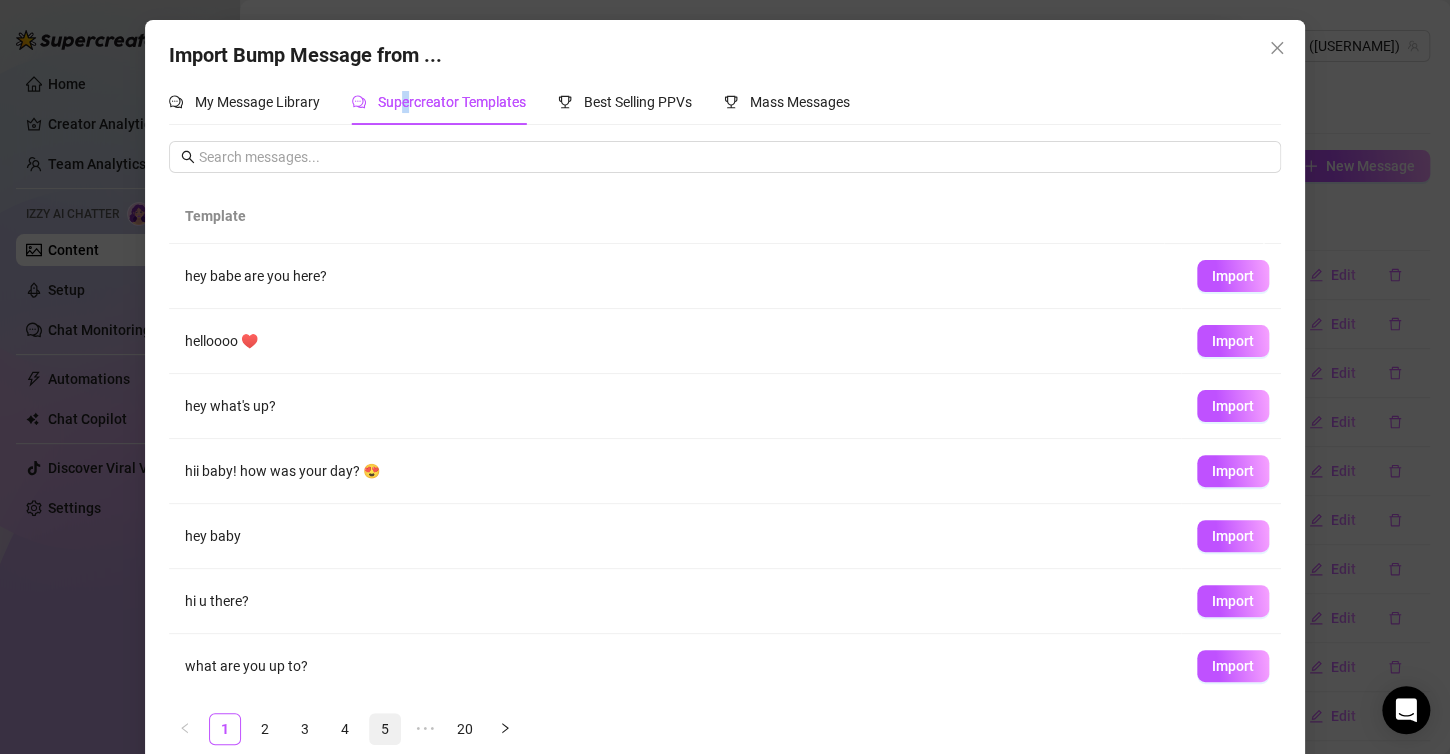 click on "5" at bounding box center [385, 729] 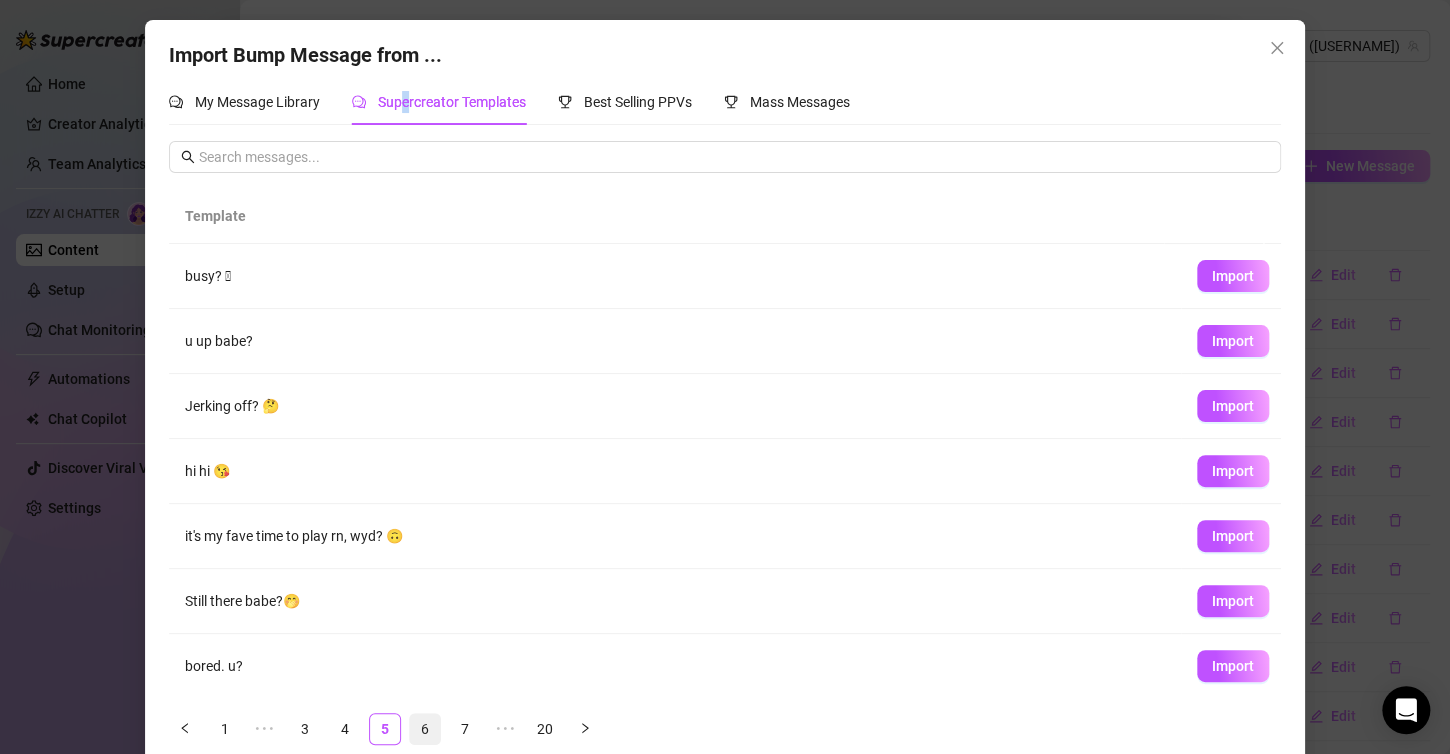 click on "6" at bounding box center (425, 729) 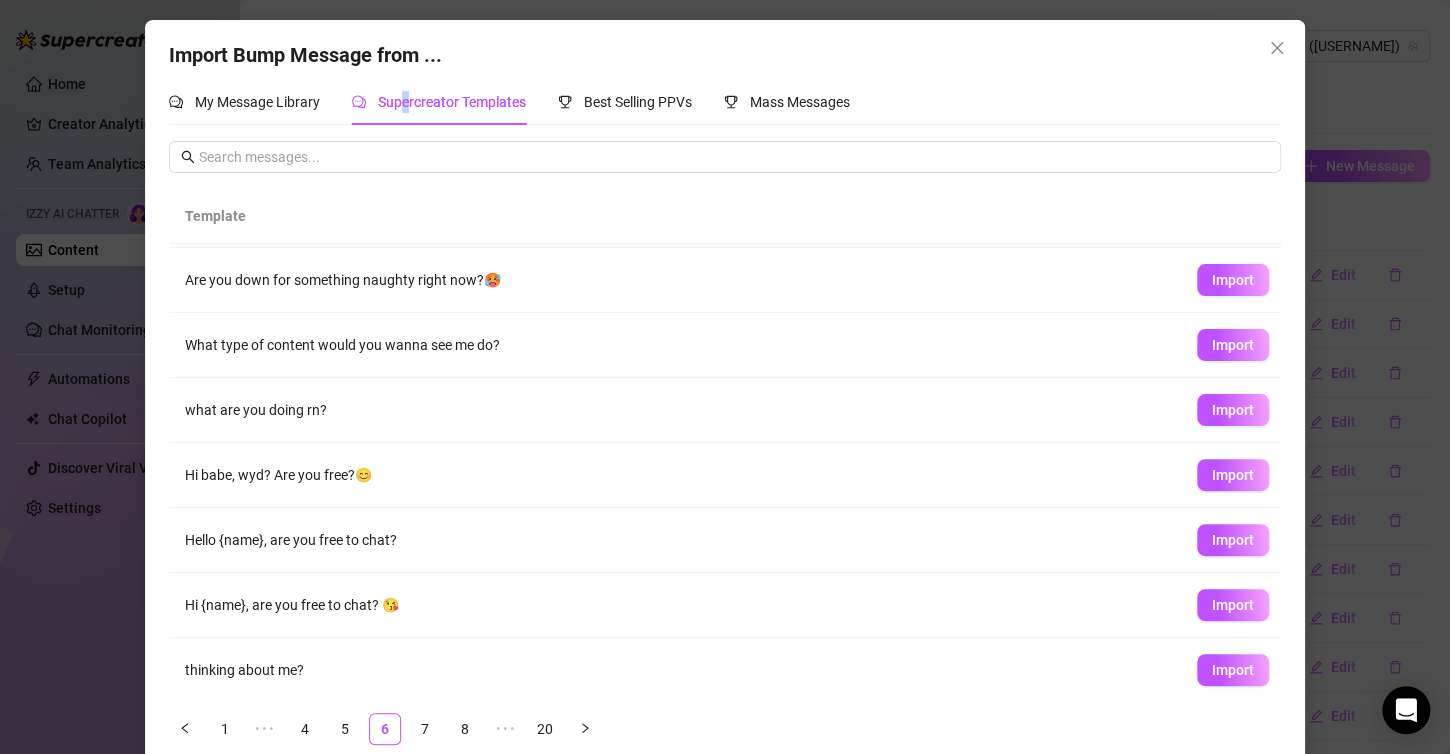 scroll, scrollTop: 196, scrollLeft: 0, axis: vertical 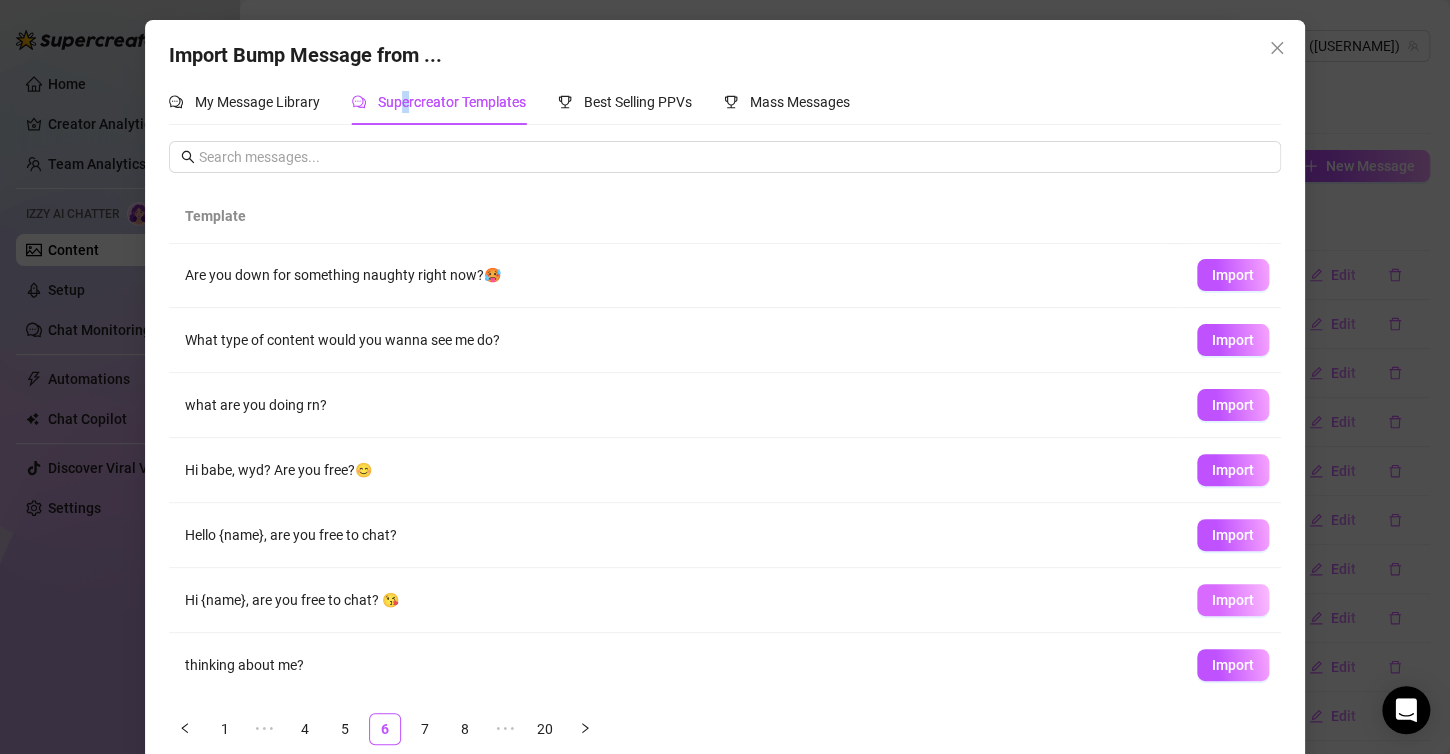 click on "Import" at bounding box center (1233, 600) 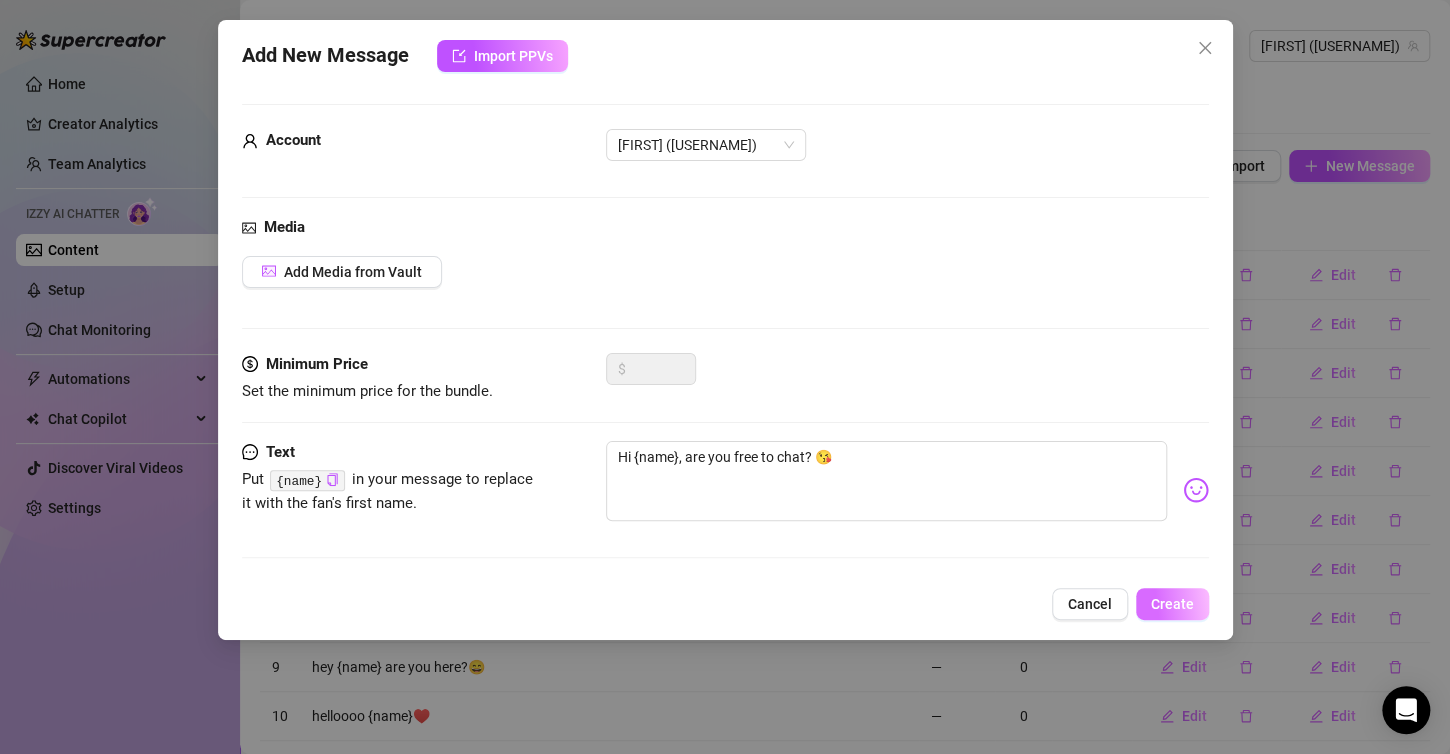 click on "Create" at bounding box center (1172, 604) 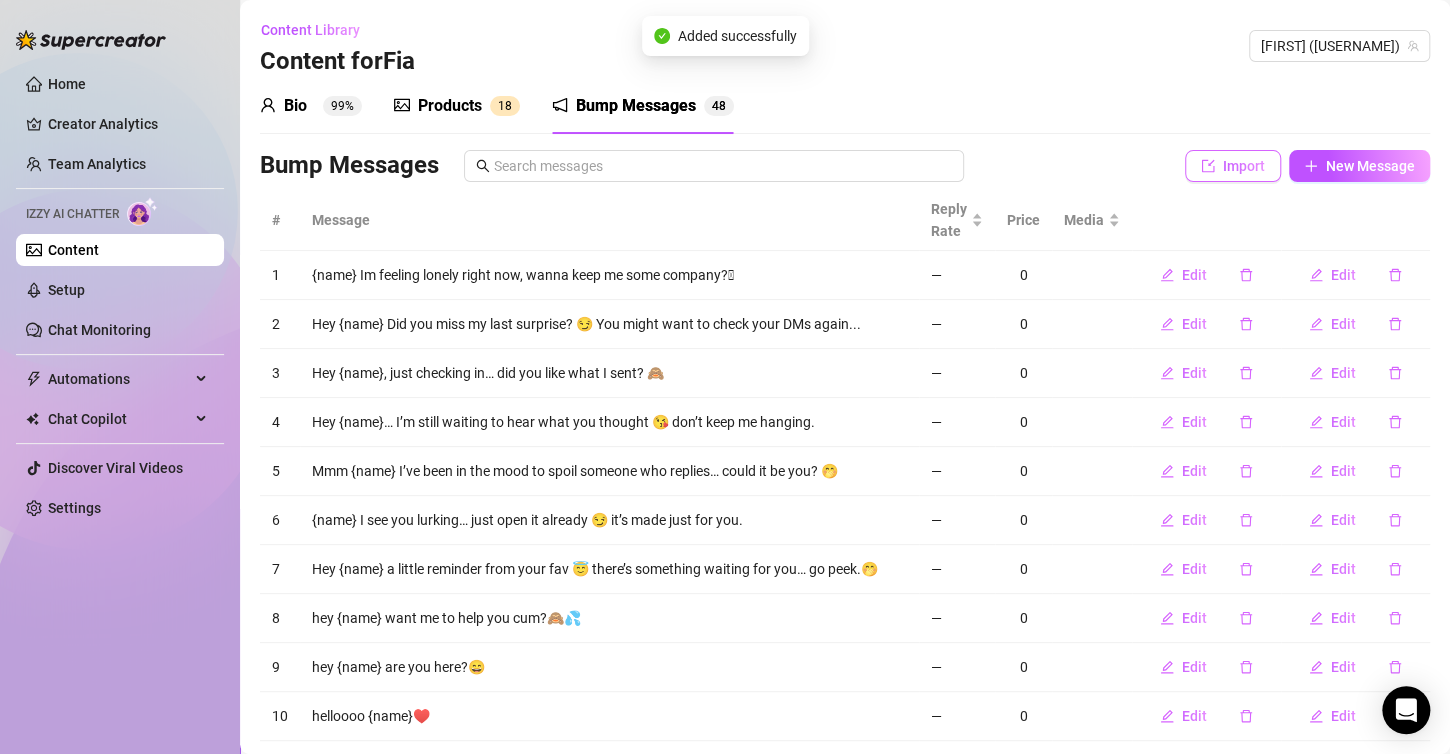 click on "Import" at bounding box center [1244, 166] 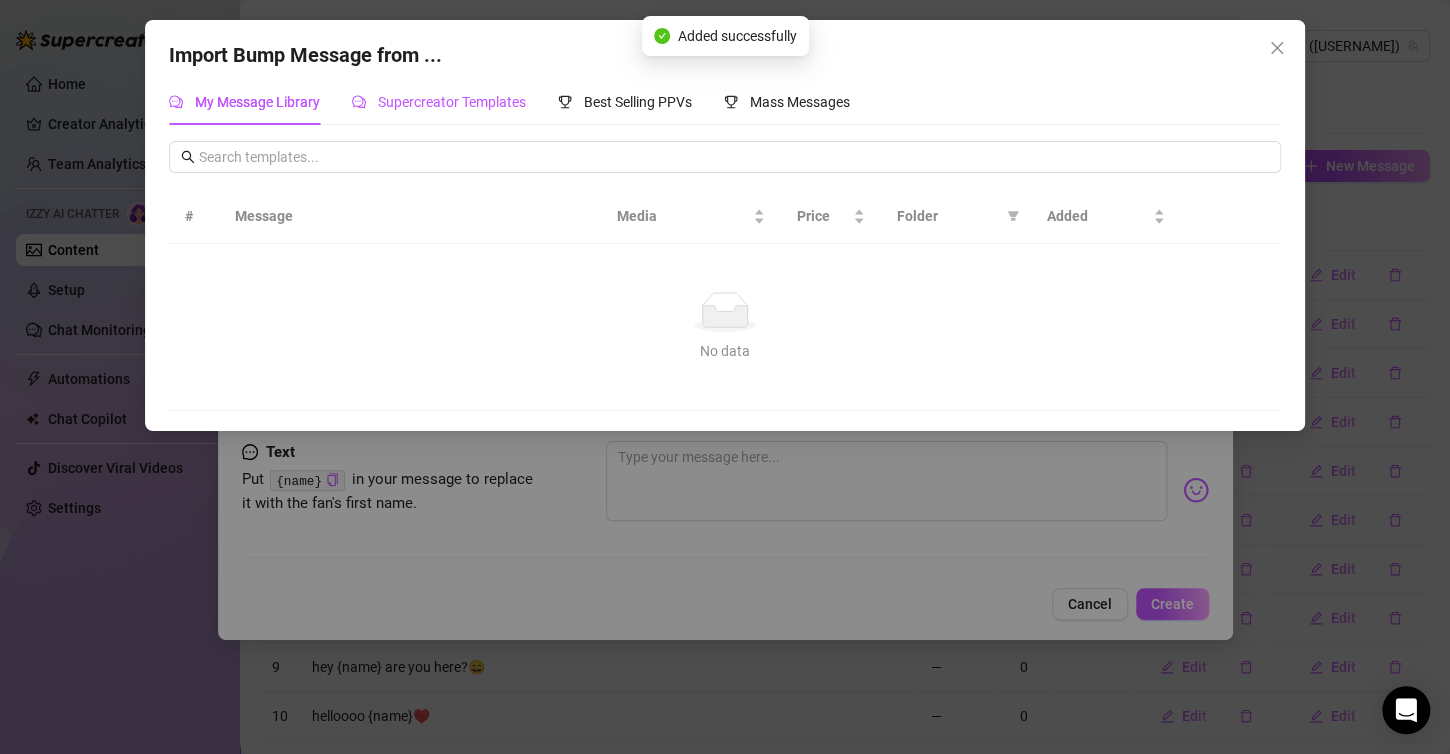 click on "Supercreator Templates" at bounding box center [452, 102] 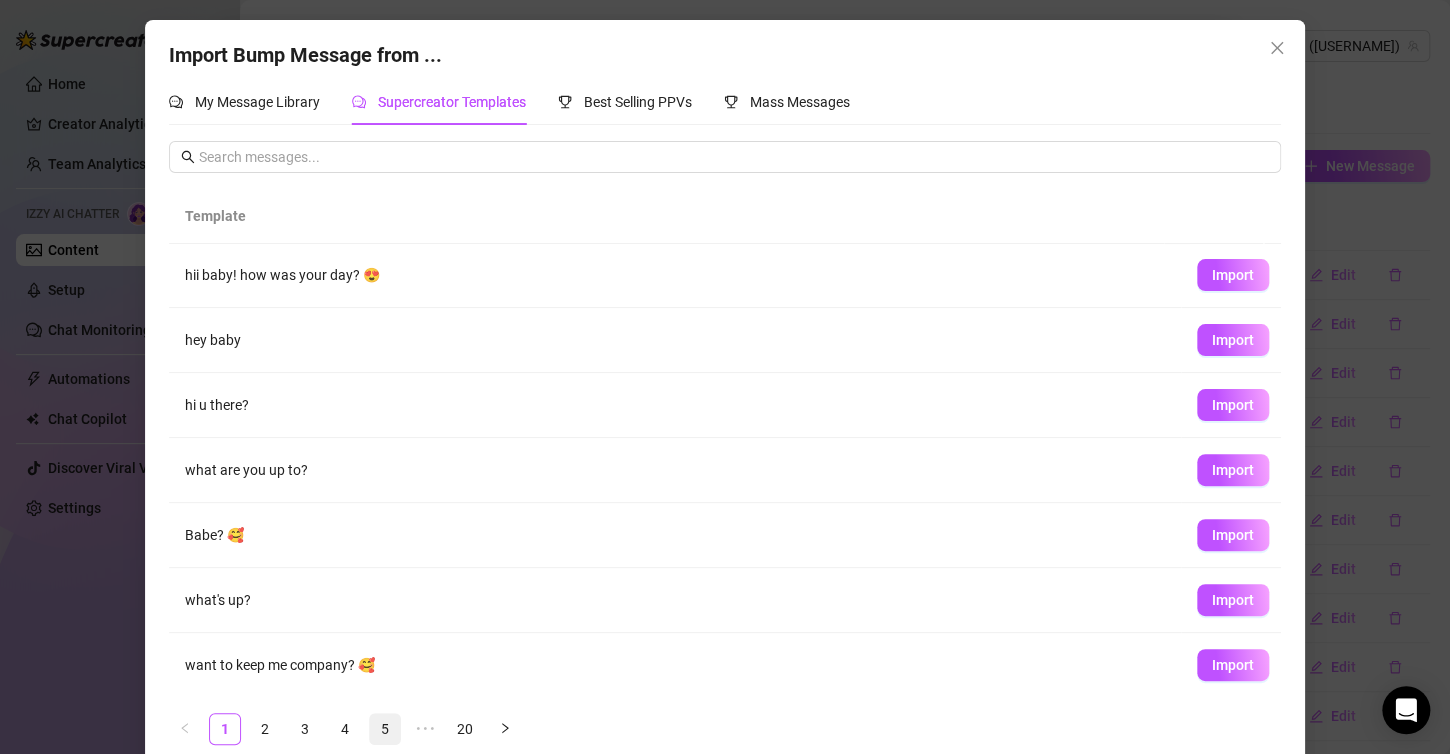 click on "5" at bounding box center (385, 729) 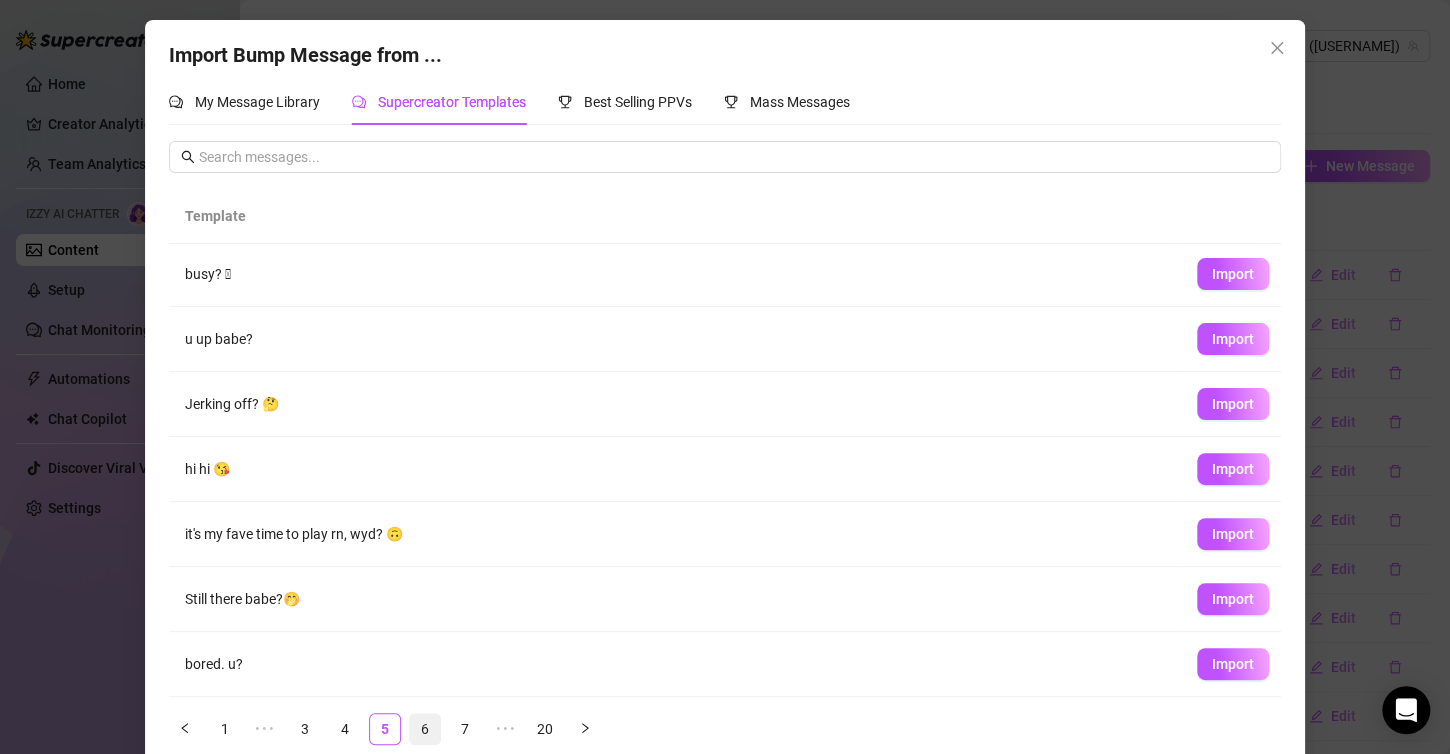 scroll, scrollTop: 0, scrollLeft: 0, axis: both 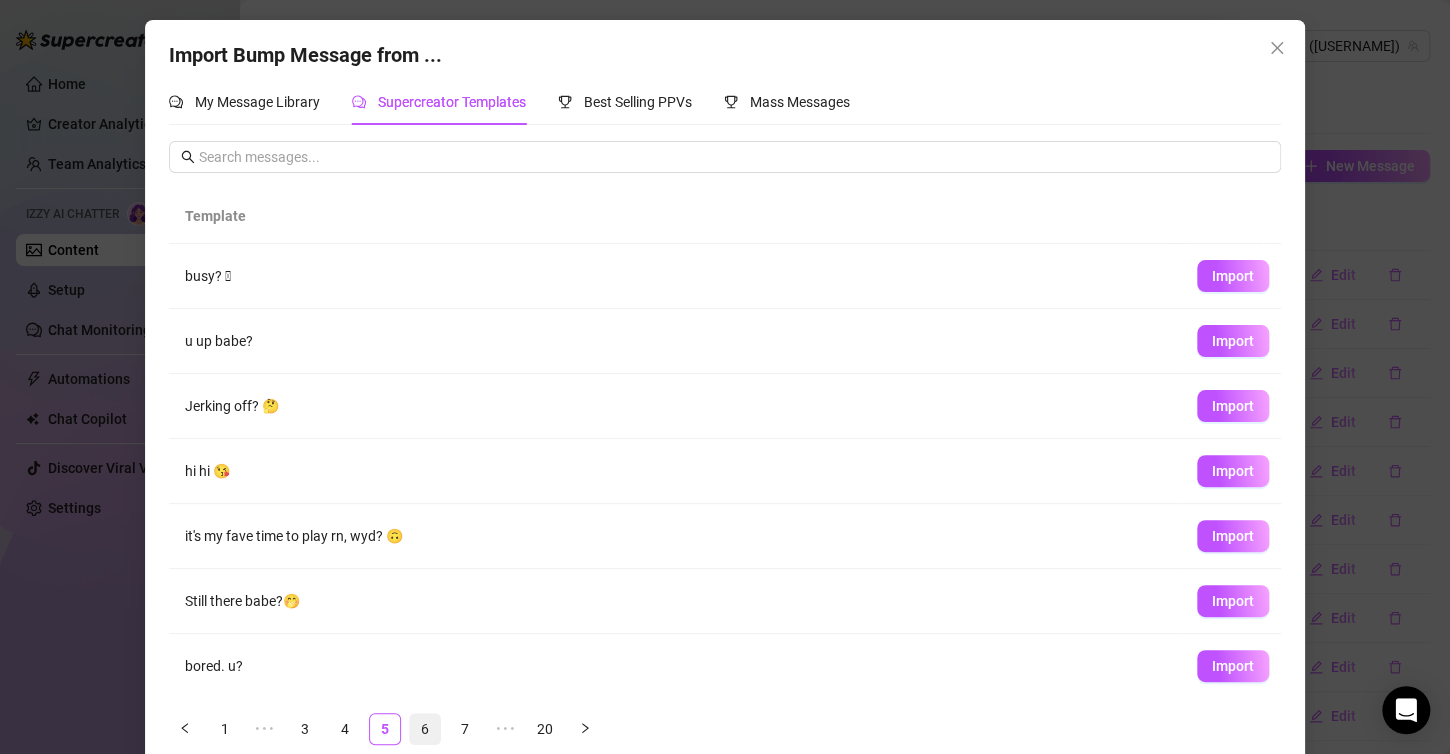 click on "6" at bounding box center [425, 729] 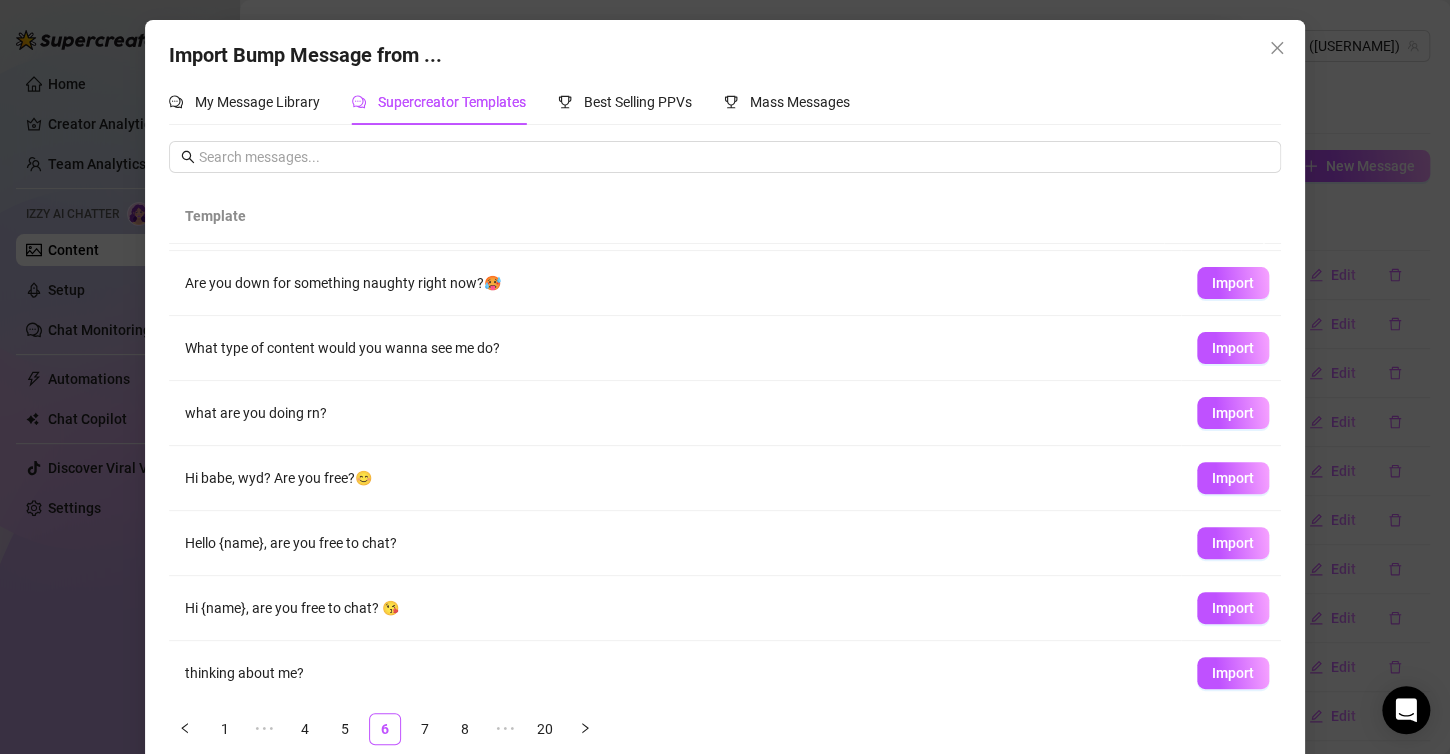 scroll, scrollTop: 196, scrollLeft: 0, axis: vertical 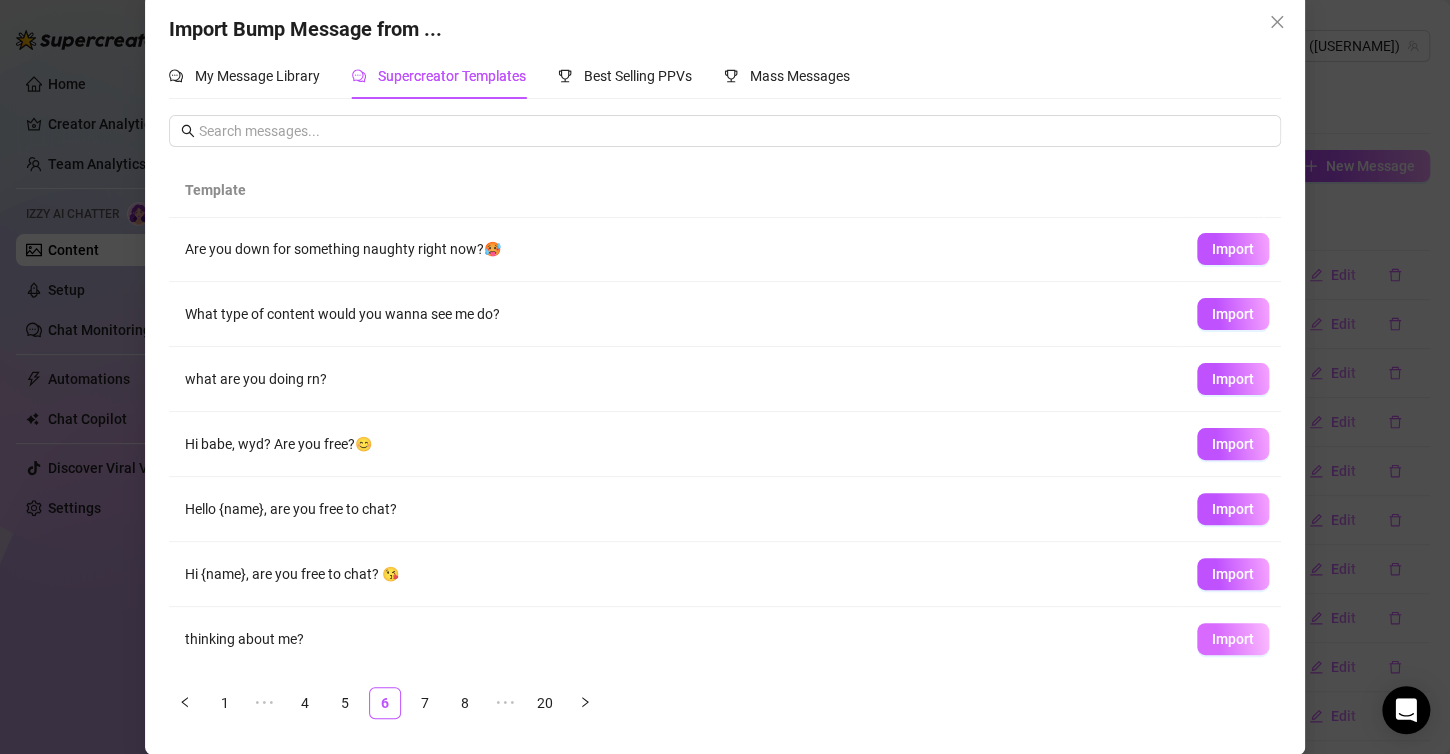 click on "Import" at bounding box center [1233, 639] 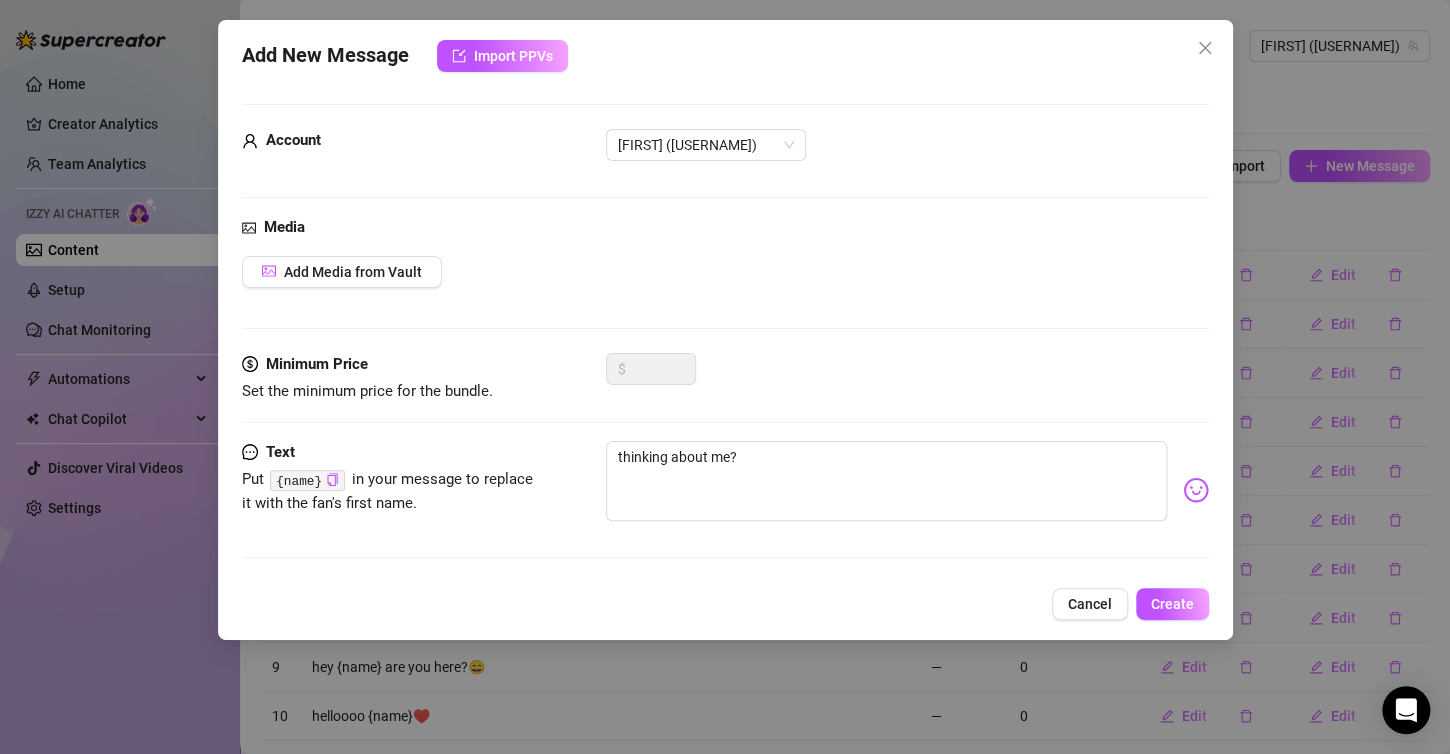 scroll, scrollTop: 6, scrollLeft: 0, axis: vertical 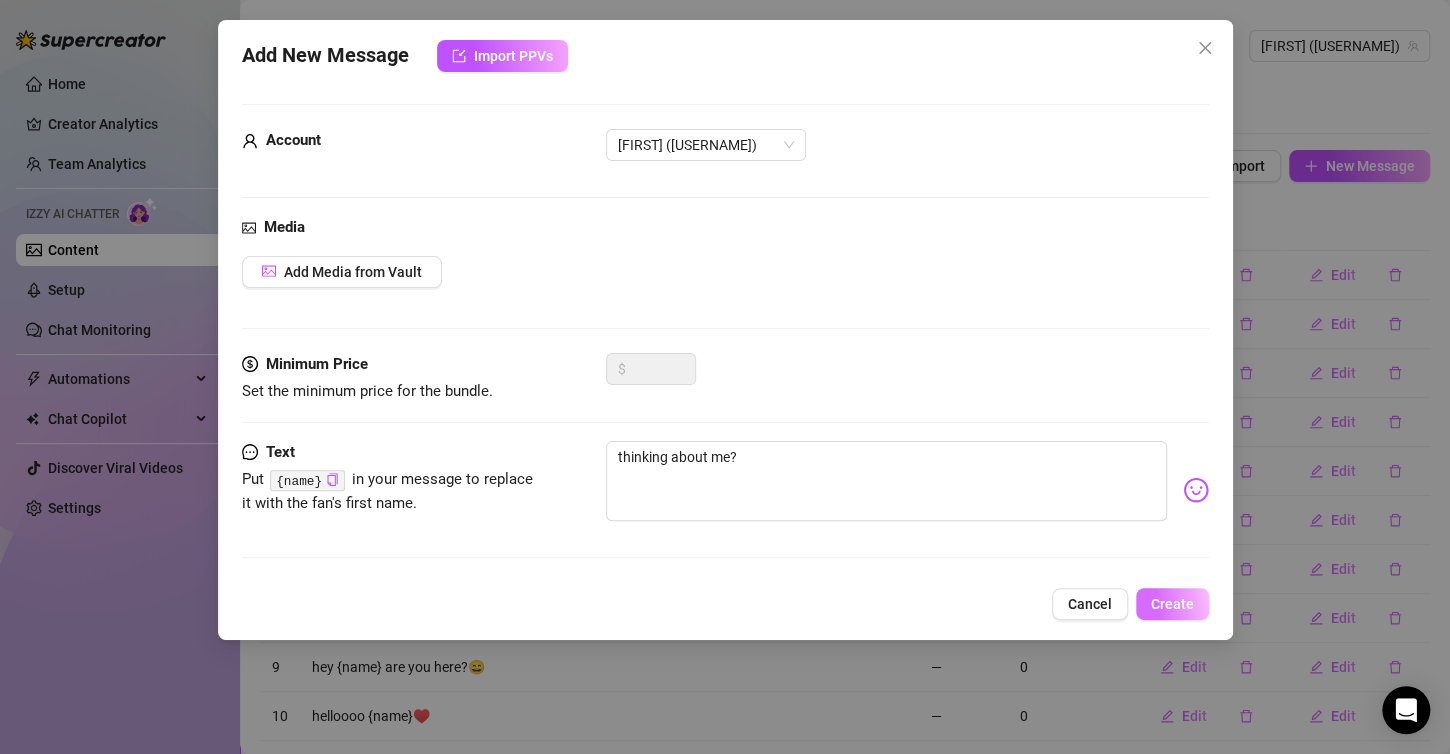 click on "Create" at bounding box center [1172, 604] 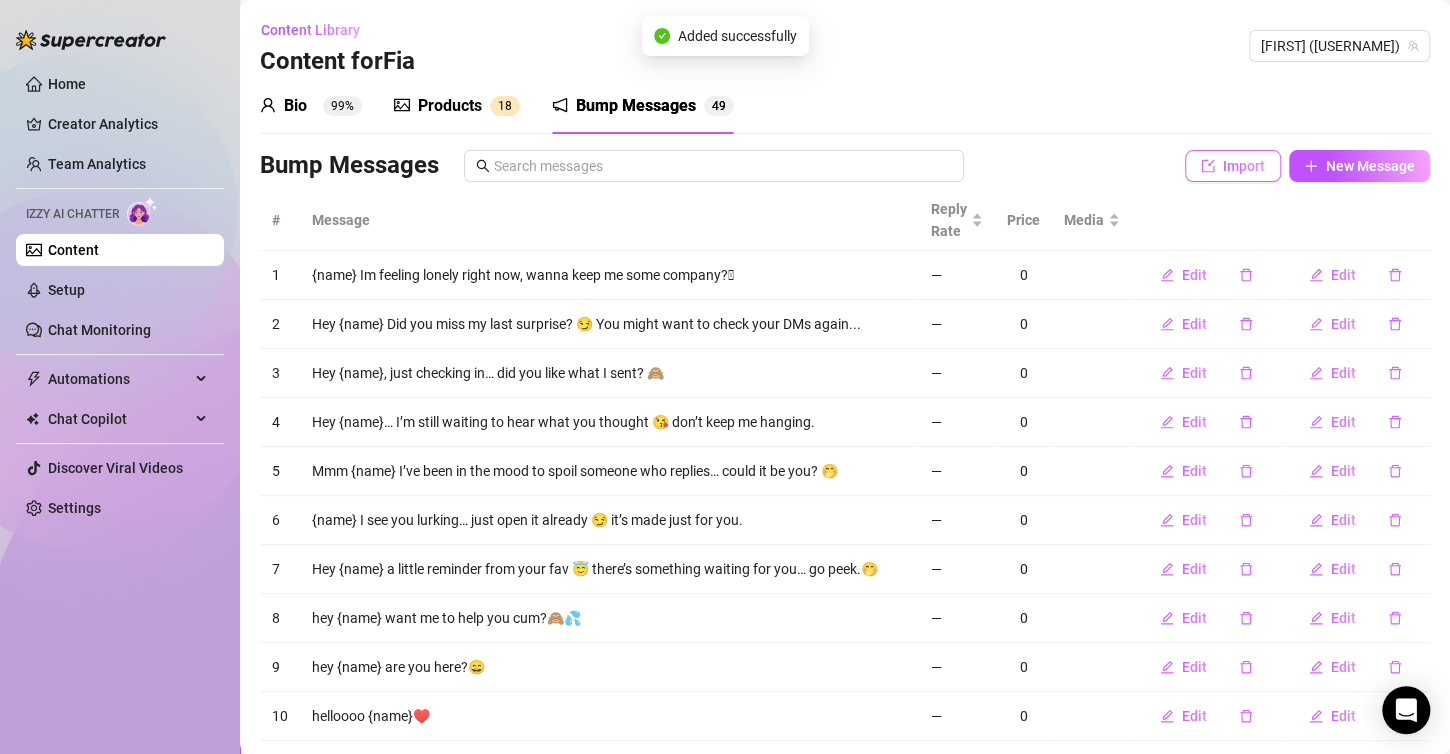 click on "Import" at bounding box center [1244, 166] 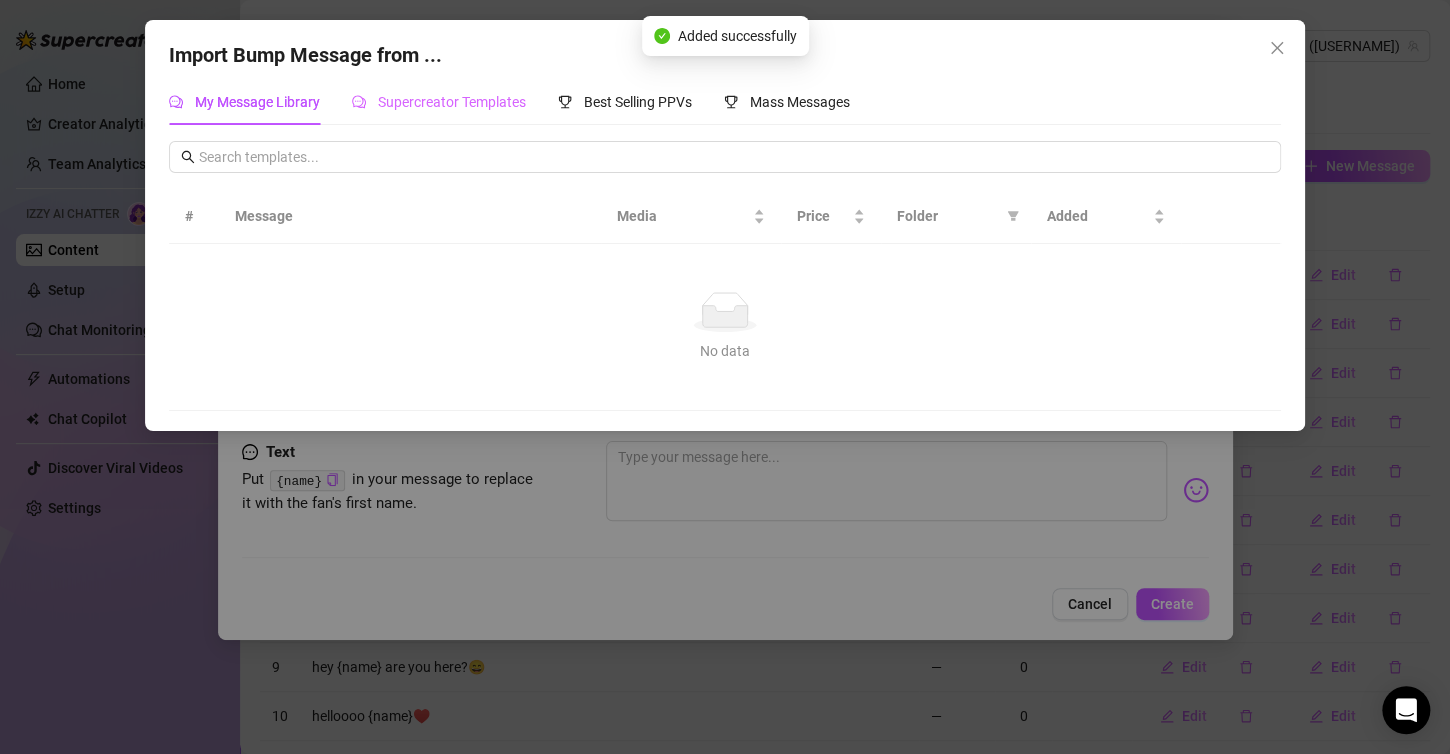 click on "Supercreator Templates" at bounding box center [439, 102] 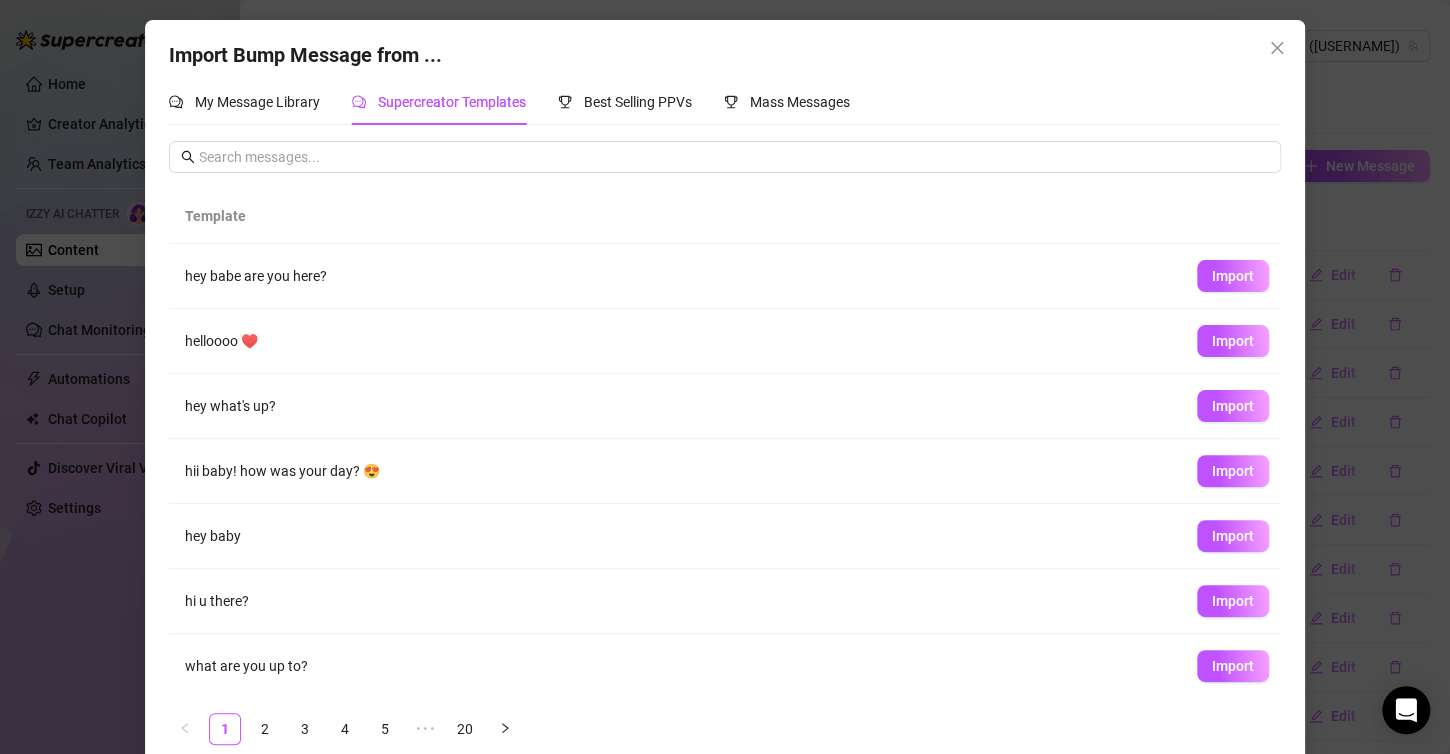 scroll, scrollTop: 196, scrollLeft: 0, axis: vertical 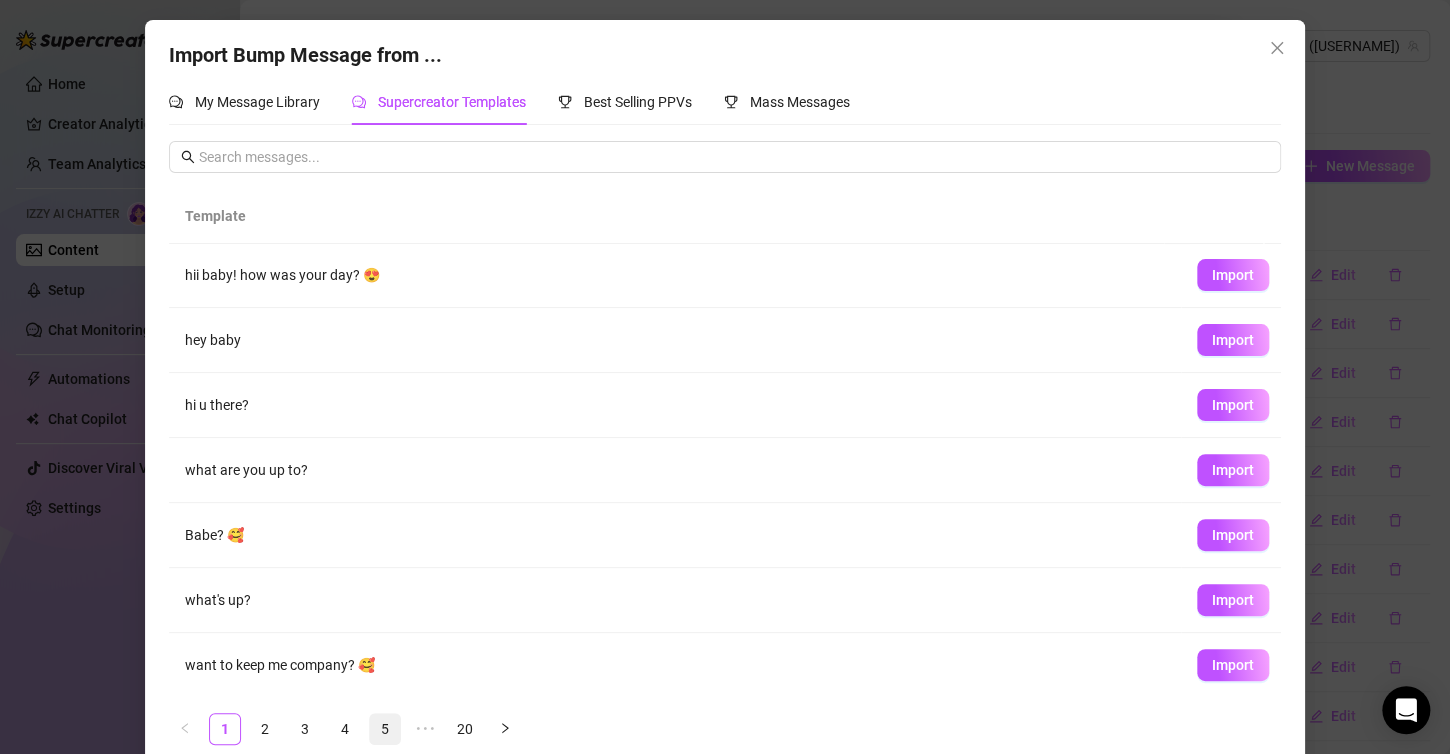 click on "5" at bounding box center (385, 729) 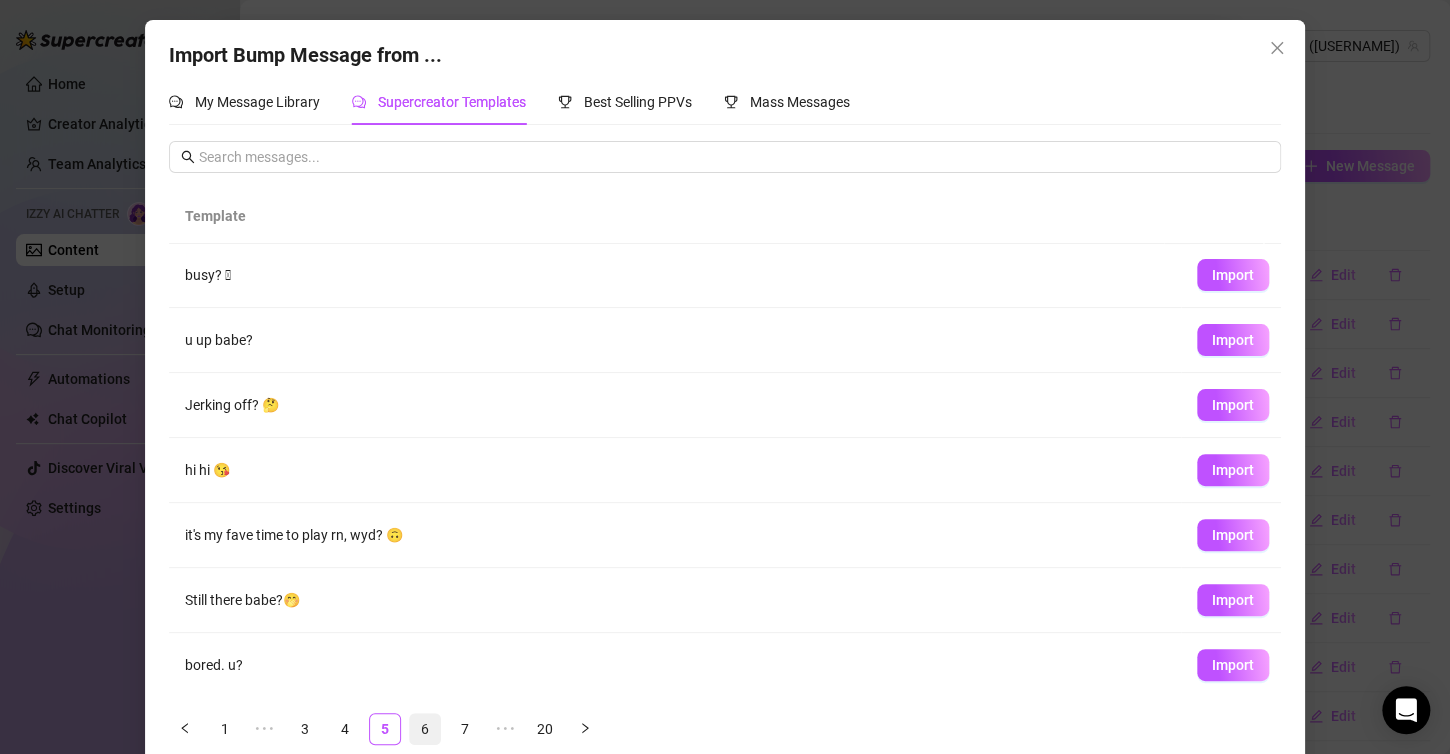 scroll, scrollTop: 0, scrollLeft: 0, axis: both 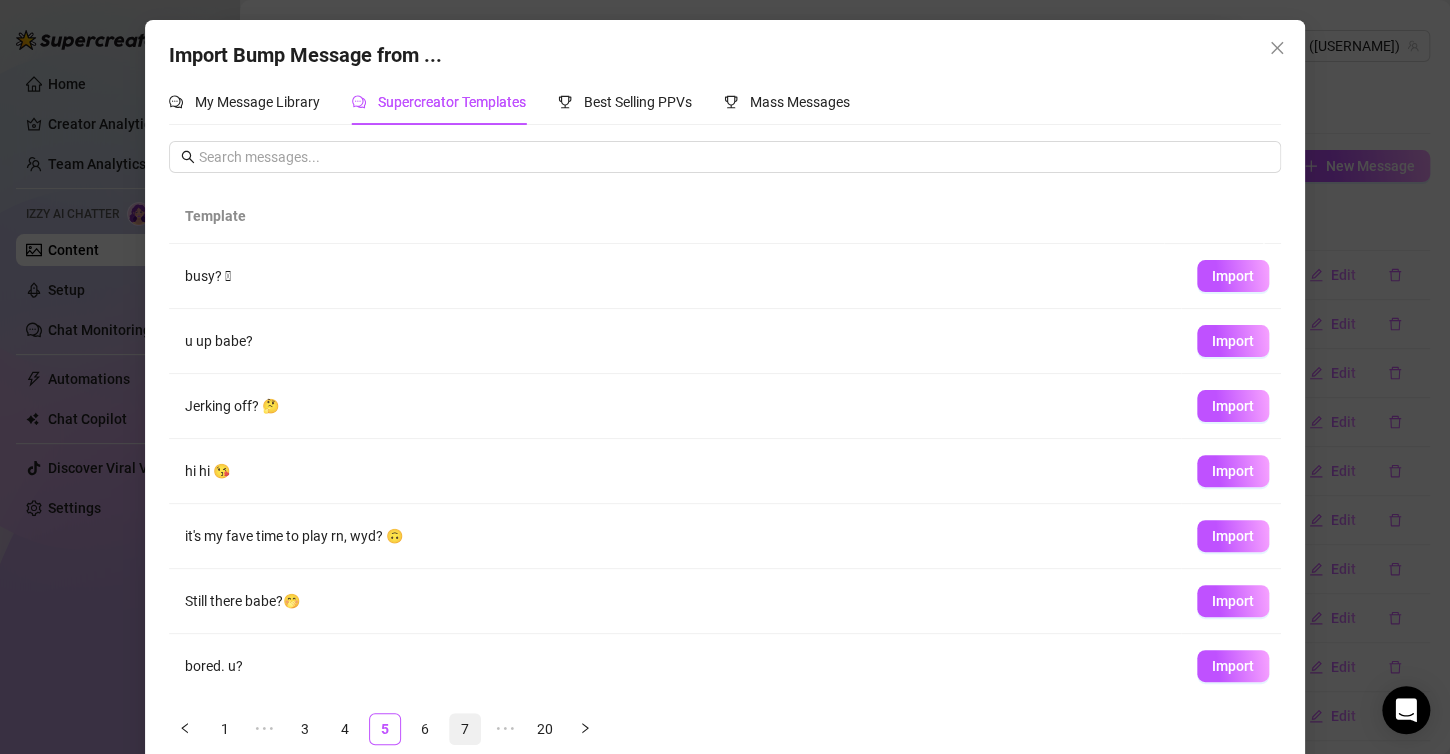 click on "7" at bounding box center (465, 729) 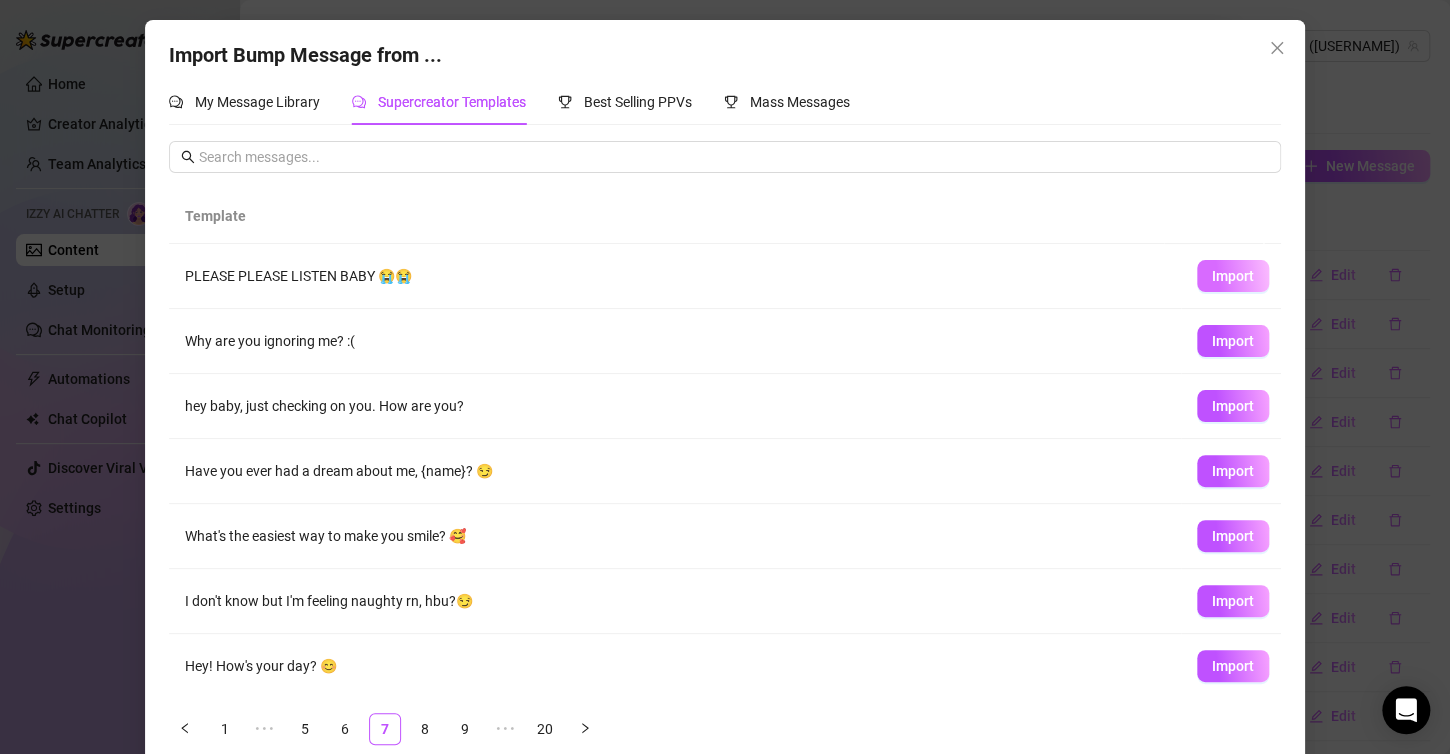 click on "Import" at bounding box center [1233, 276] 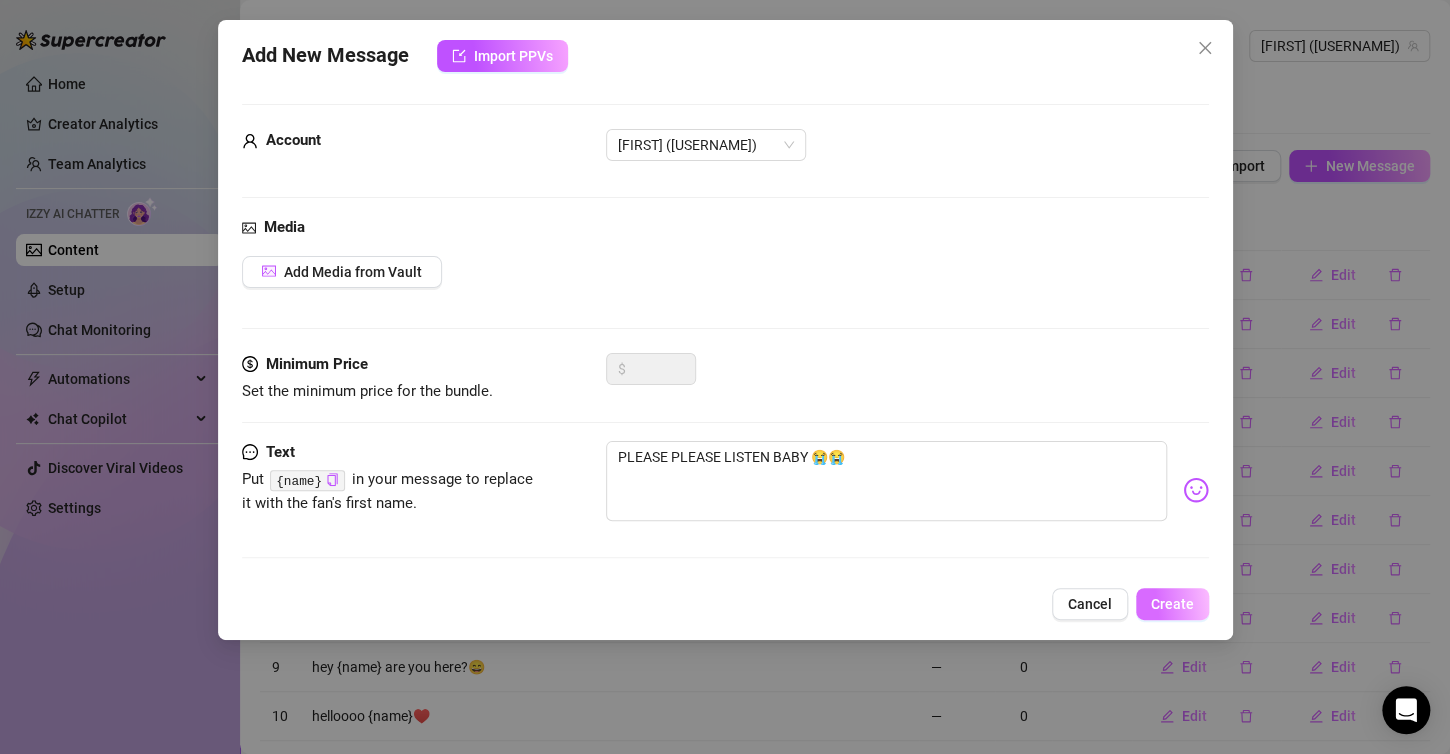 click on "Create" at bounding box center [1172, 604] 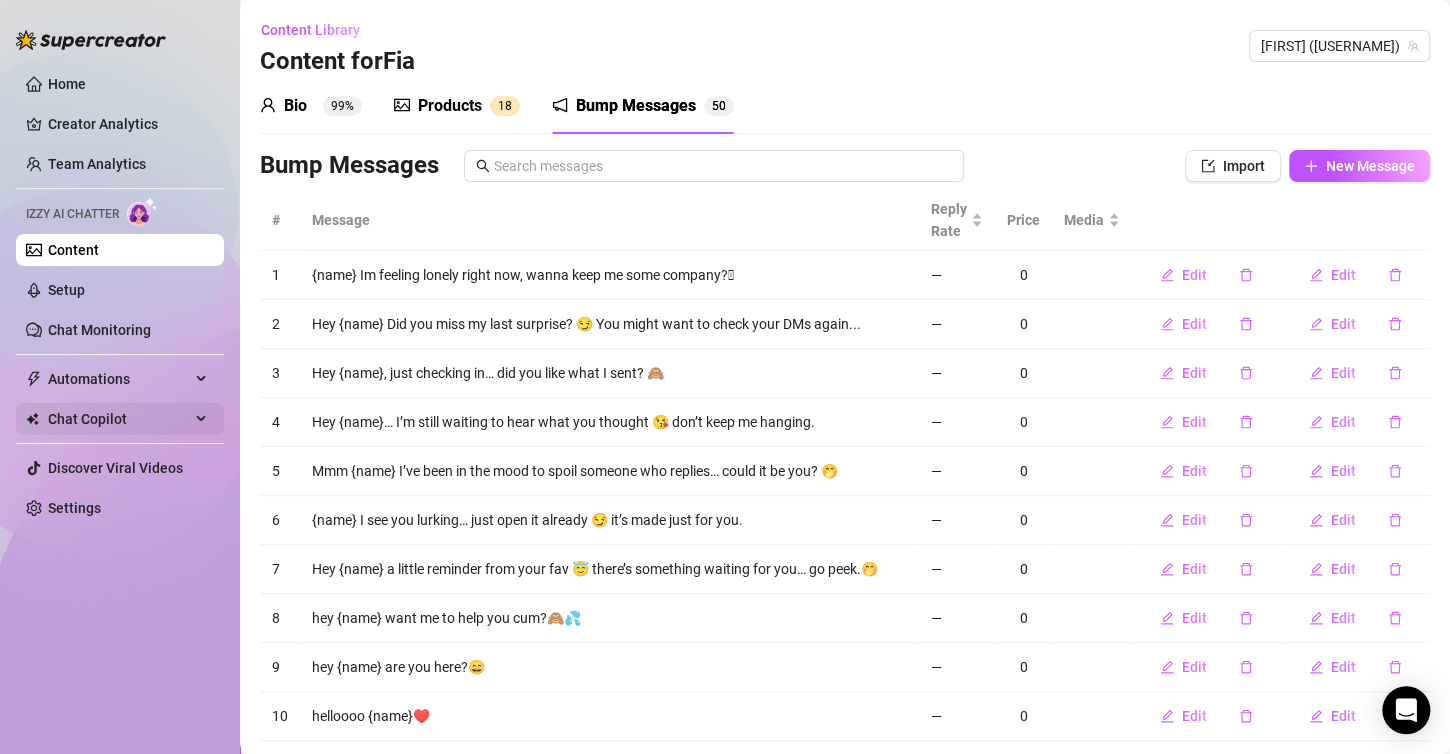 click on "Chat Copilot" at bounding box center (119, 419) 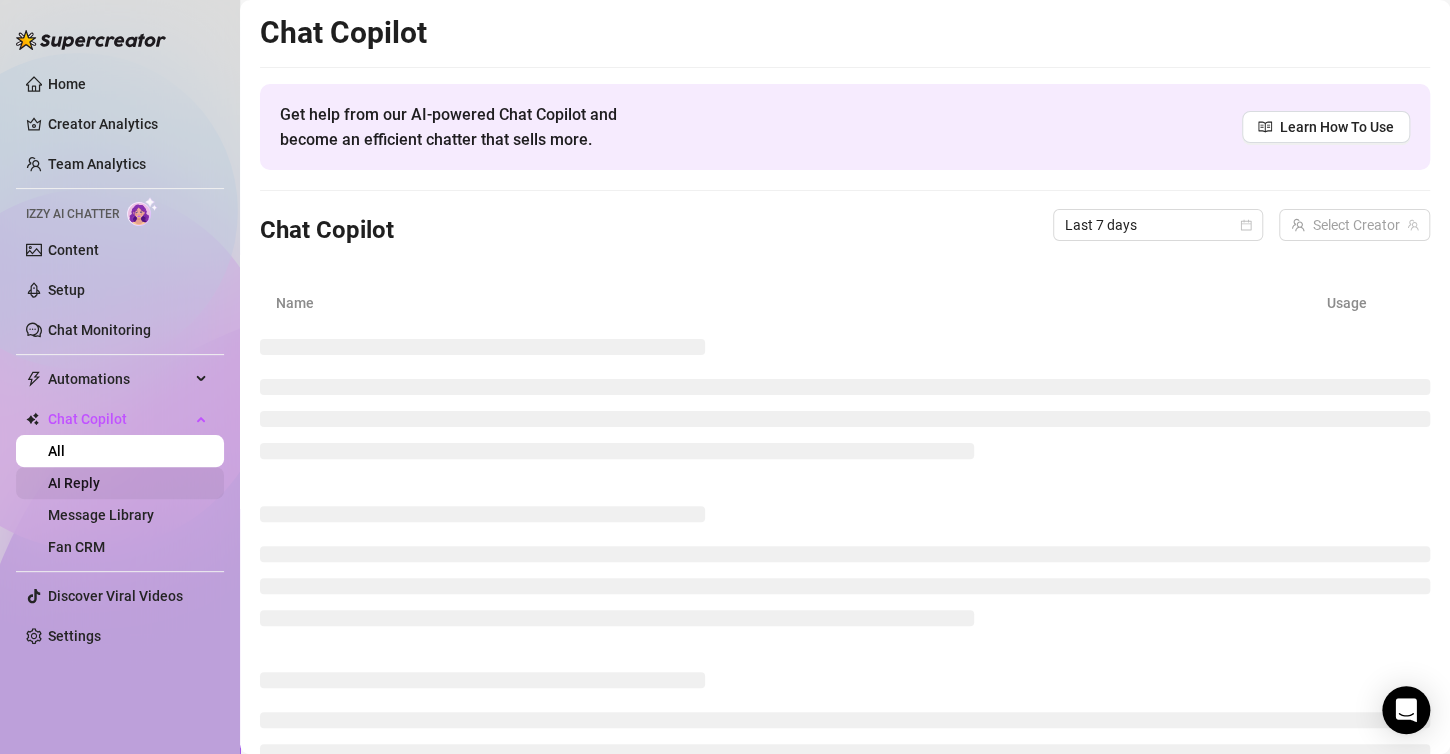 click on "AI Reply" at bounding box center [74, 483] 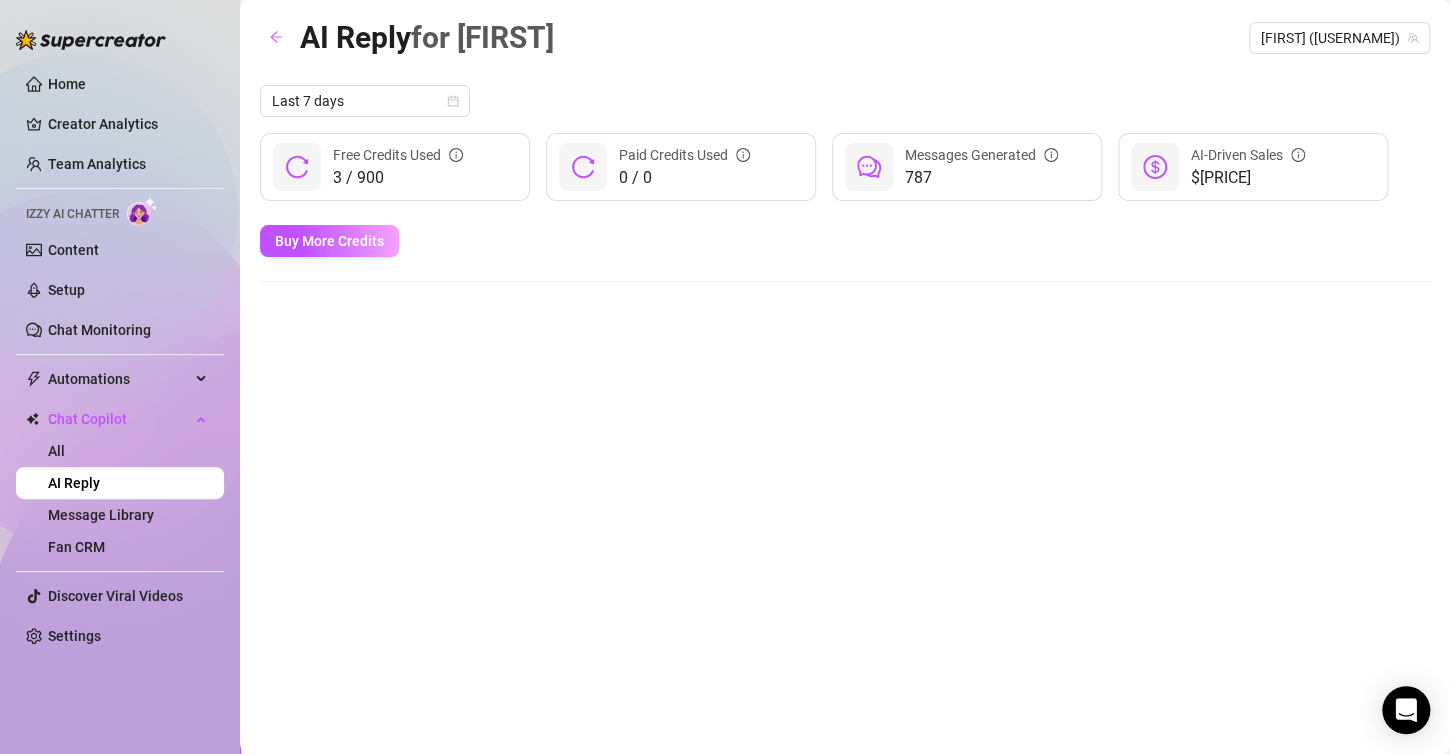 click at bounding box center [297, 167] 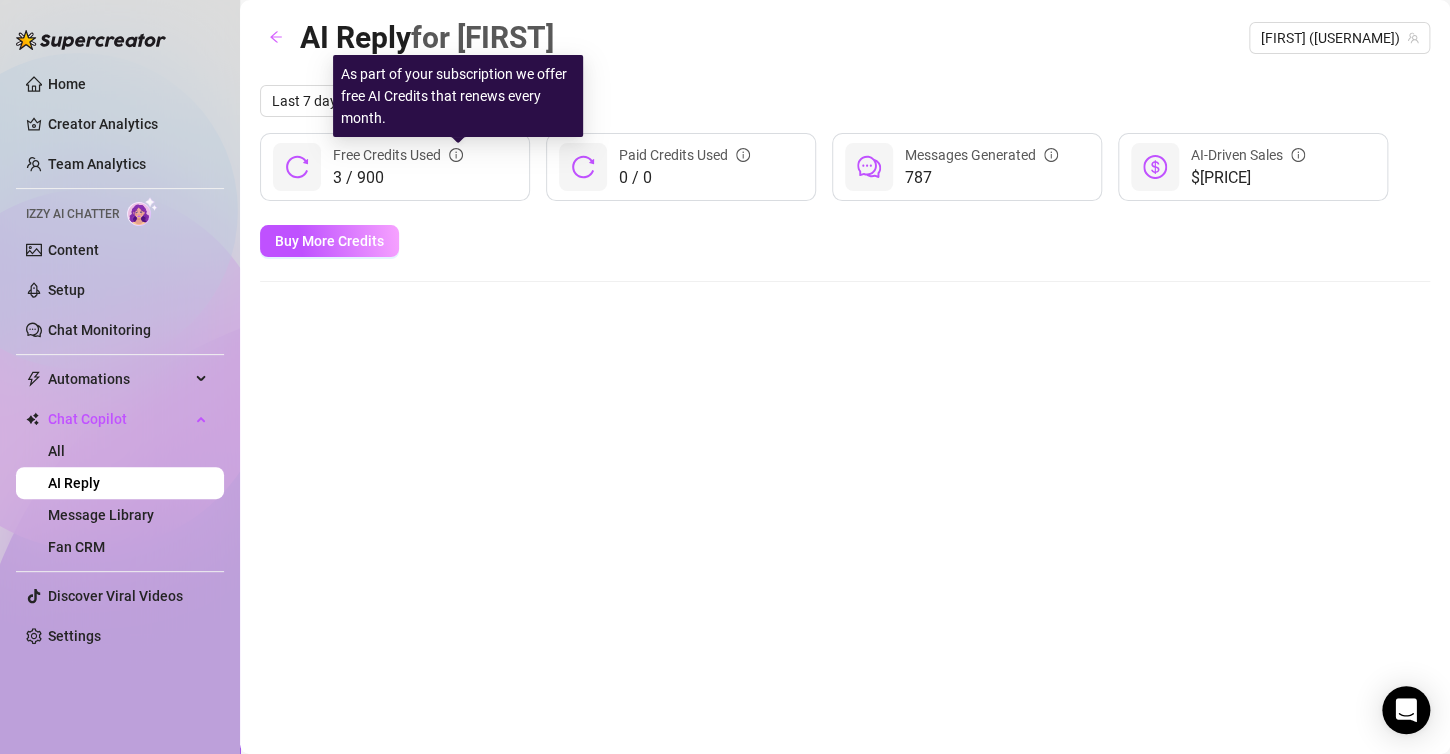 click 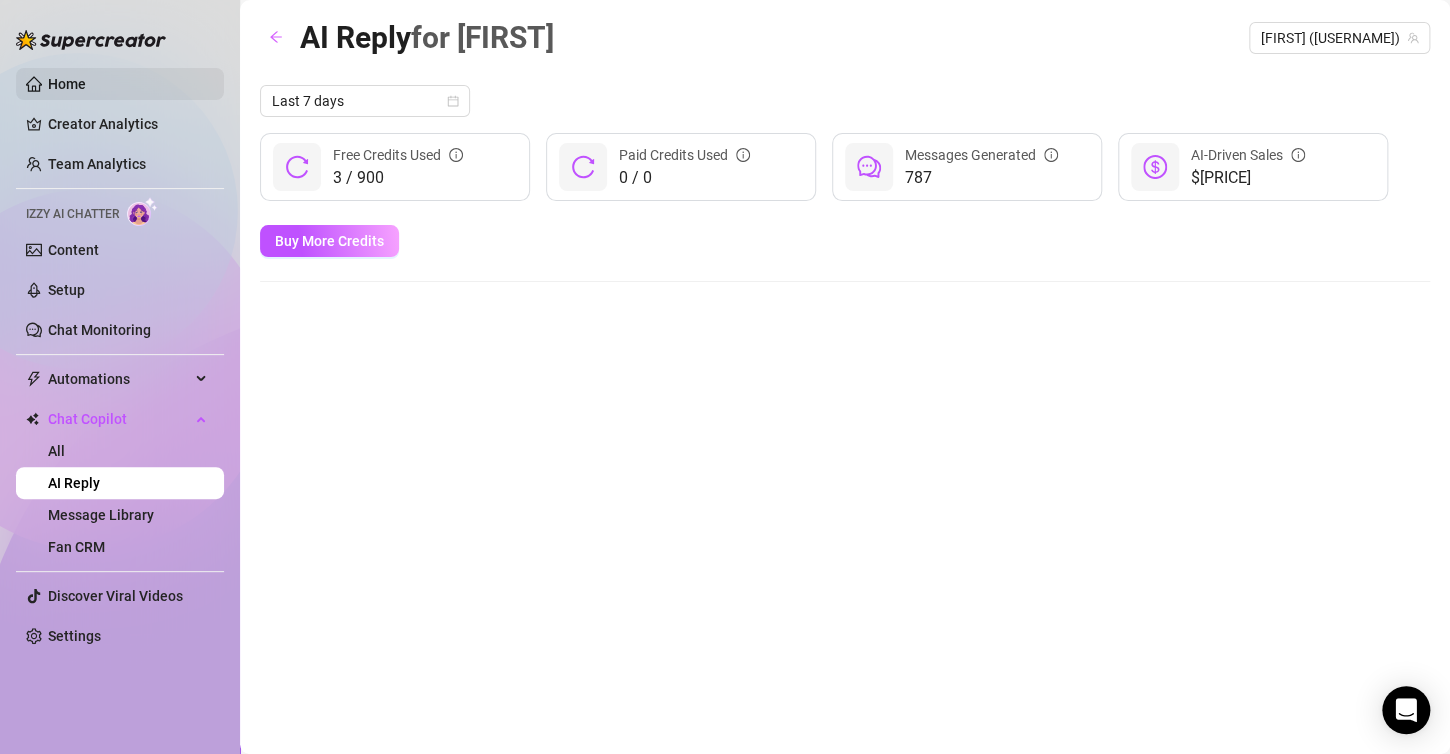 click on "Home" at bounding box center [67, 84] 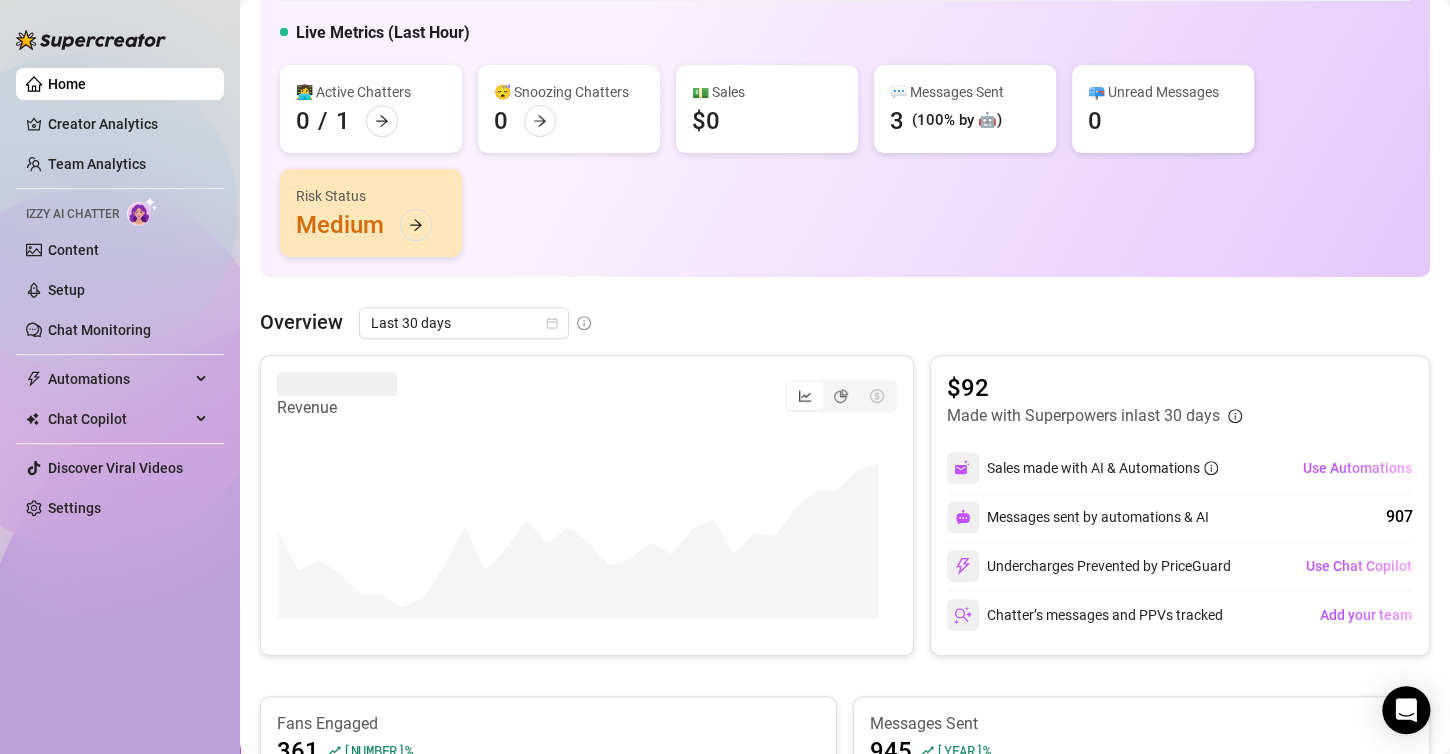 scroll, scrollTop: 200, scrollLeft: 0, axis: vertical 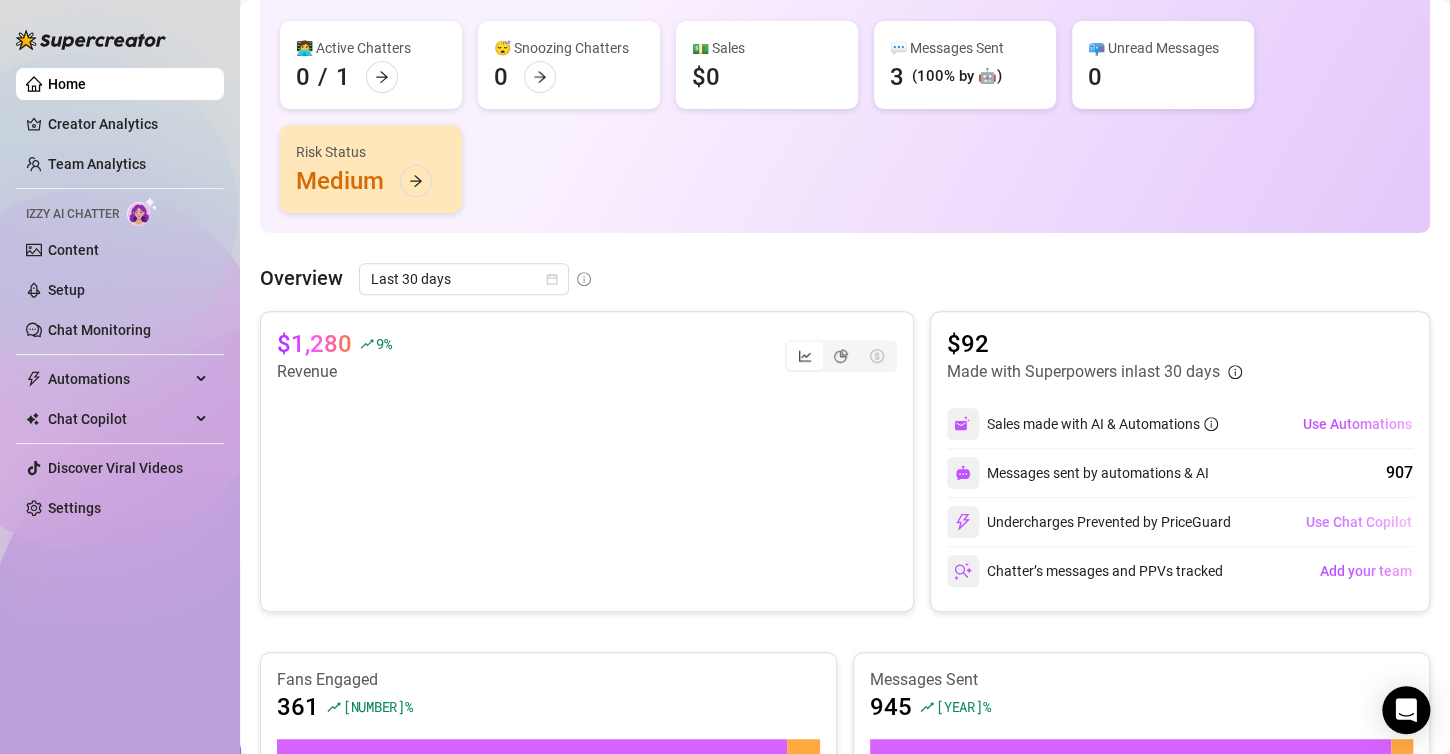 click on "Use Chat Copilot" at bounding box center (1359, 522) 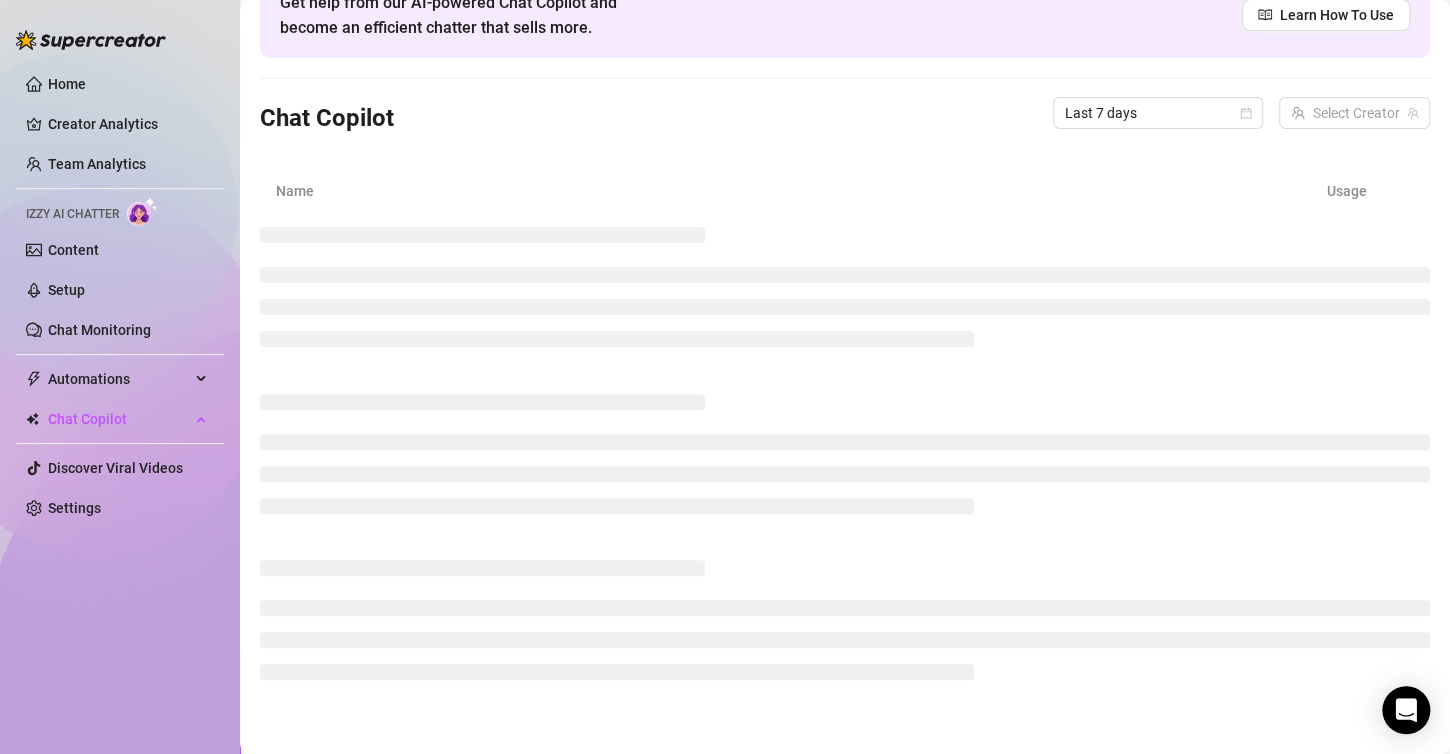 scroll, scrollTop: 0, scrollLeft: 0, axis: both 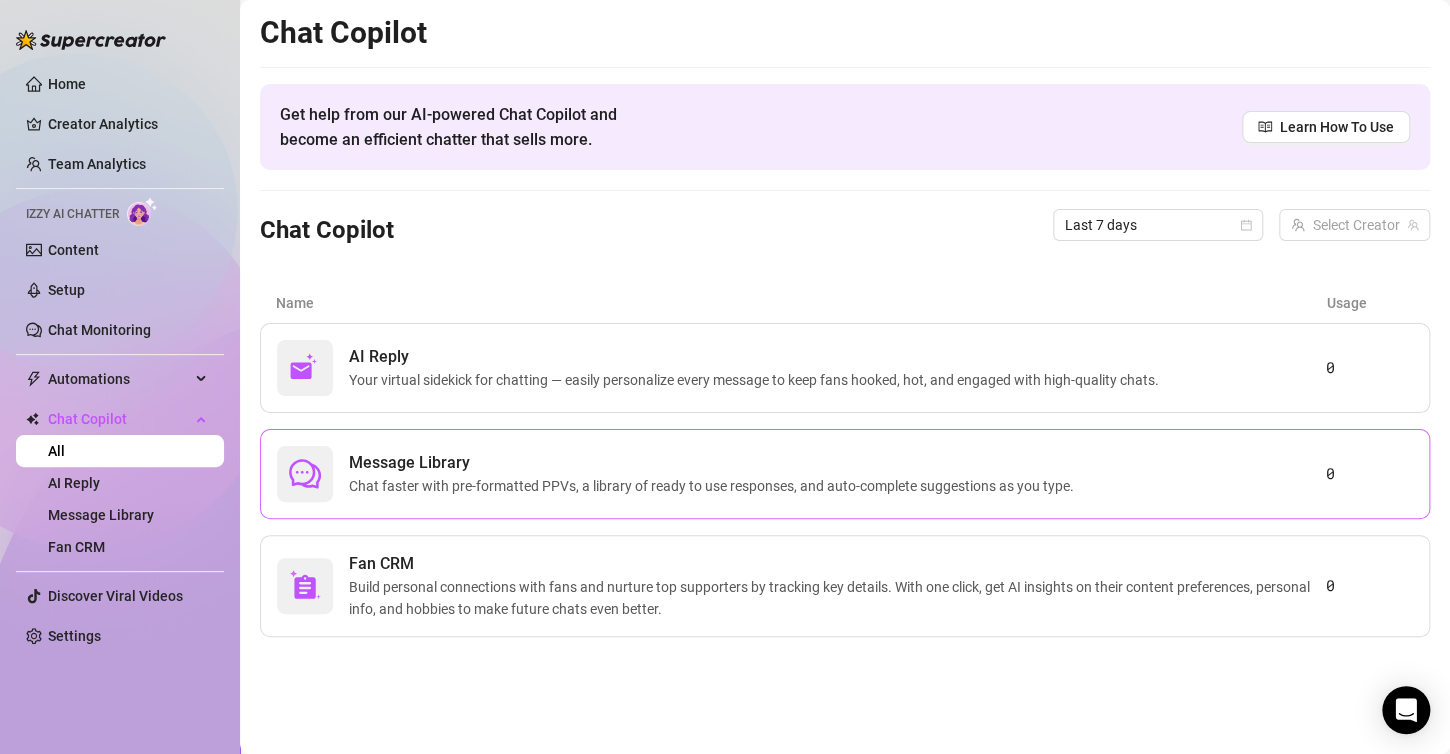 click on "Message Library Chat faster with pre-formatted PPVs, a library of ready to use responses, and auto-complete suggestions as you type." at bounding box center (801, 474) 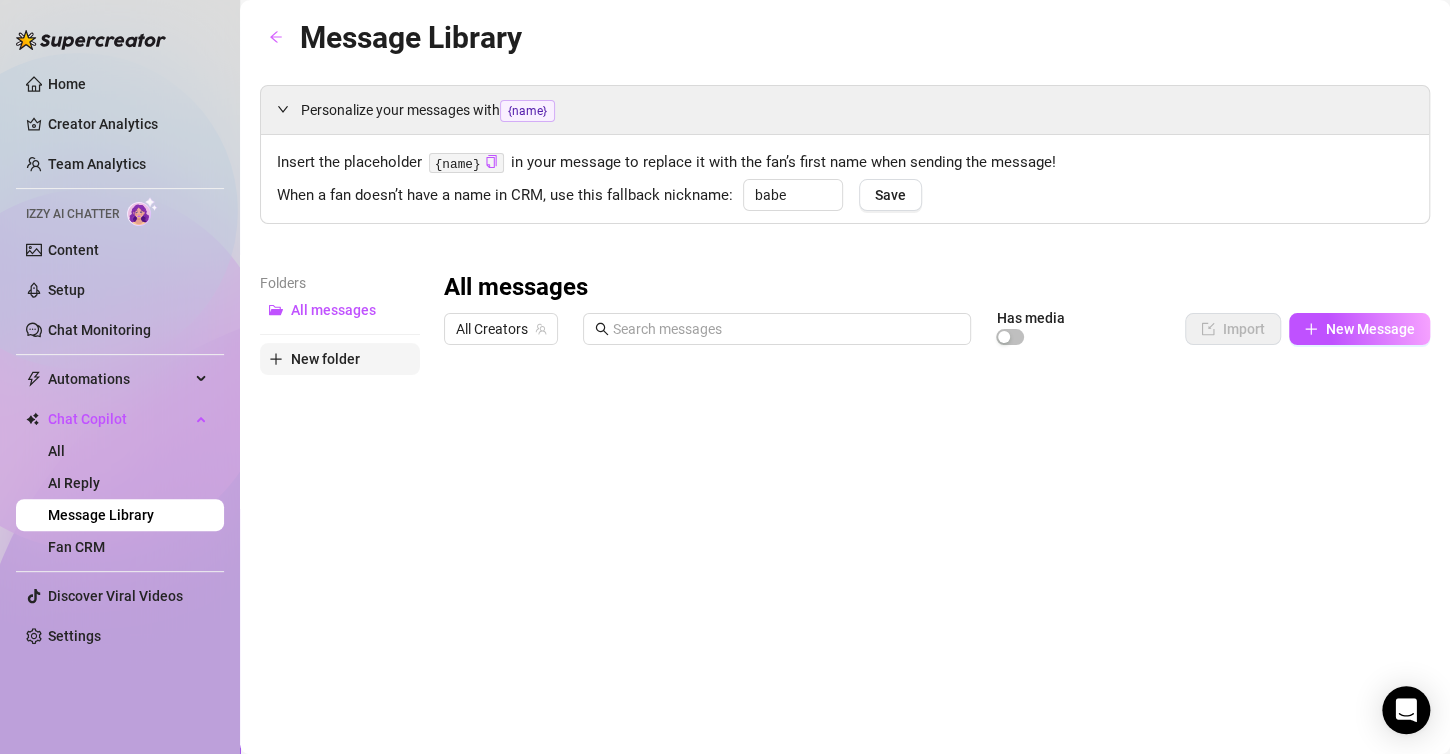 click on "New folder" at bounding box center [325, 359] 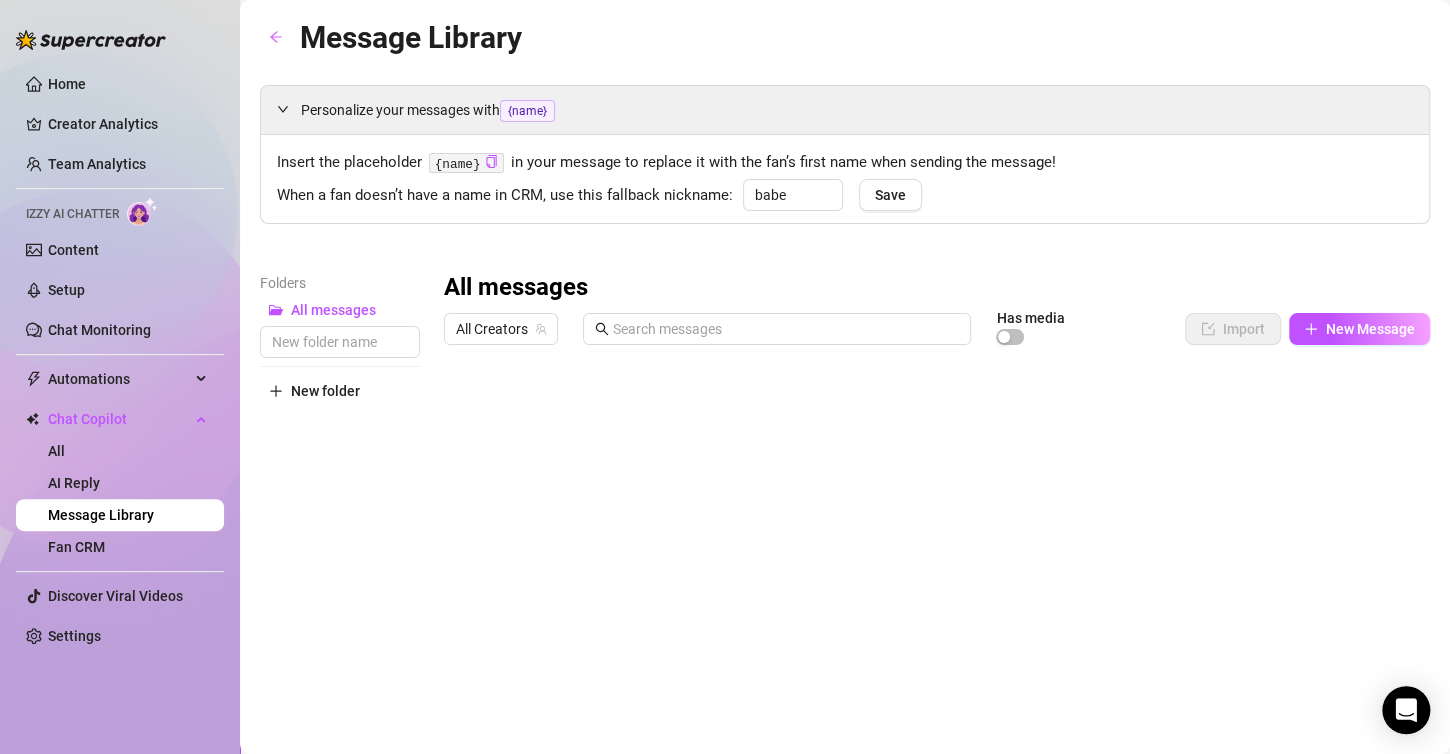 click on "All messages All Creators Has media Import New Message Title Text Media $ AI Pricing Accounts Type to search No data No data" at bounding box center (937, 601) 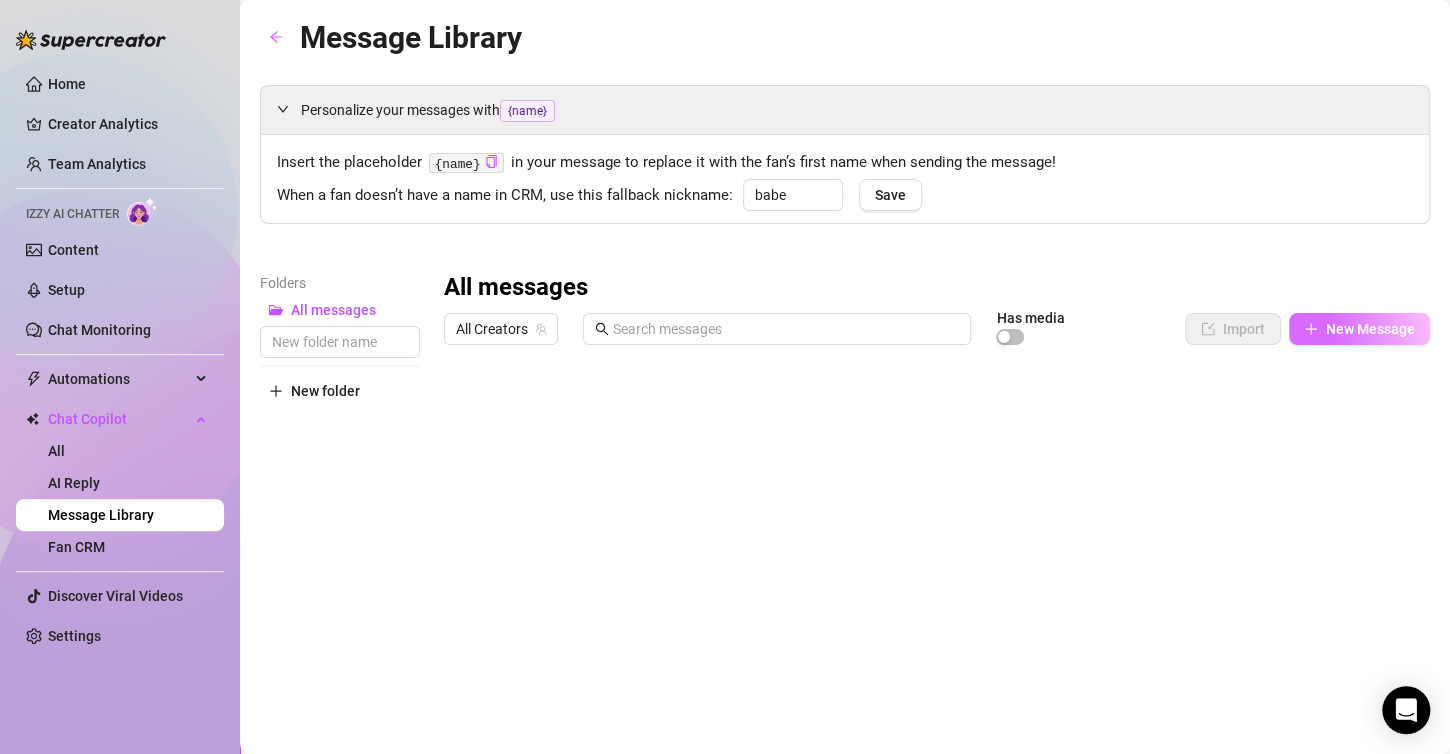 click on "New Message" at bounding box center (1359, 329) 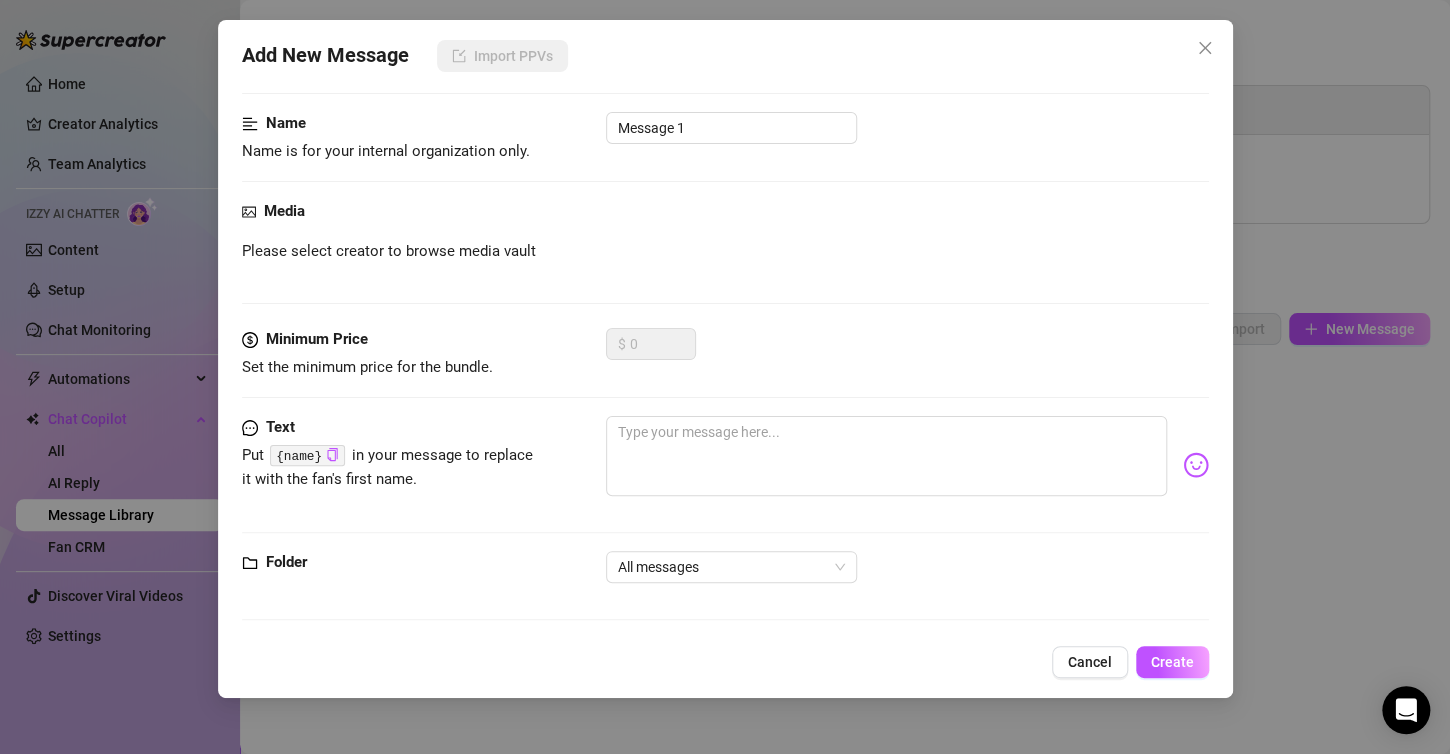 scroll, scrollTop: 107, scrollLeft: 0, axis: vertical 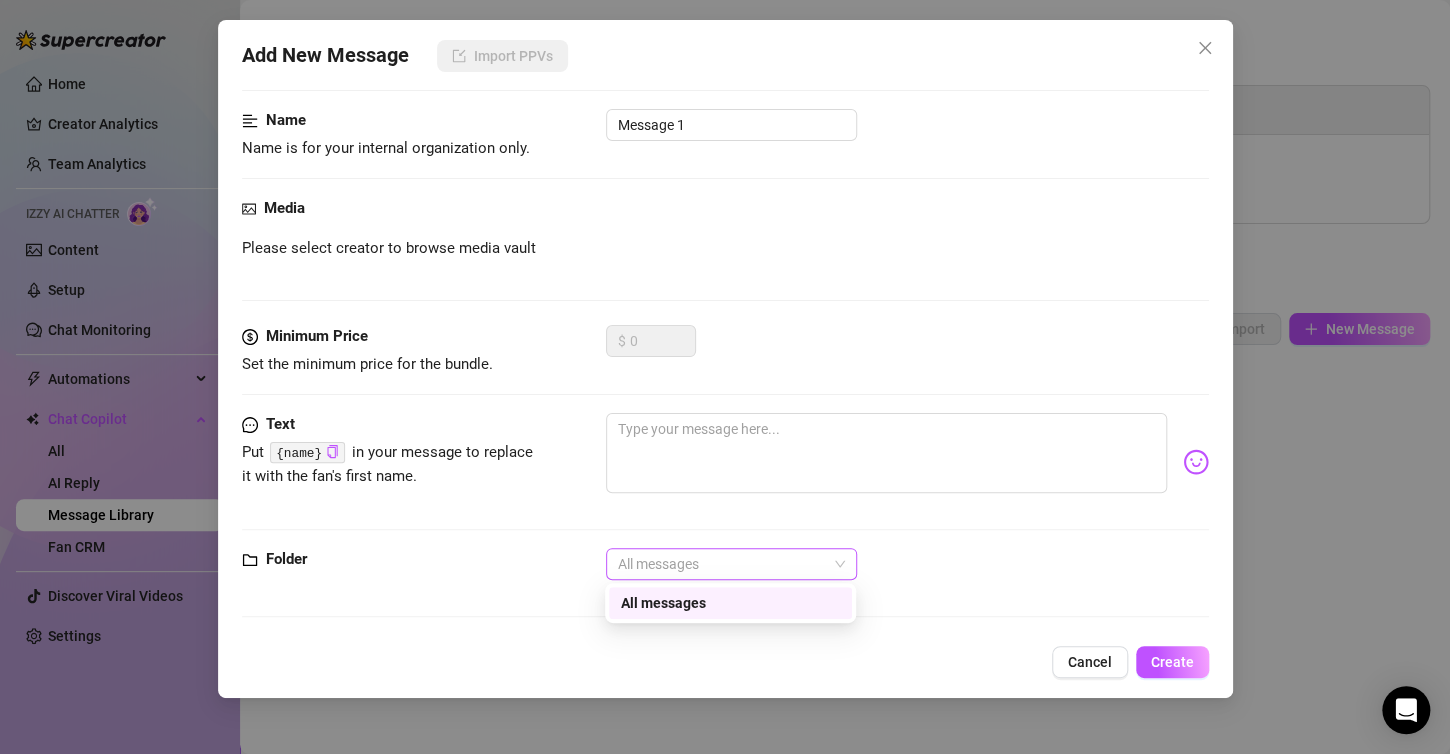 click on "All messages" at bounding box center [731, 564] 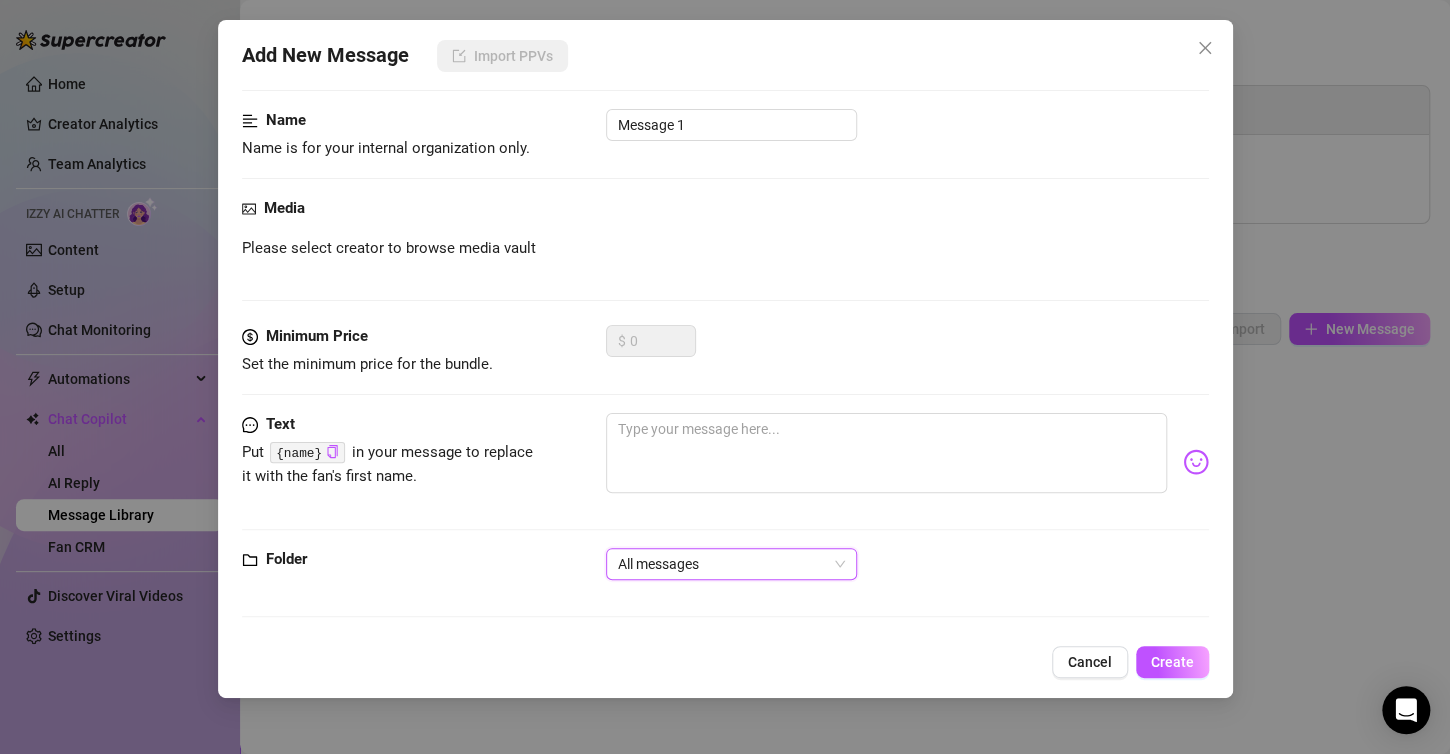 click on "All messages" at bounding box center [731, 564] 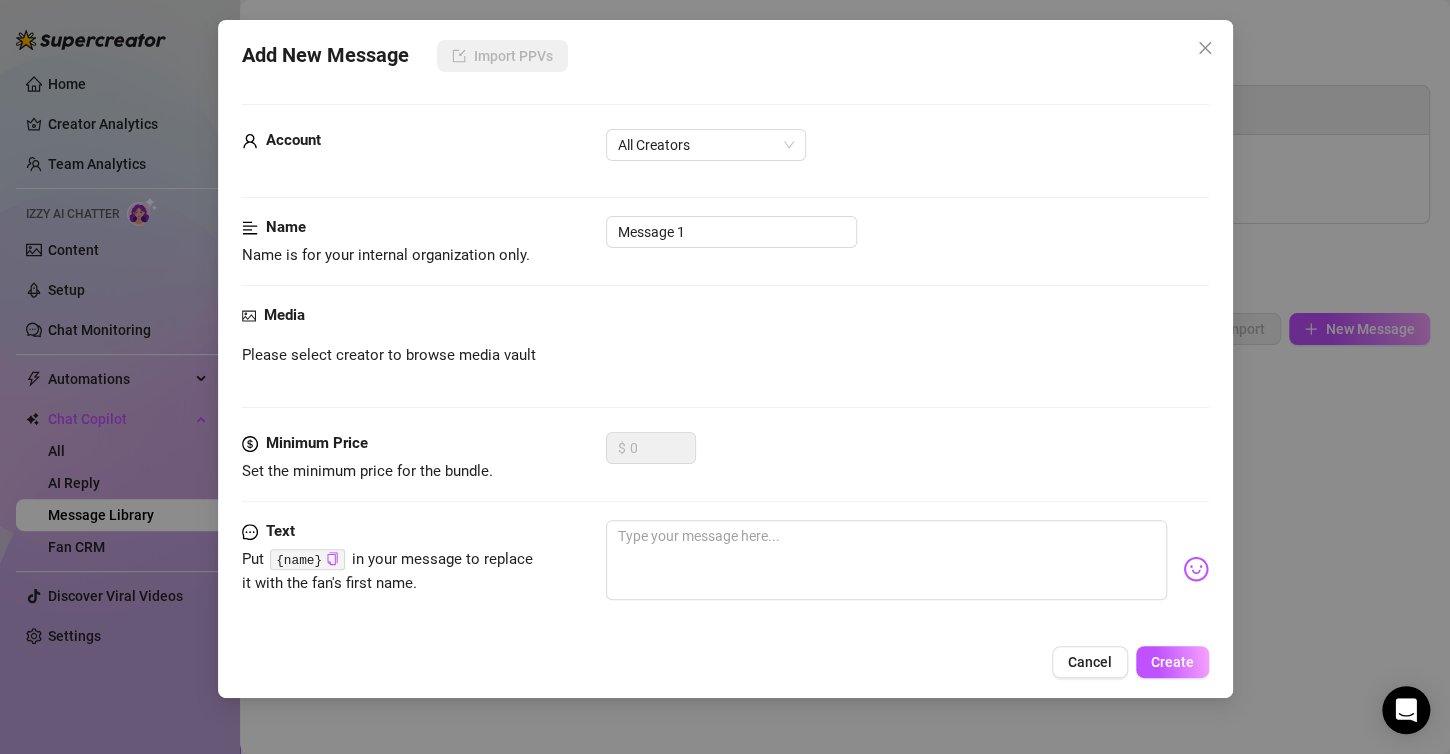scroll, scrollTop: 0, scrollLeft: 0, axis: both 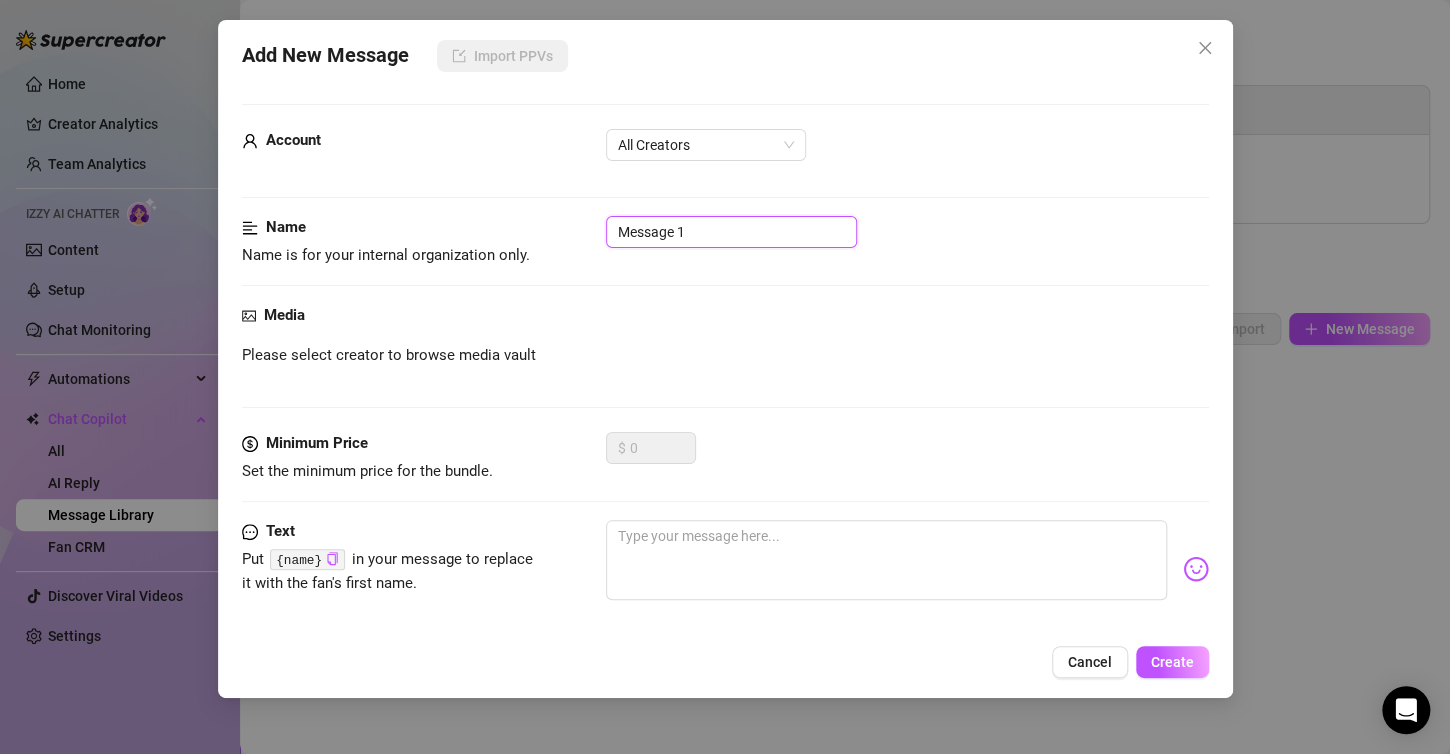 click on "Message 1" at bounding box center [731, 232] 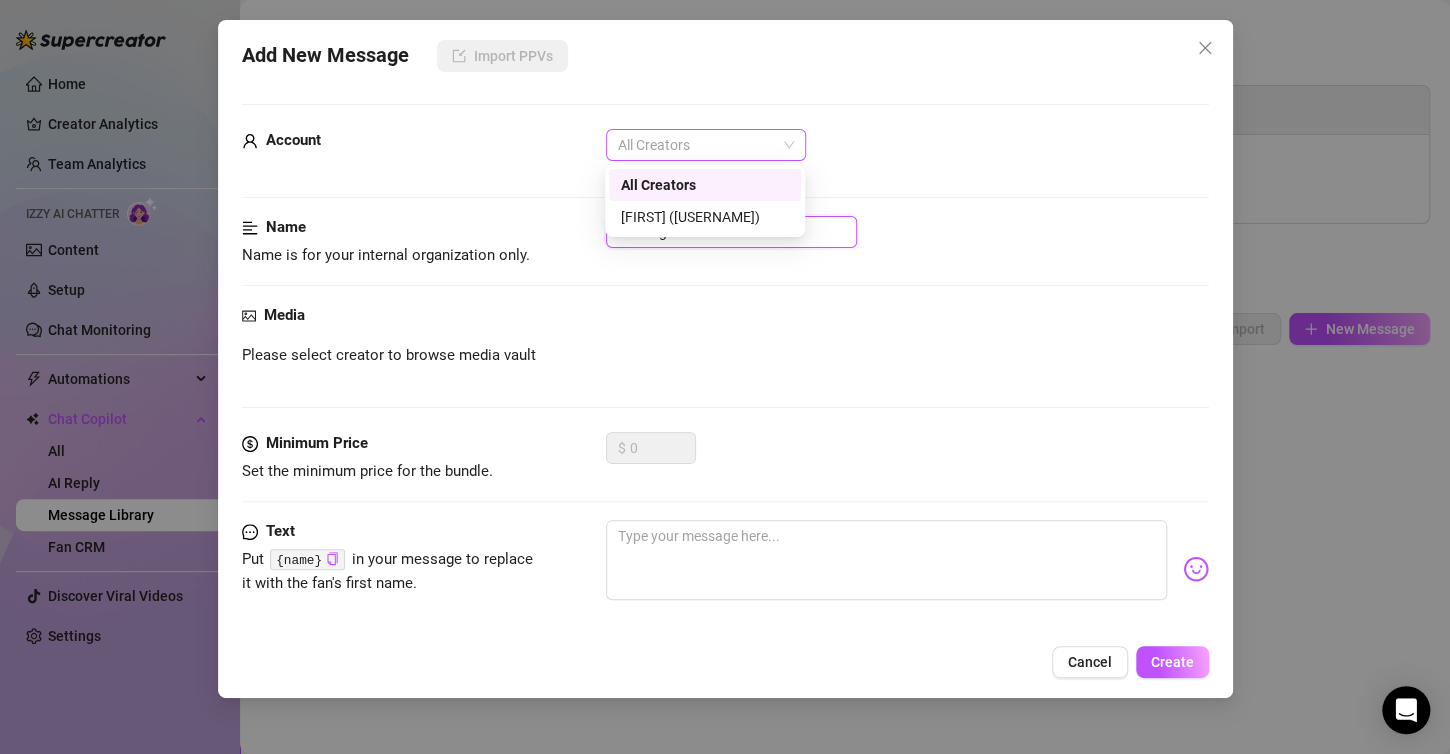 click on "All Creators" at bounding box center (706, 145) 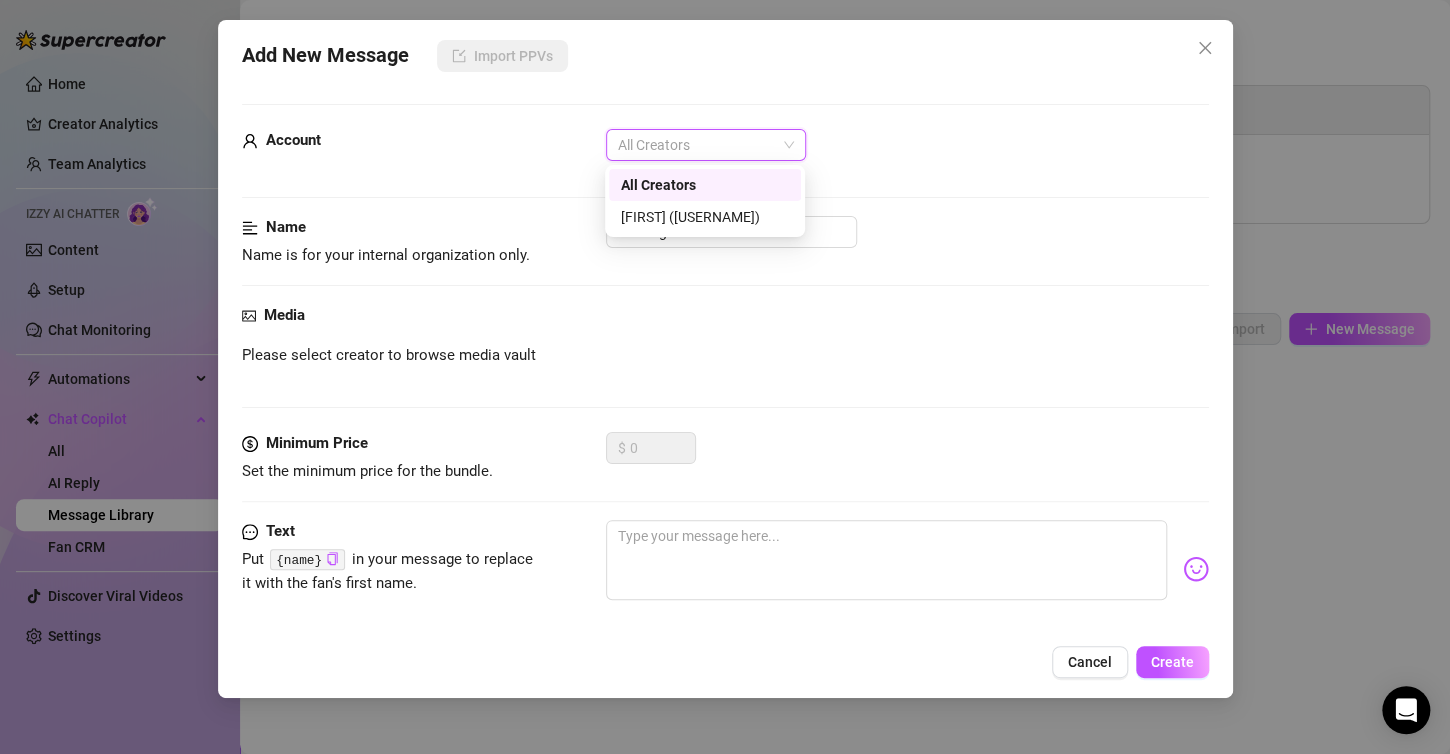 click on "All Creators" at bounding box center [706, 145] 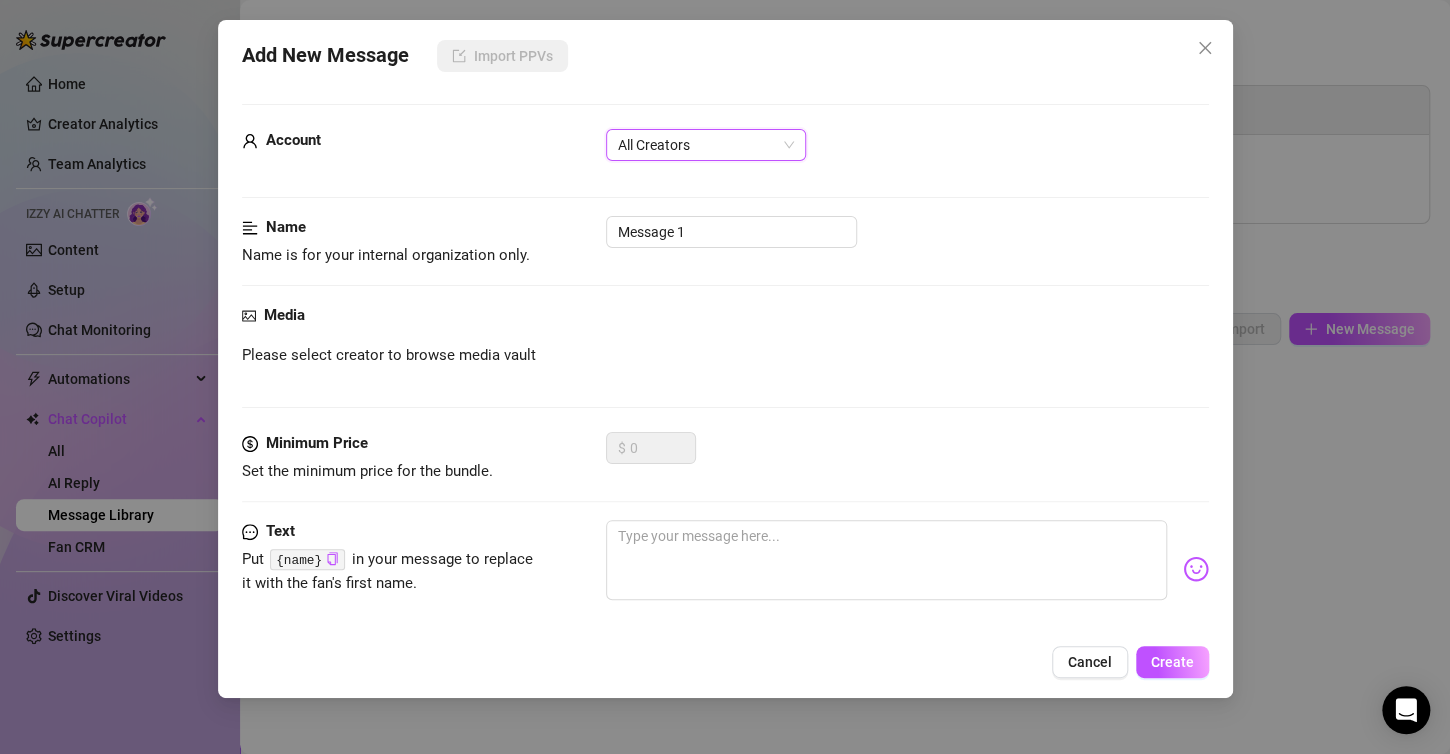 click on "All Creators" at bounding box center (706, 145) 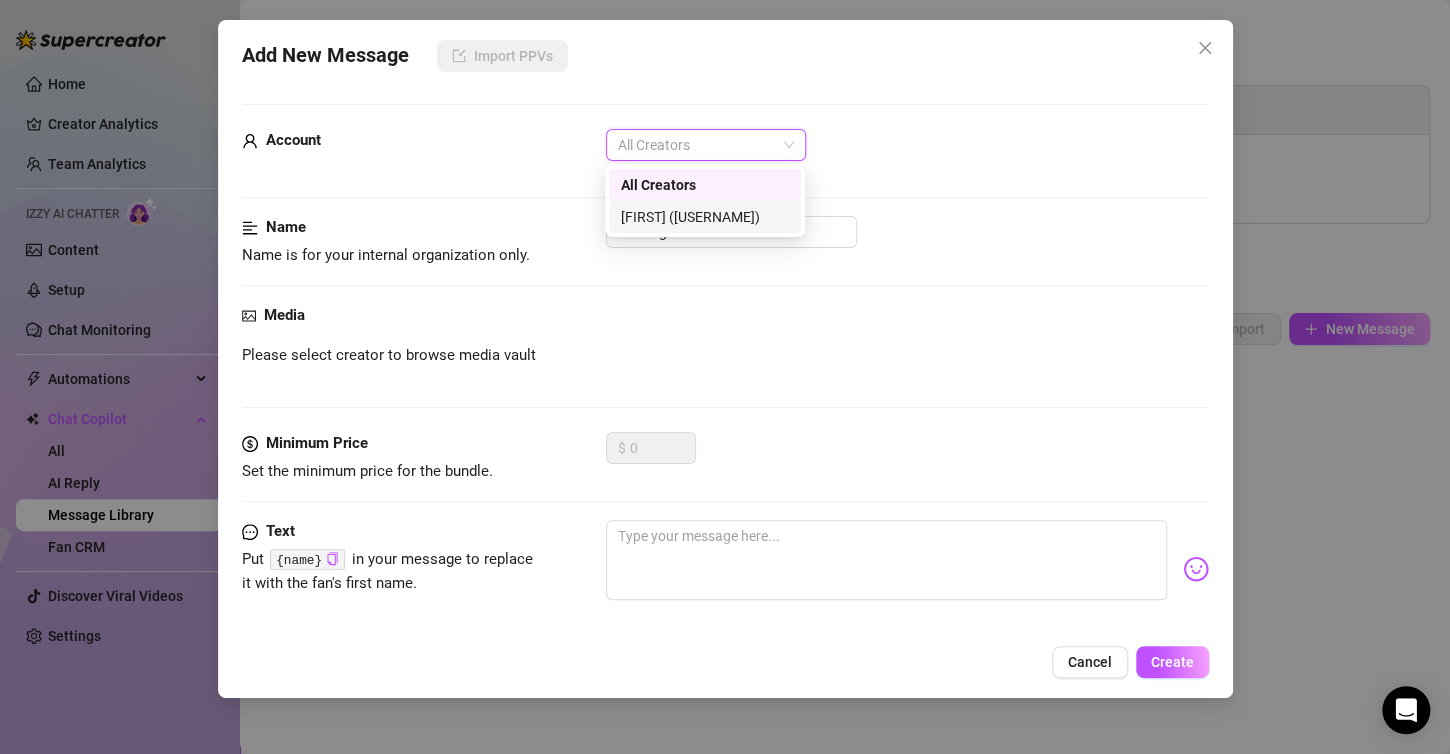 click on "[FIRST] ([USERNAME])" at bounding box center (705, 217) 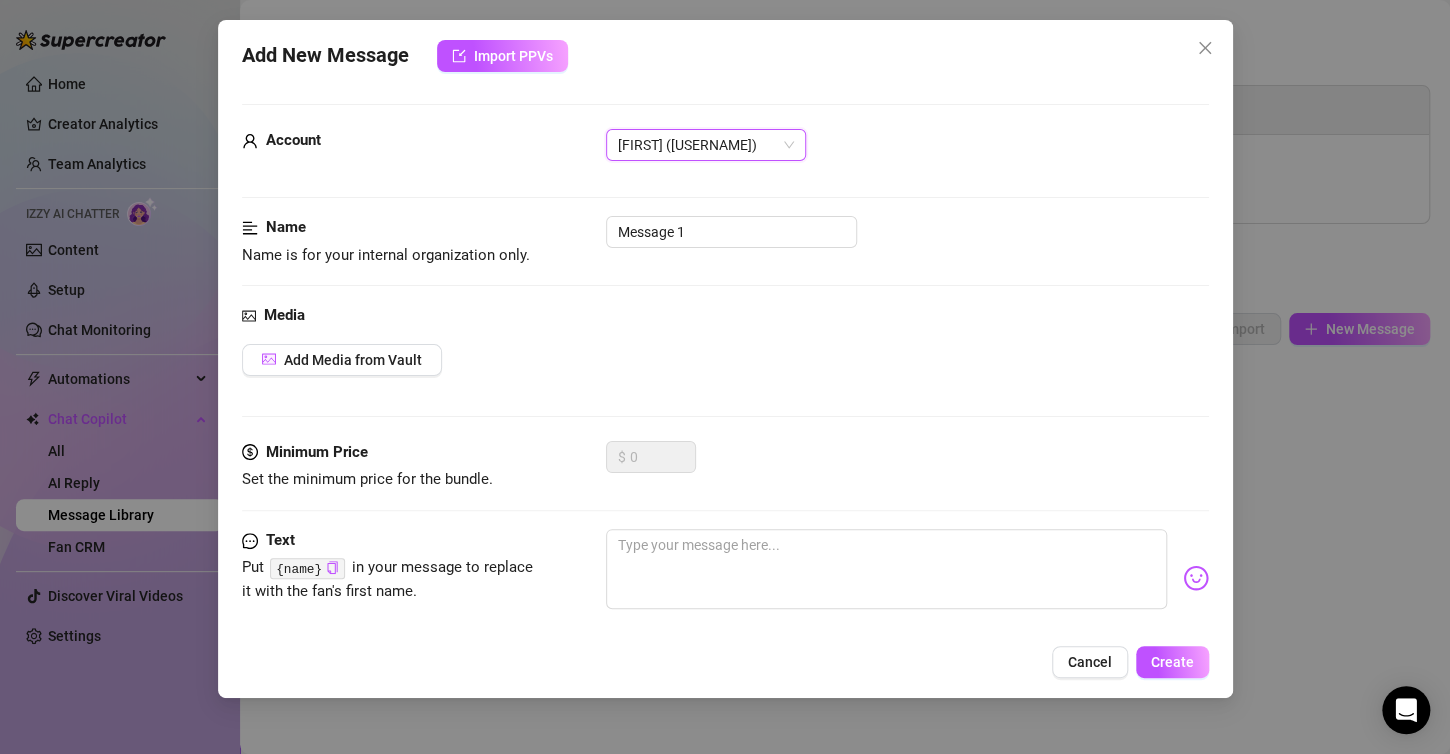 click on "Add Media from Vault" at bounding box center (725, 360) 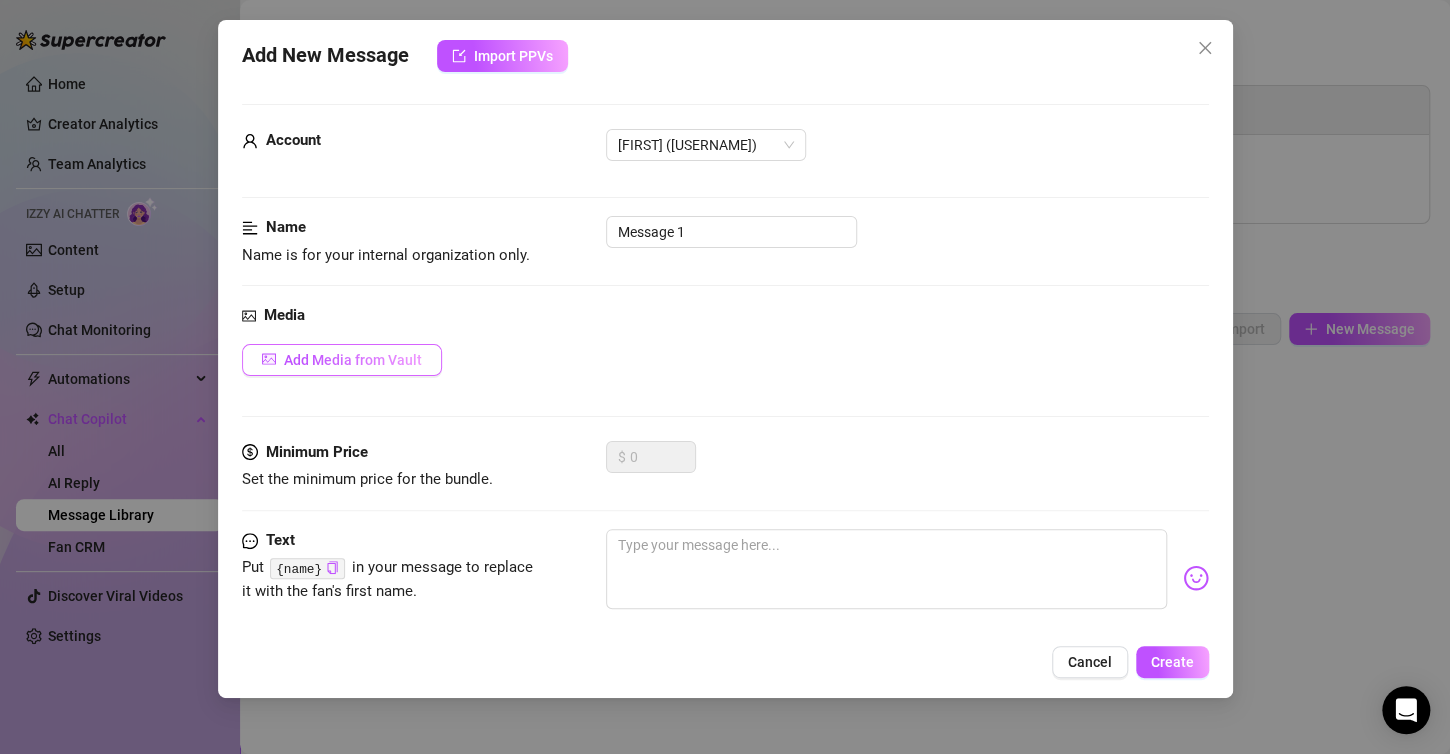 click on "Add Media from Vault" at bounding box center (353, 360) 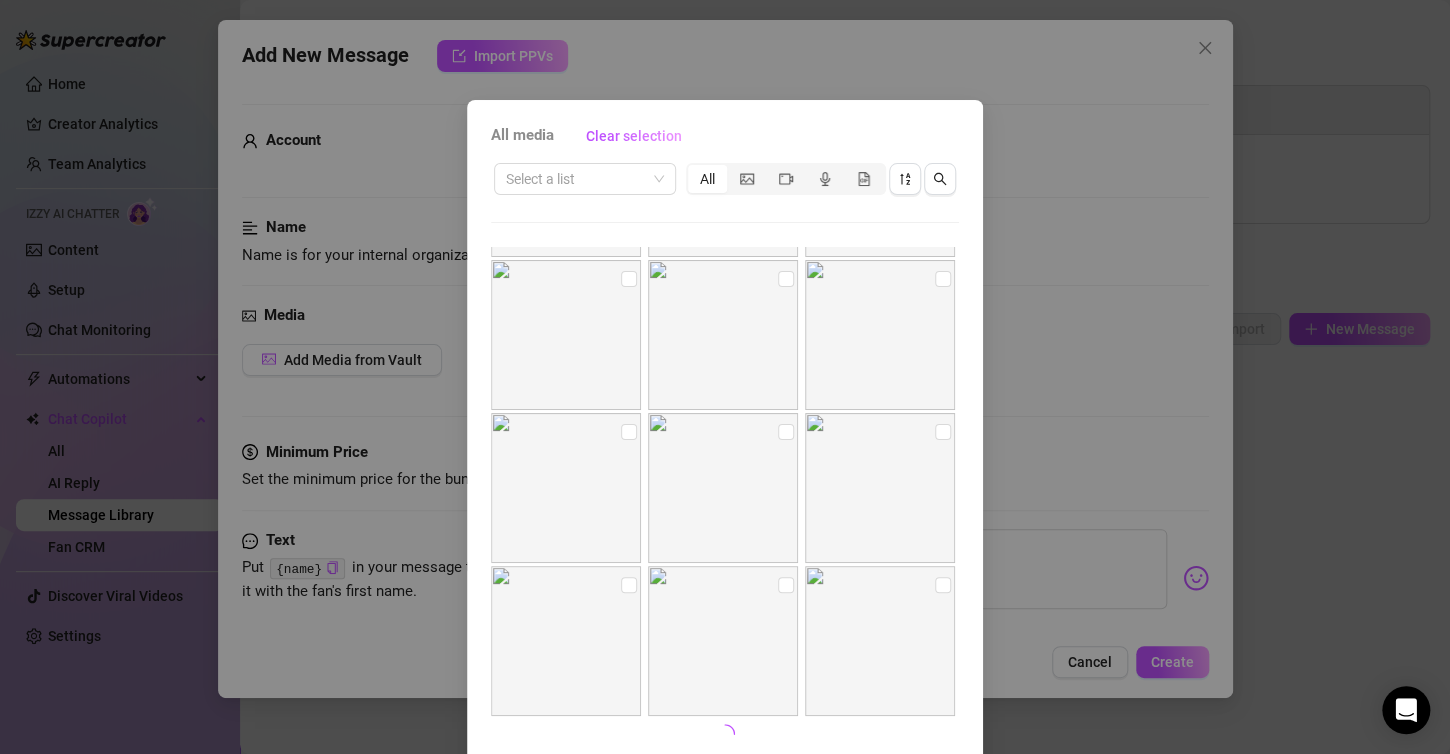 scroll, scrollTop: 753, scrollLeft: 0, axis: vertical 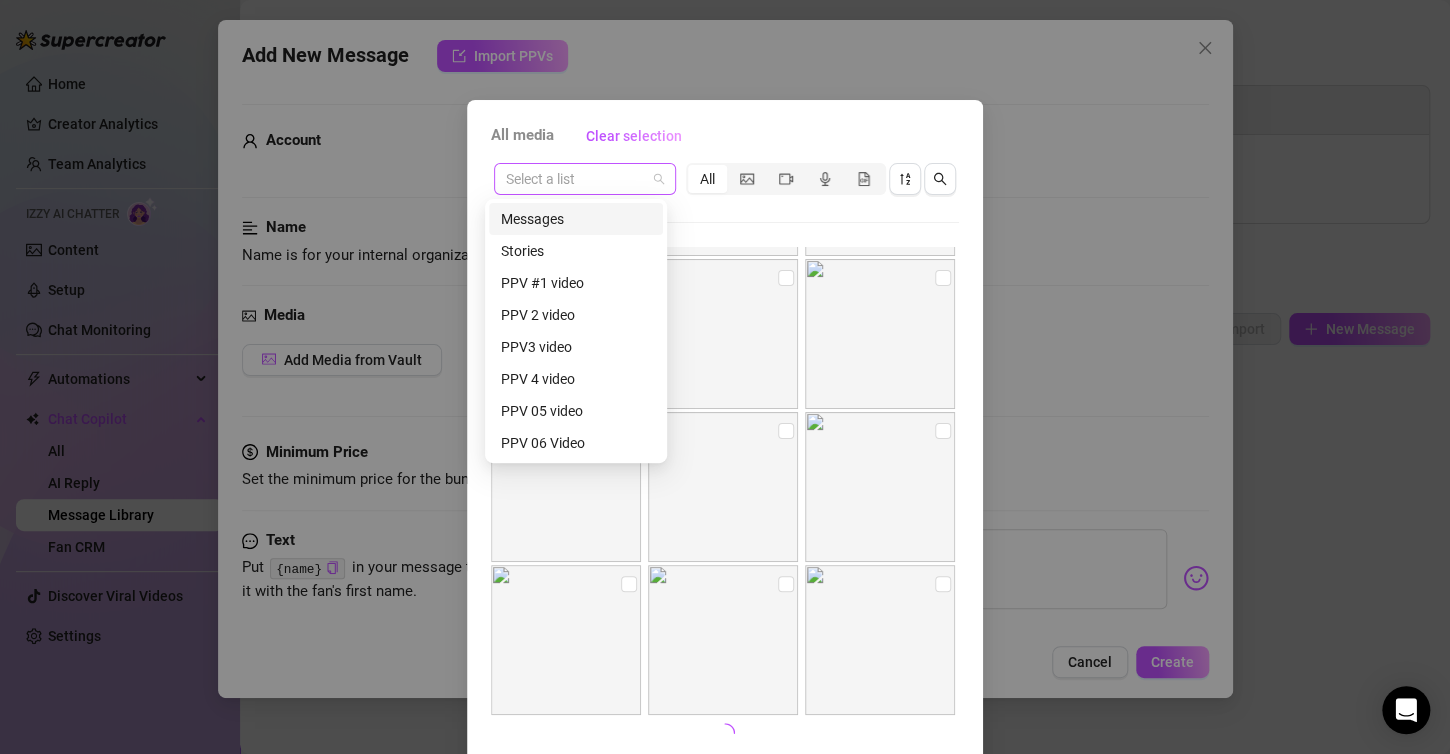 click at bounding box center (585, 179) 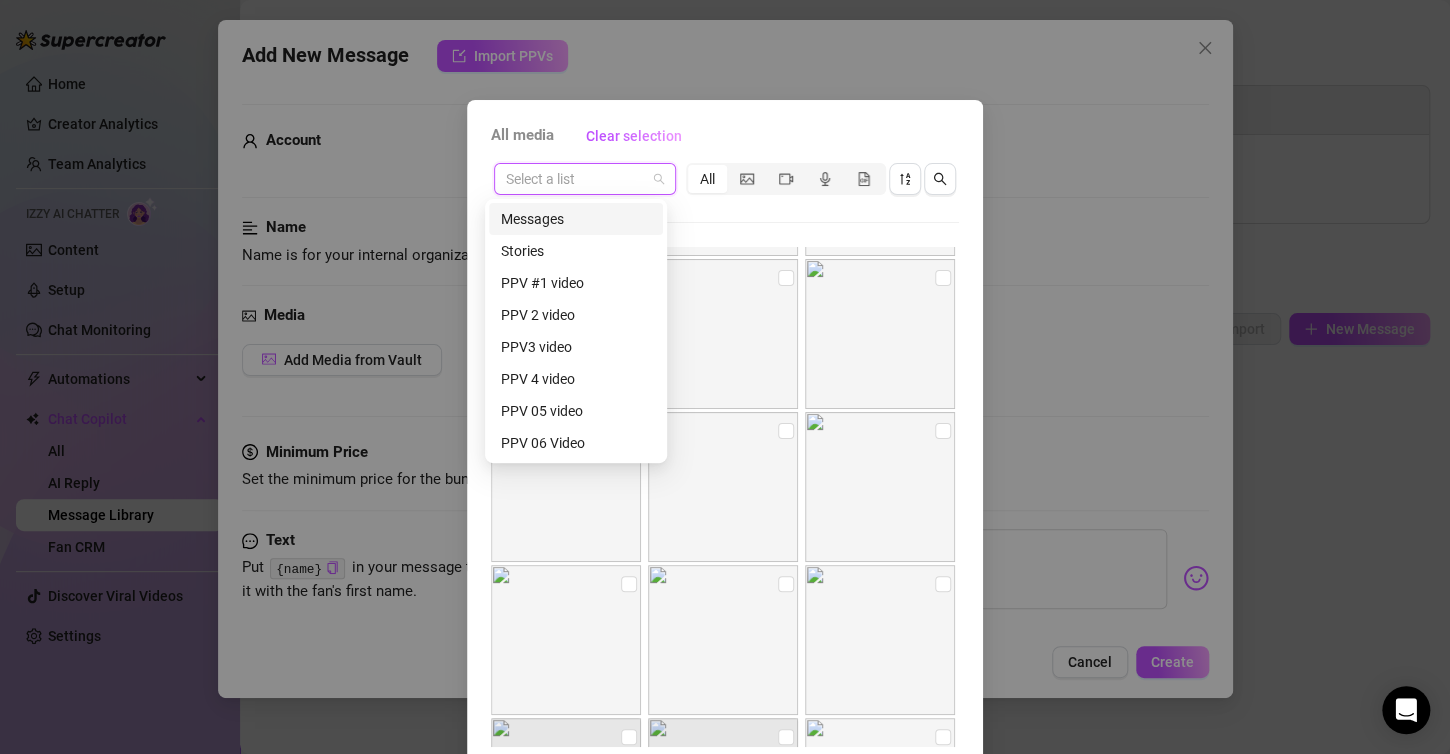 click on "Messages" at bounding box center [576, 219] 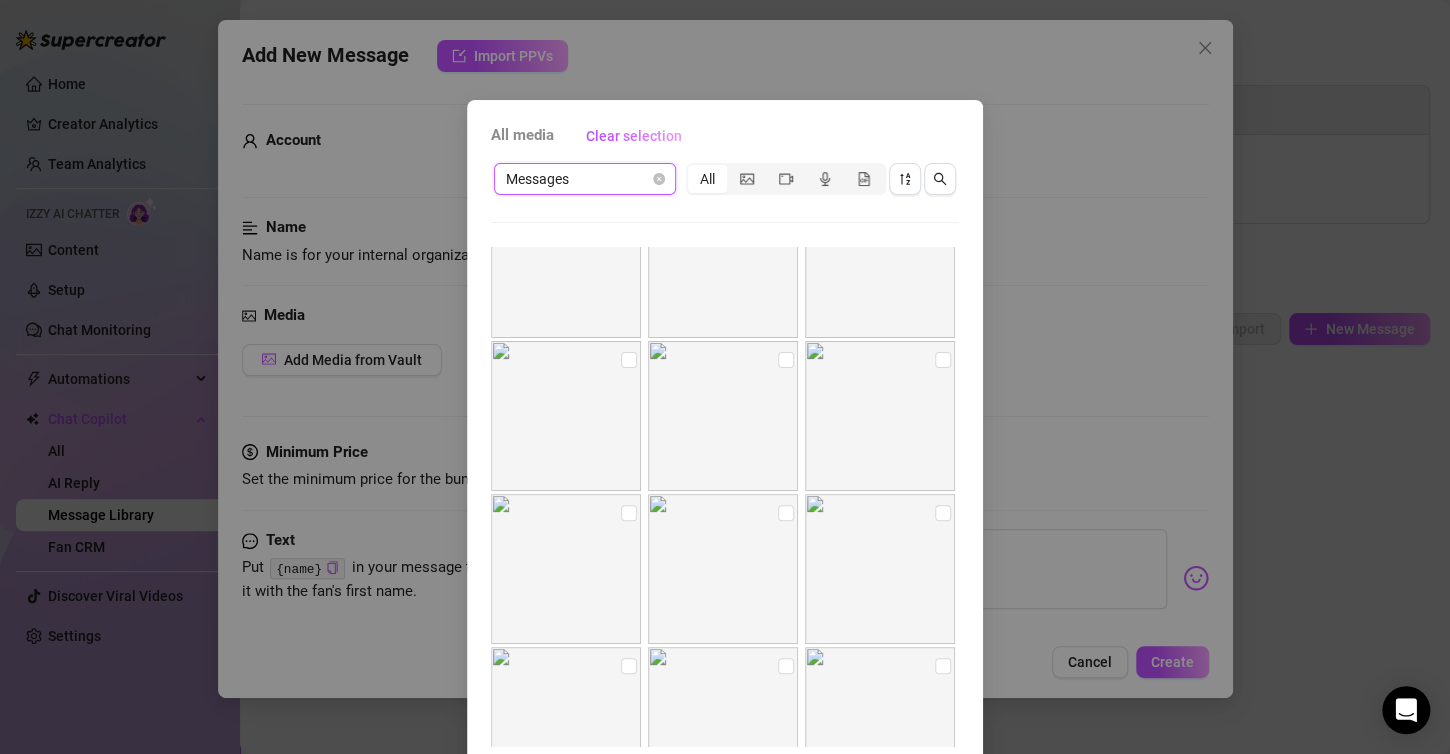 scroll, scrollTop: 1977, scrollLeft: 0, axis: vertical 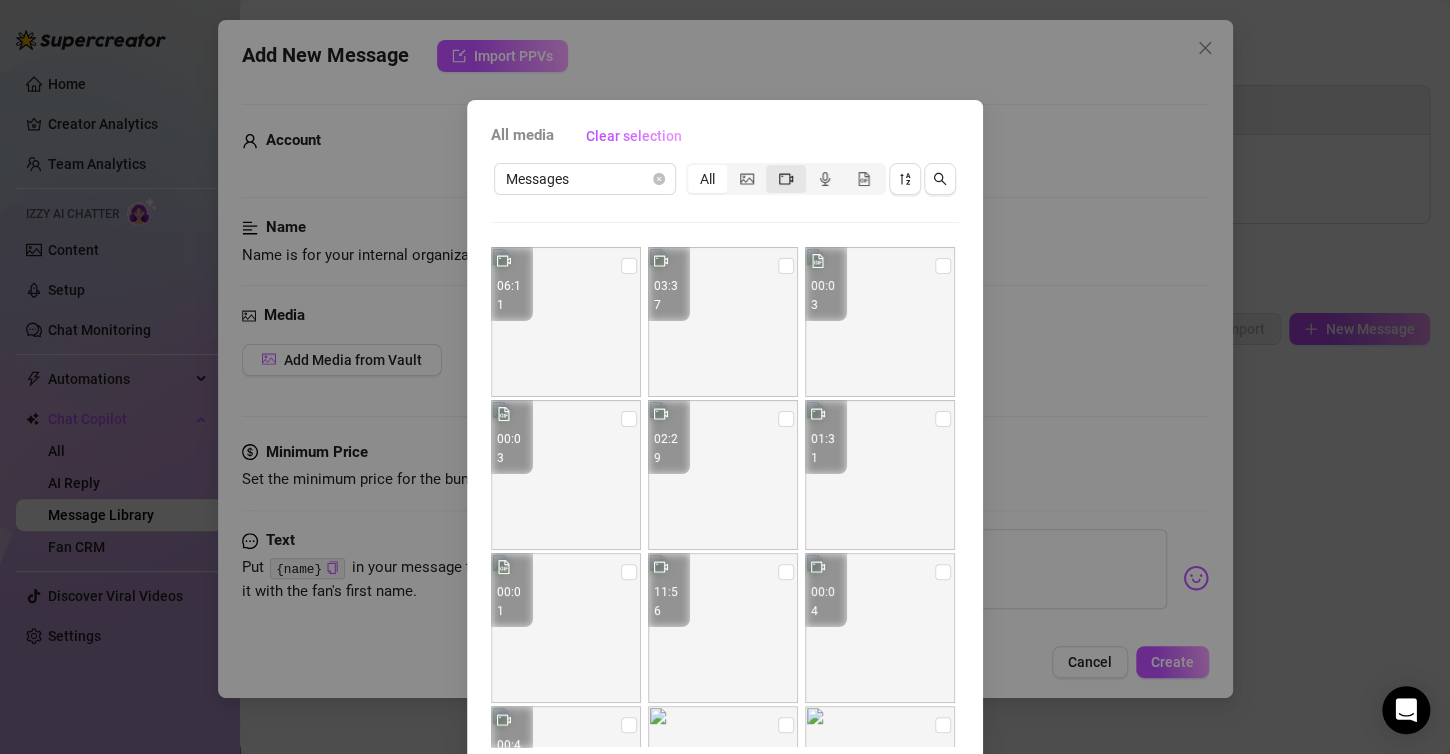 click at bounding box center (785, 179) 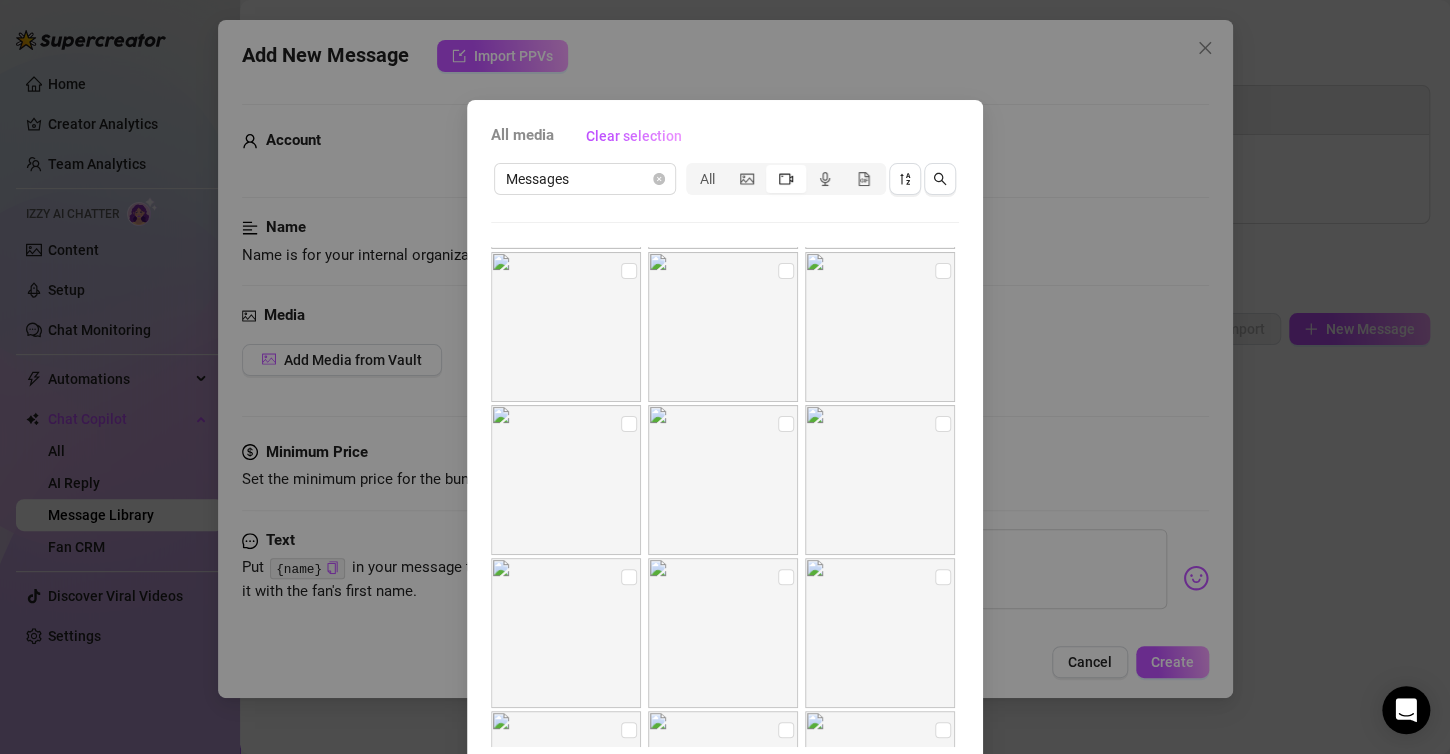 scroll, scrollTop: 753, scrollLeft: 0, axis: vertical 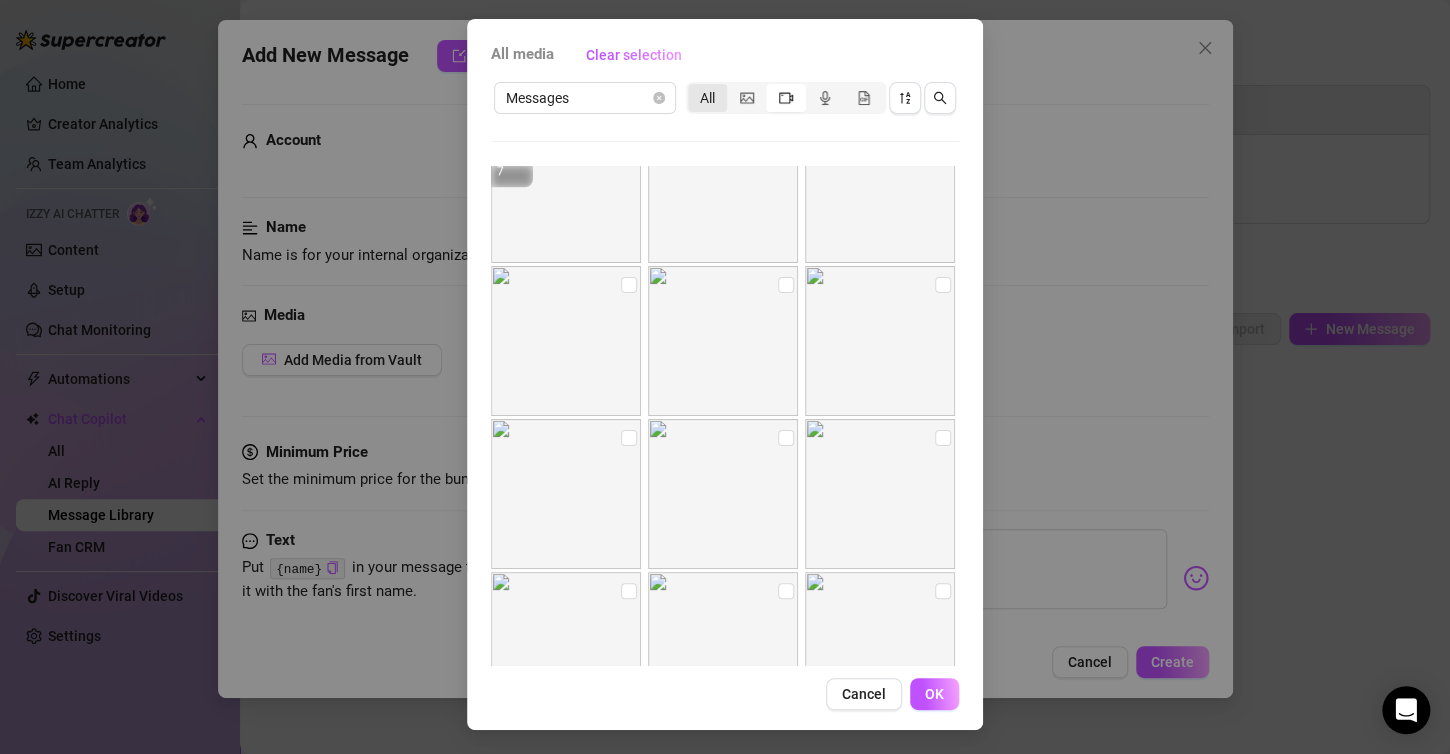 click on "All" at bounding box center (707, 98) 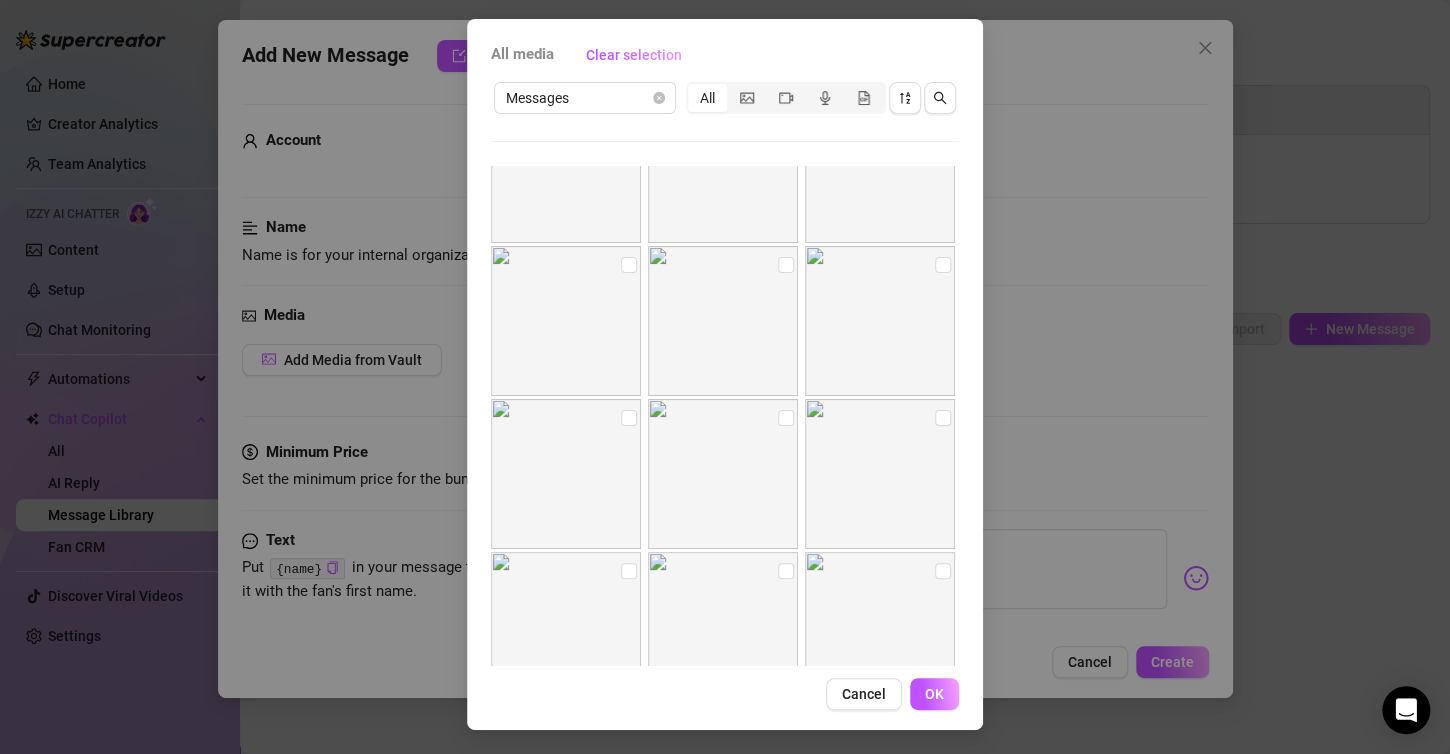scroll, scrollTop: 753, scrollLeft: 0, axis: vertical 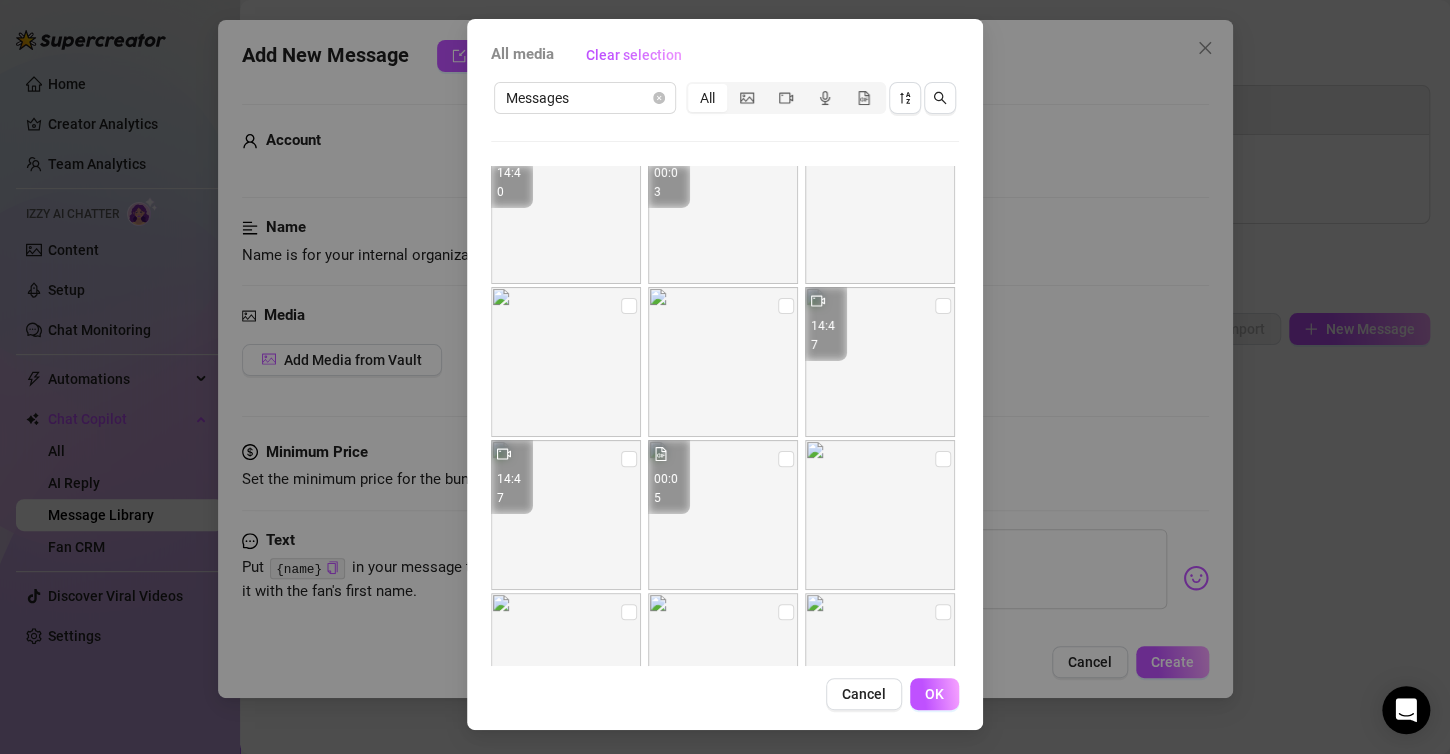 click at bounding box center [566, 362] 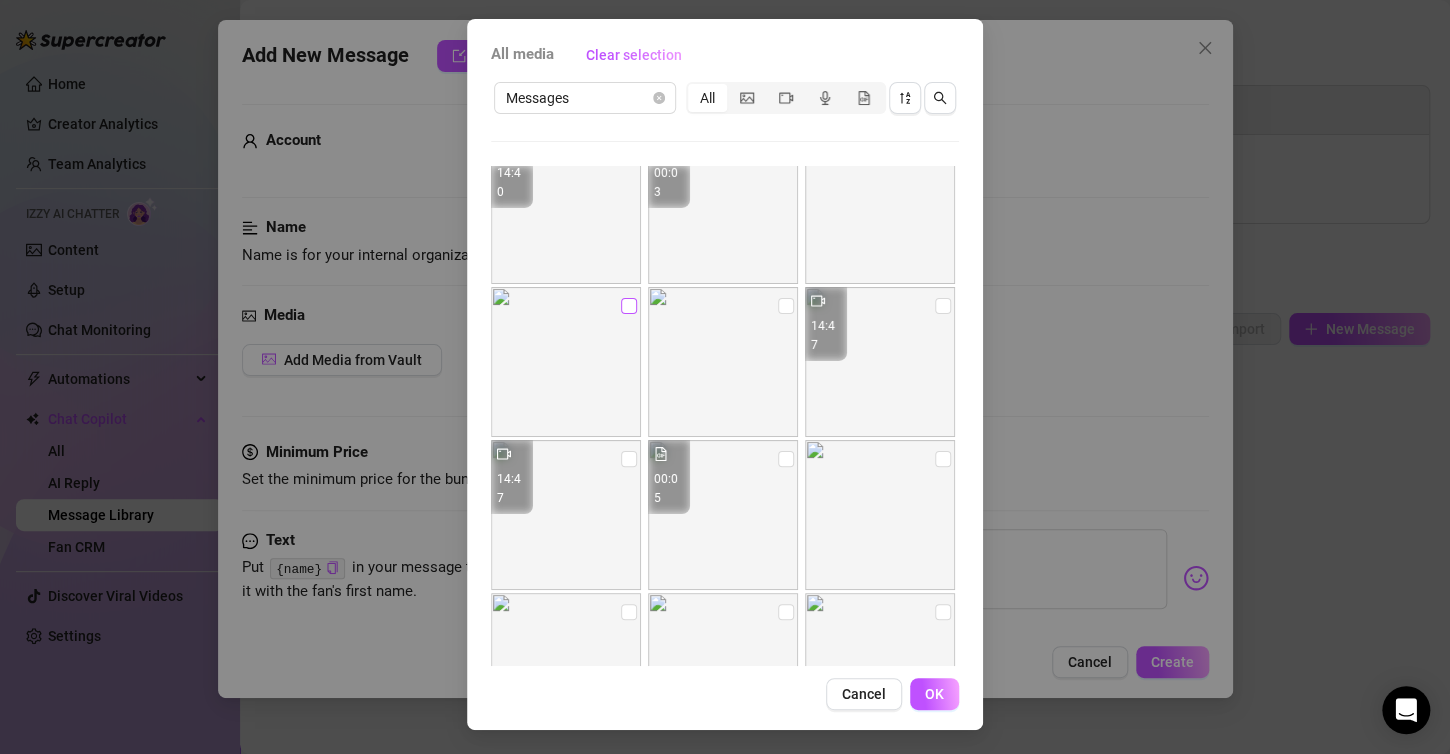 click at bounding box center (629, 306) 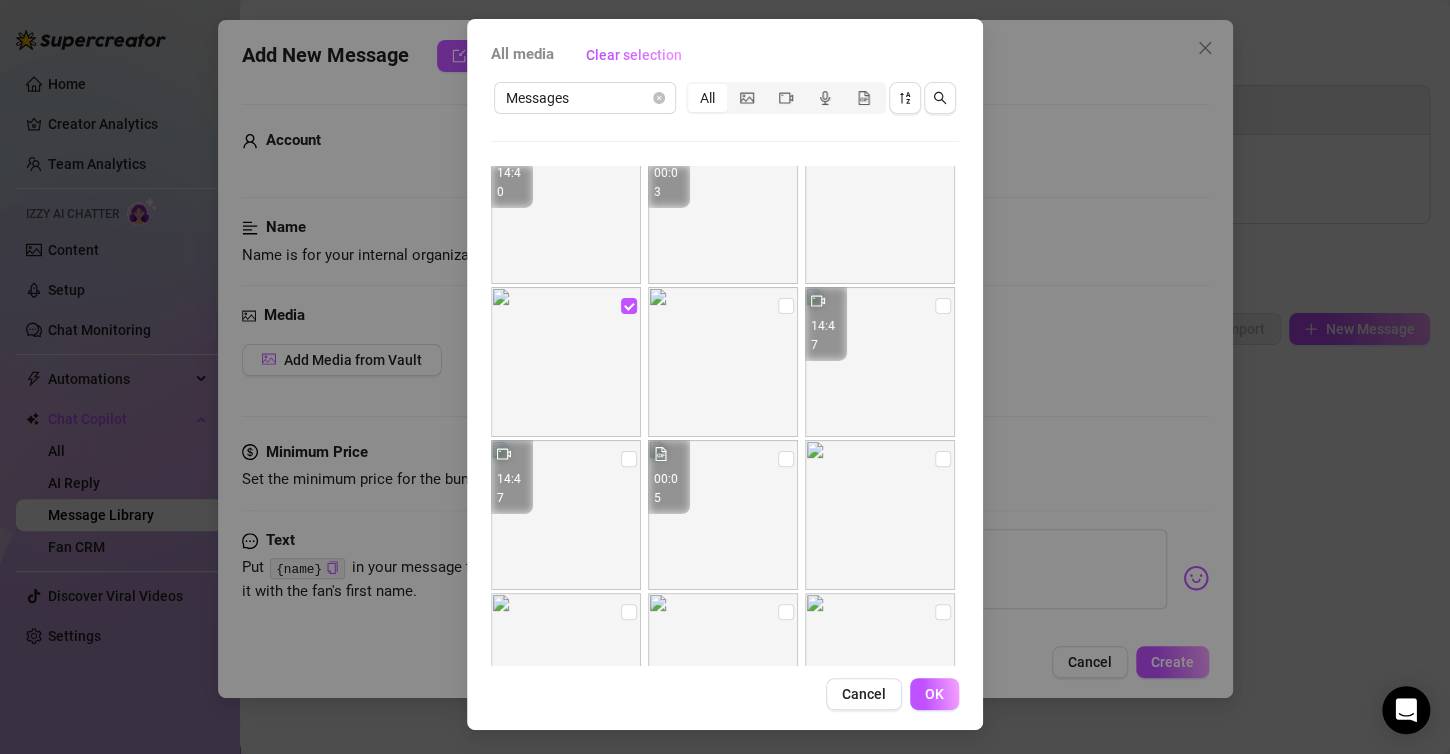 click on "OK" at bounding box center [934, 694] 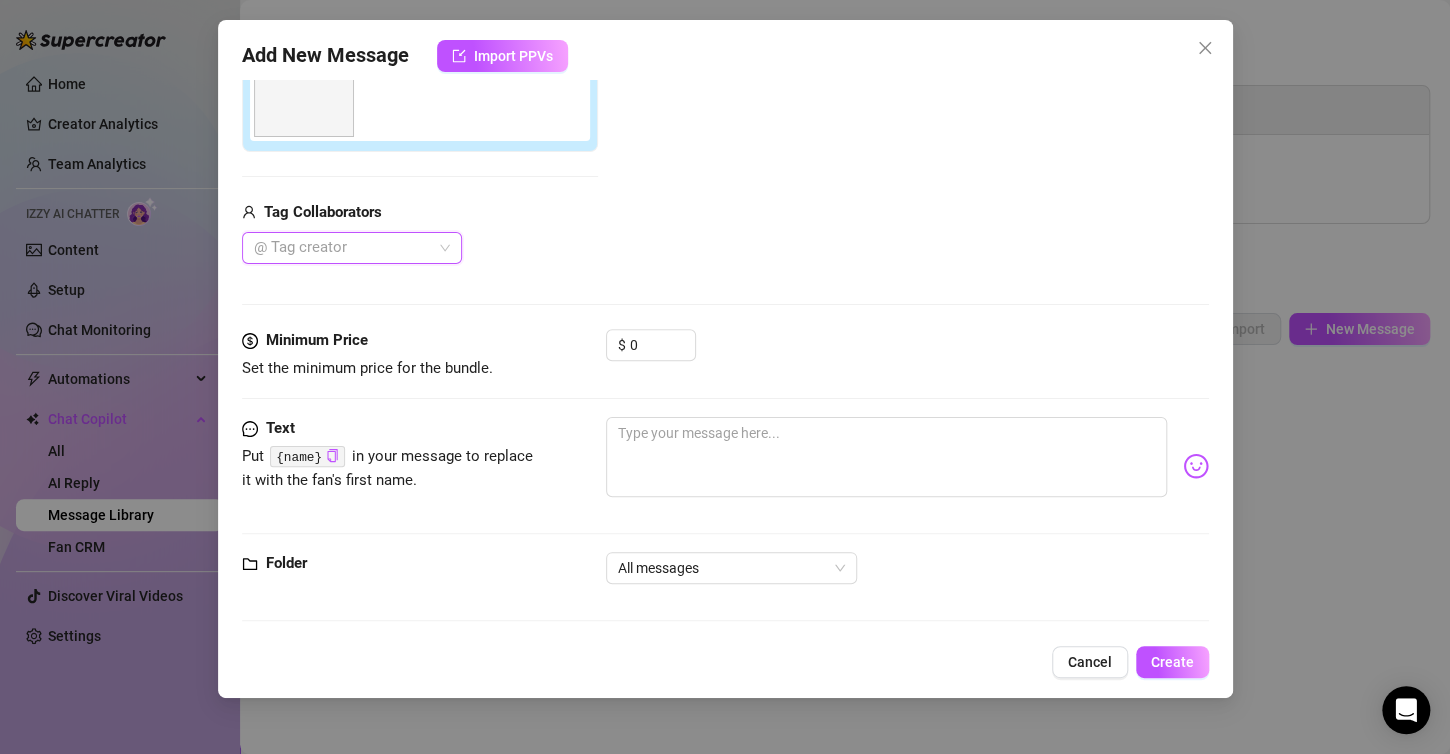 scroll, scrollTop: 400, scrollLeft: 0, axis: vertical 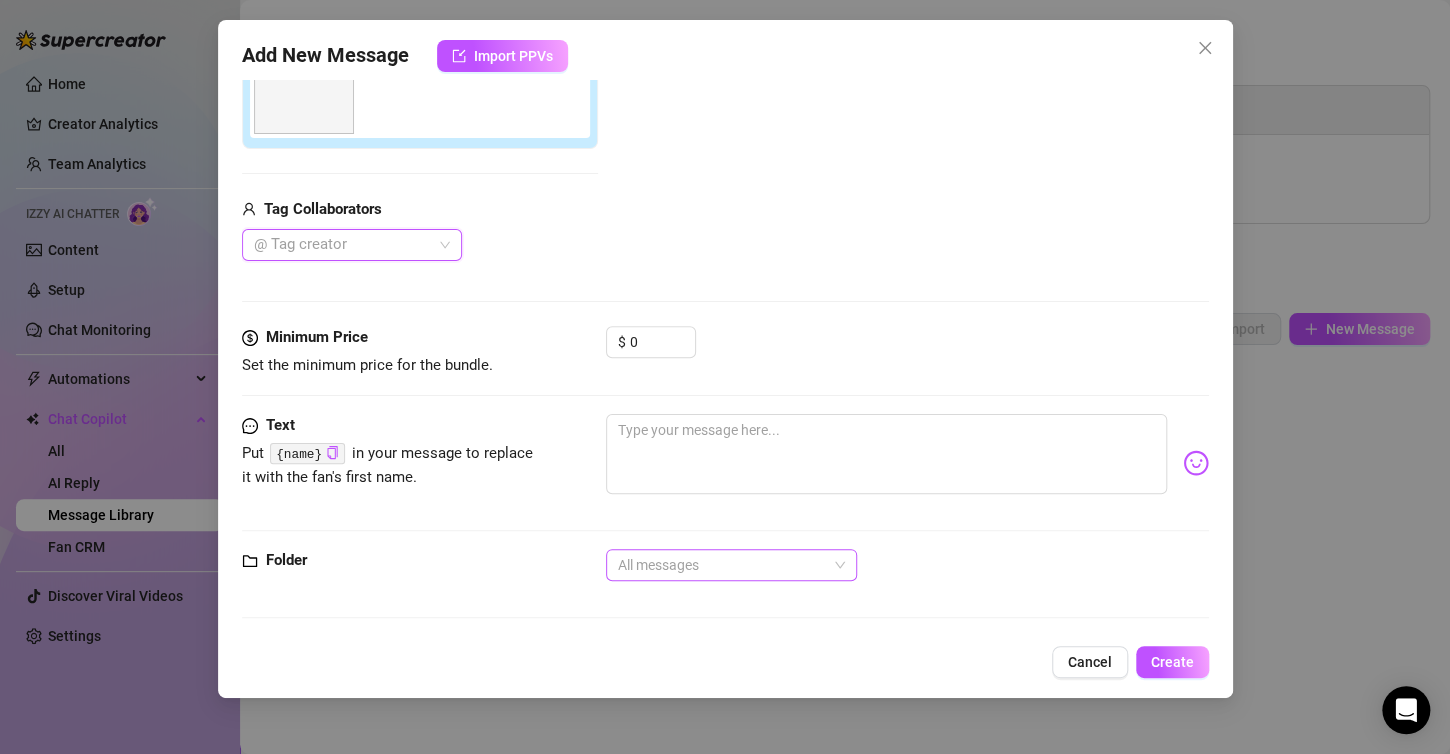 click on "All messages" at bounding box center [731, 565] 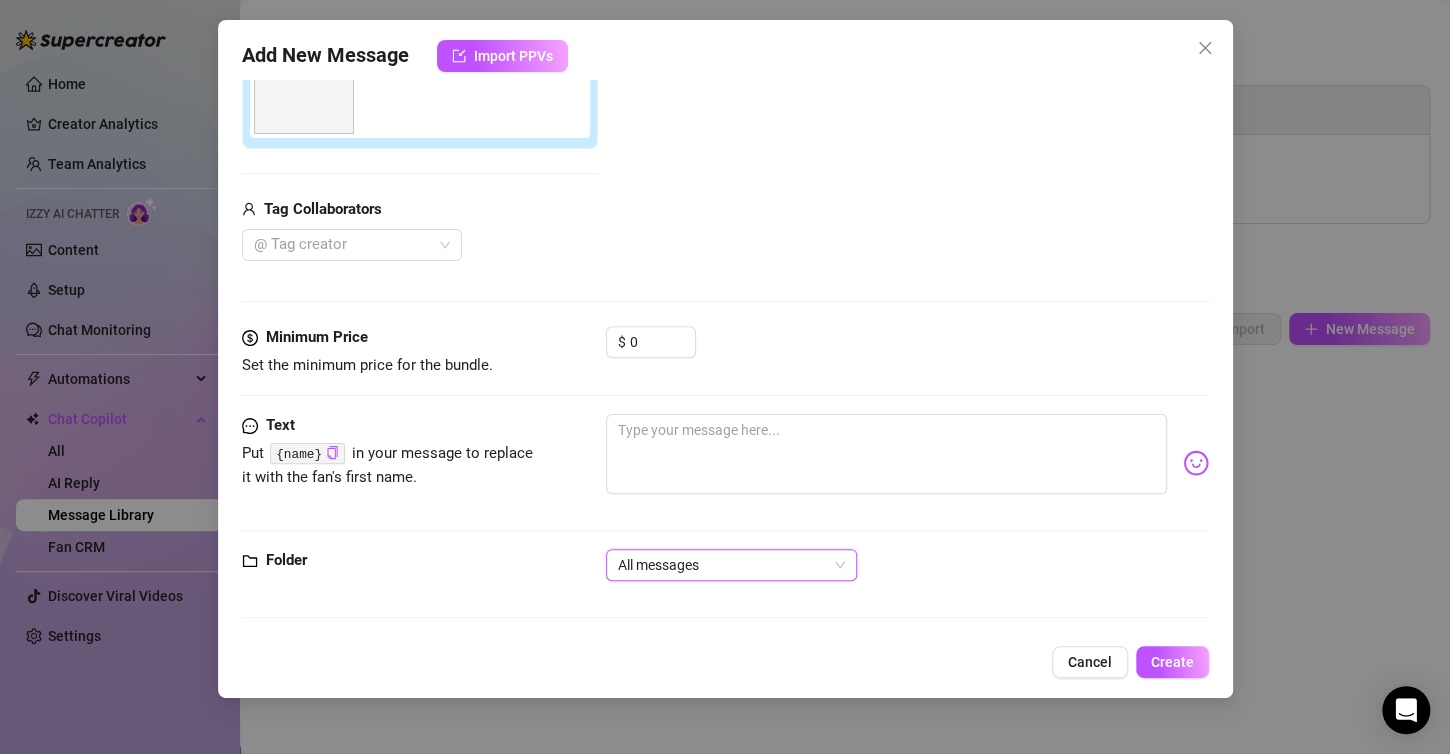 click on "All messages" at bounding box center [731, 565] 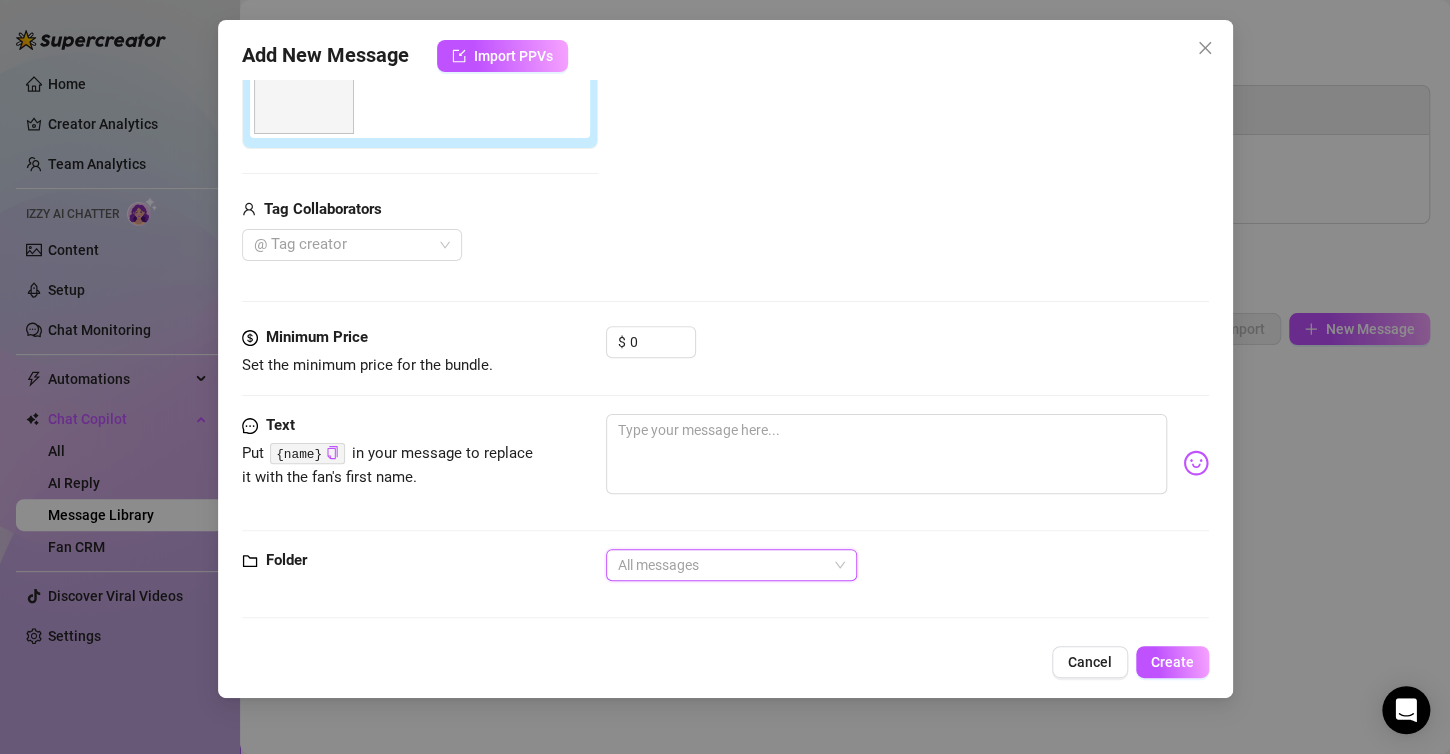 click on "All messages" at bounding box center [731, 565] 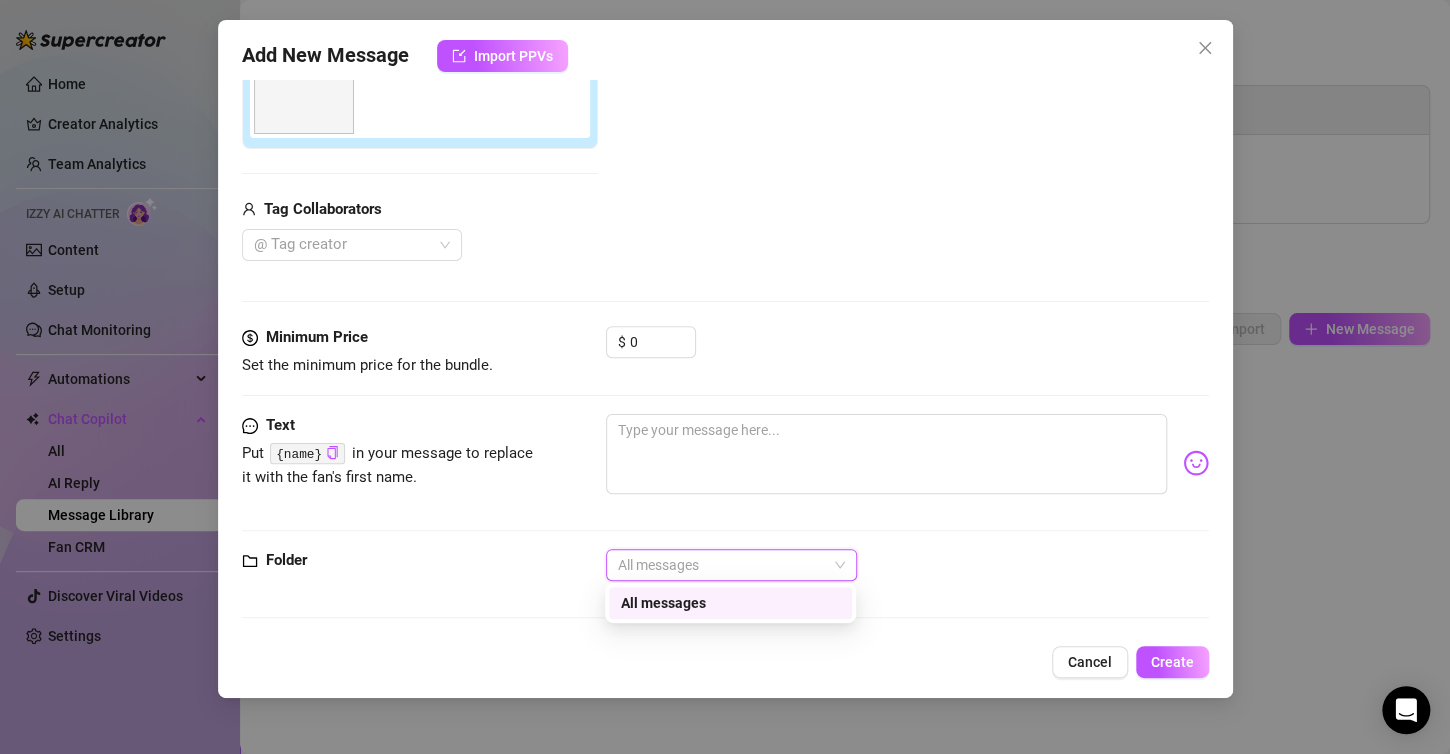 click on "All messages" at bounding box center (730, 603) 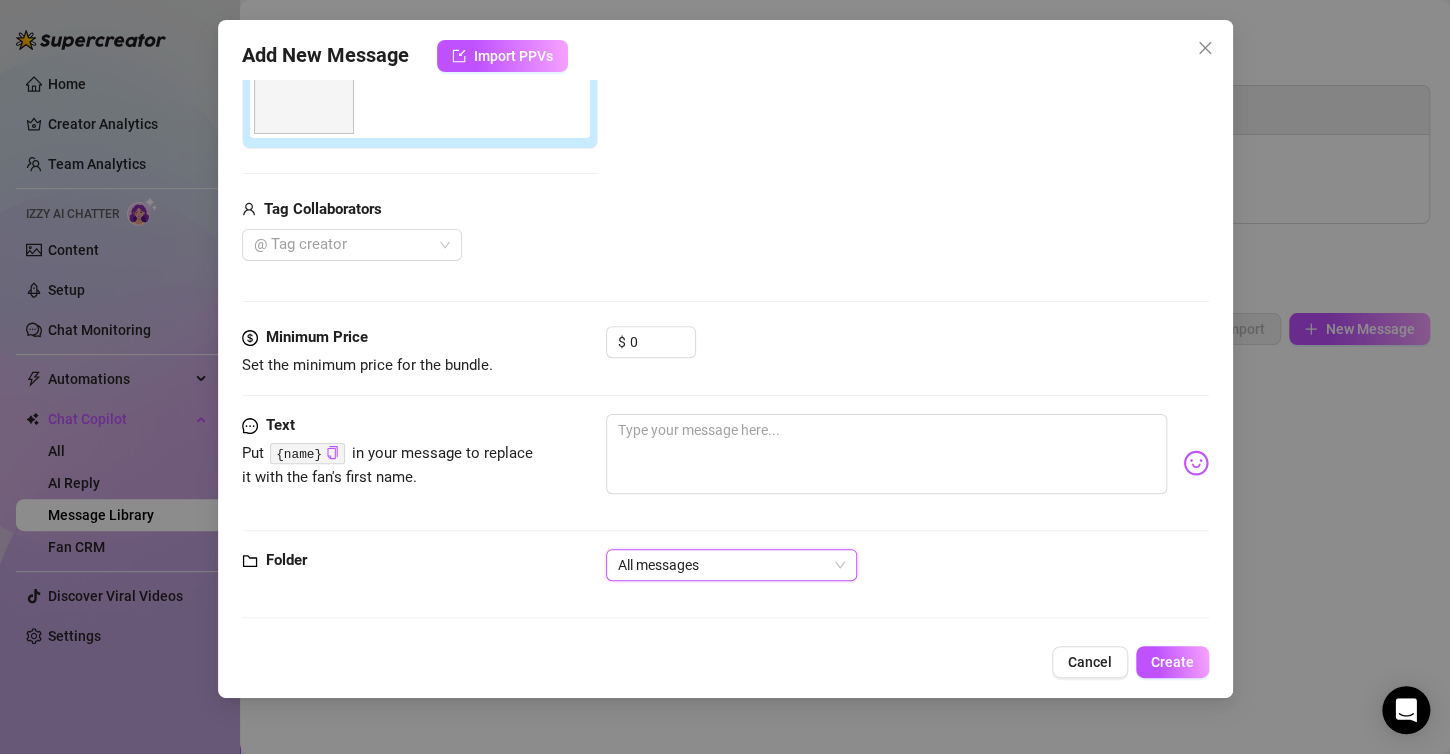 click on "Folder" at bounding box center [286, 560] 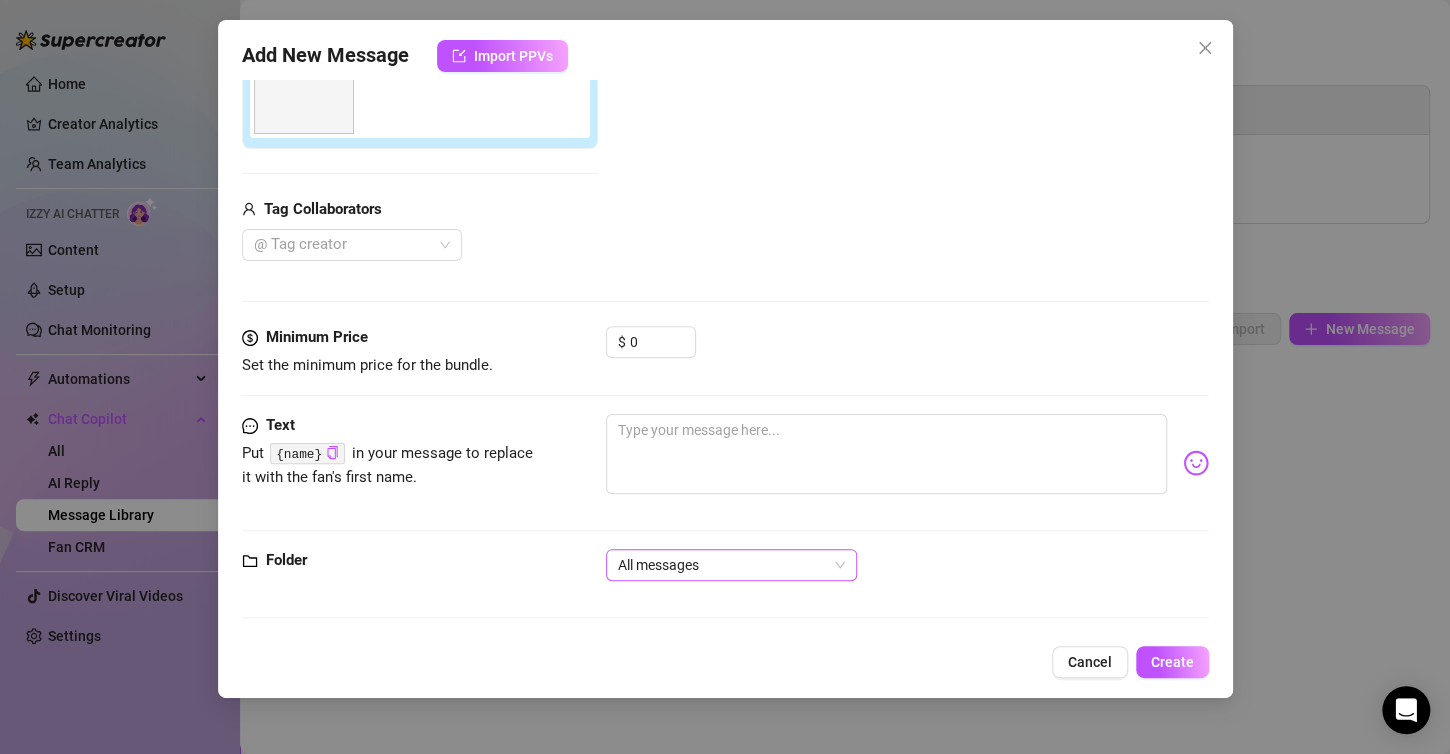 drag, startPoint x: 759, startPoint y: 588, endPoint x: 771, endPoint y: 569, distance: 22.472204 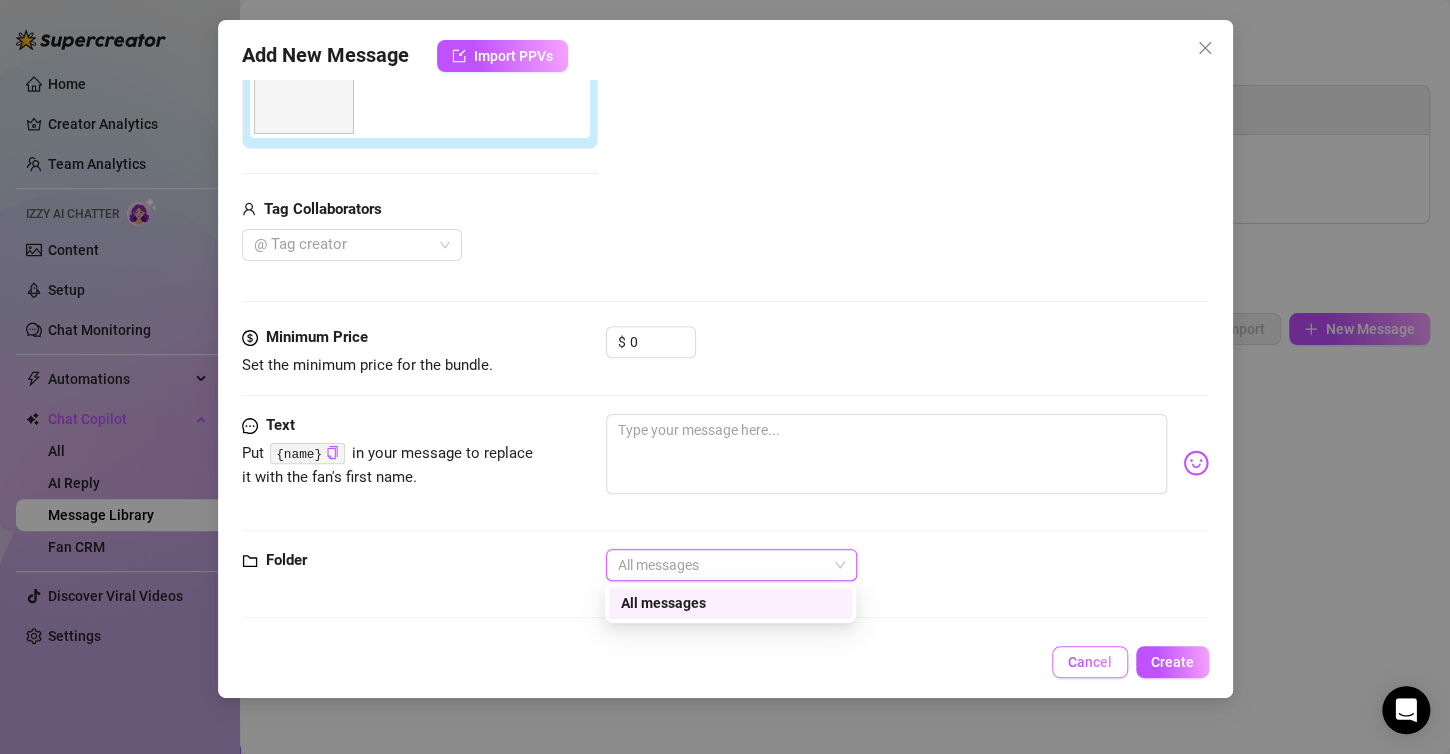 click on "Cancel" at bounding box center [1090, 662] 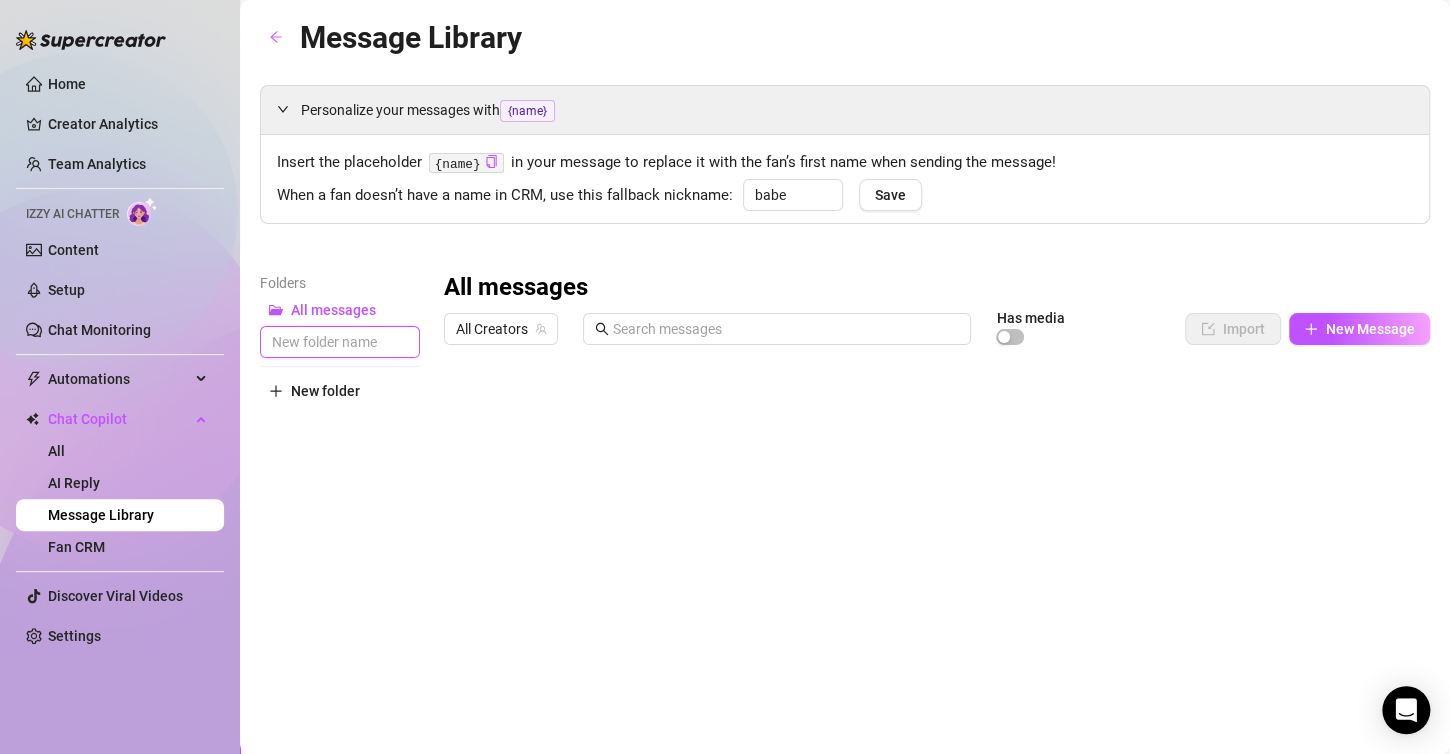 click at bounding box center (340, 342) 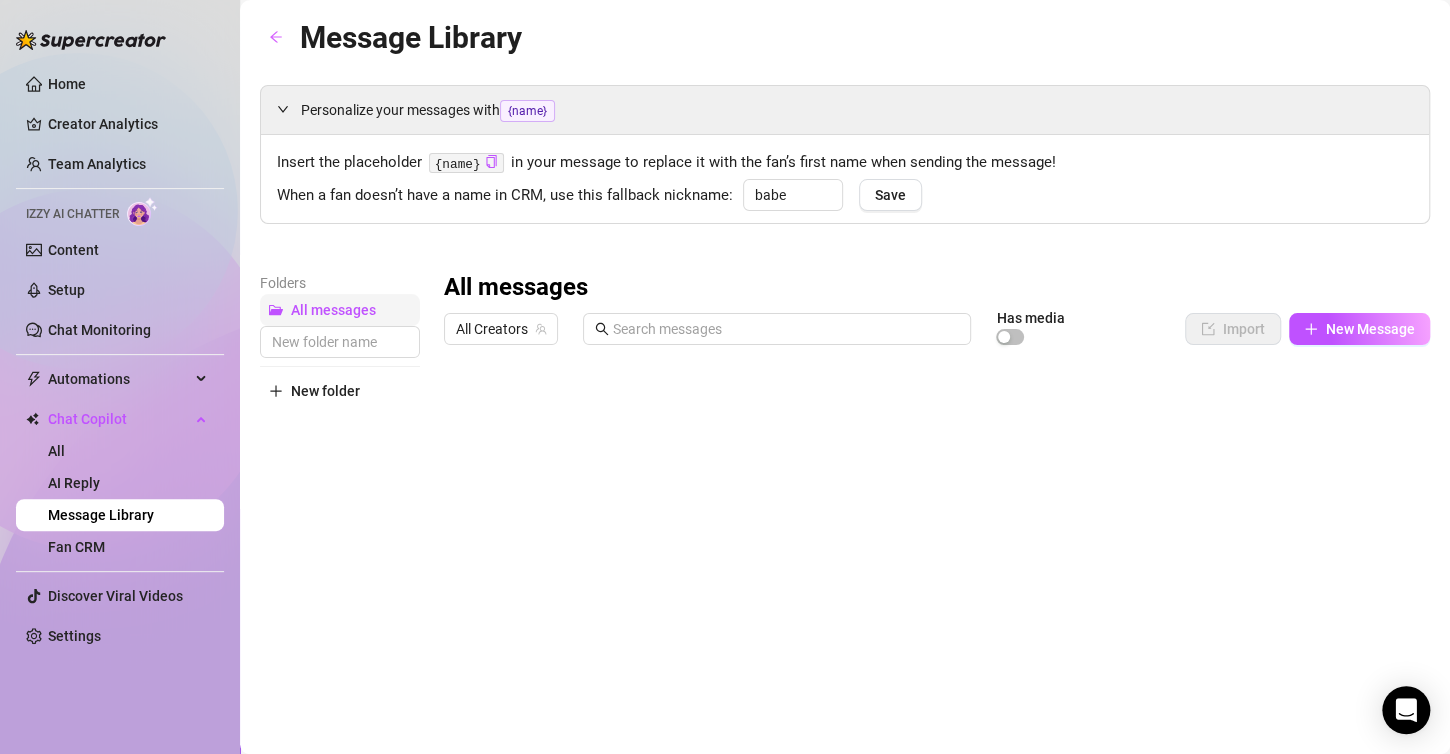 click on "All messages" at bounding box center (333, 310) 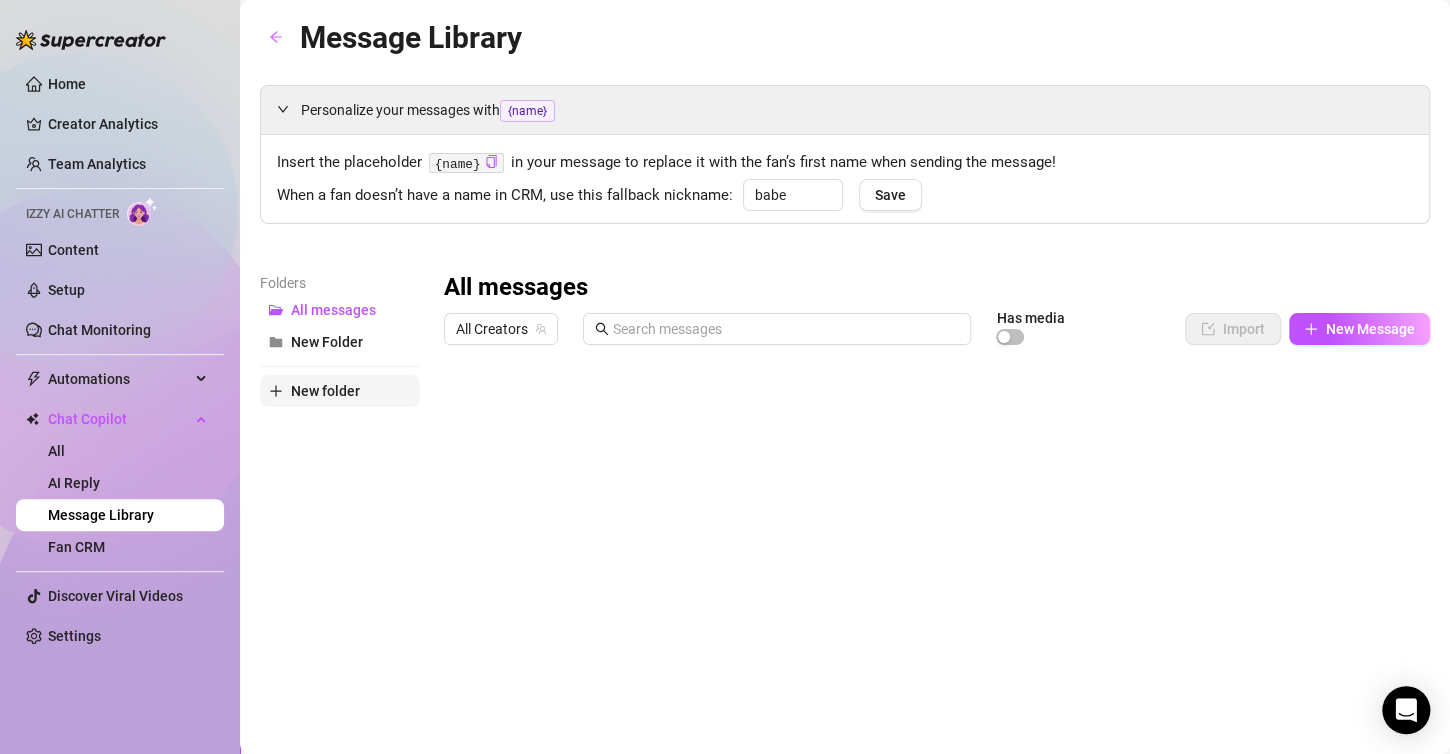 click on "New folder" at bounding box center [325, 391] 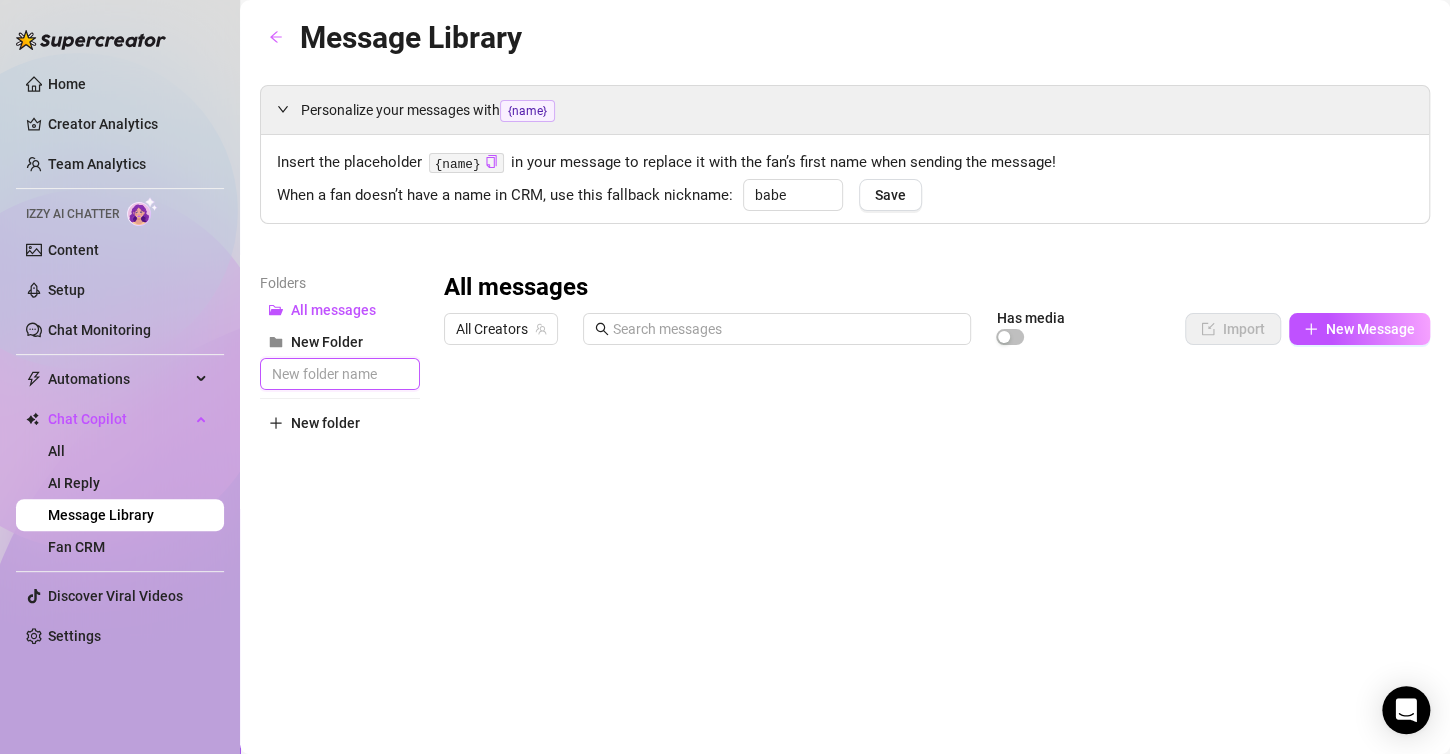click at bounding box center (340, 374) 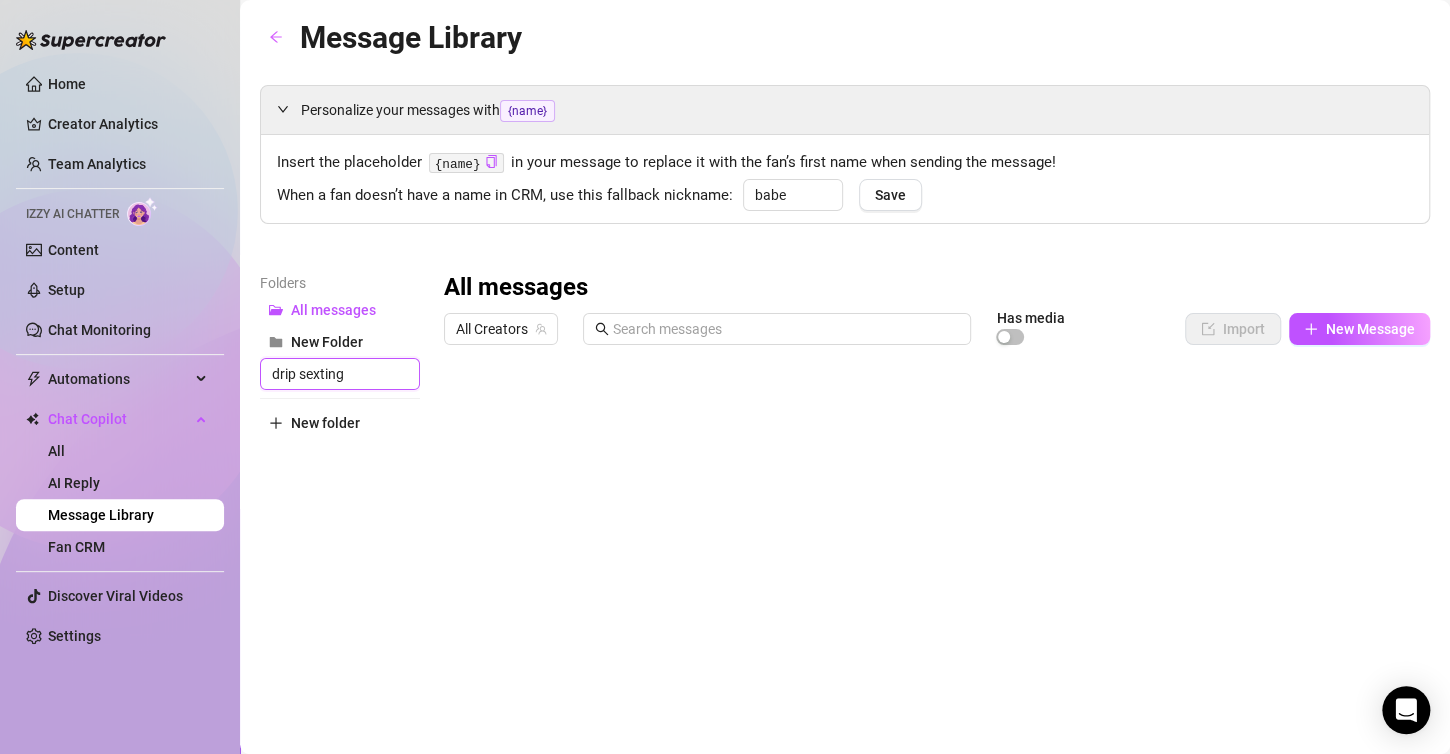 type on "drip sexting 1" 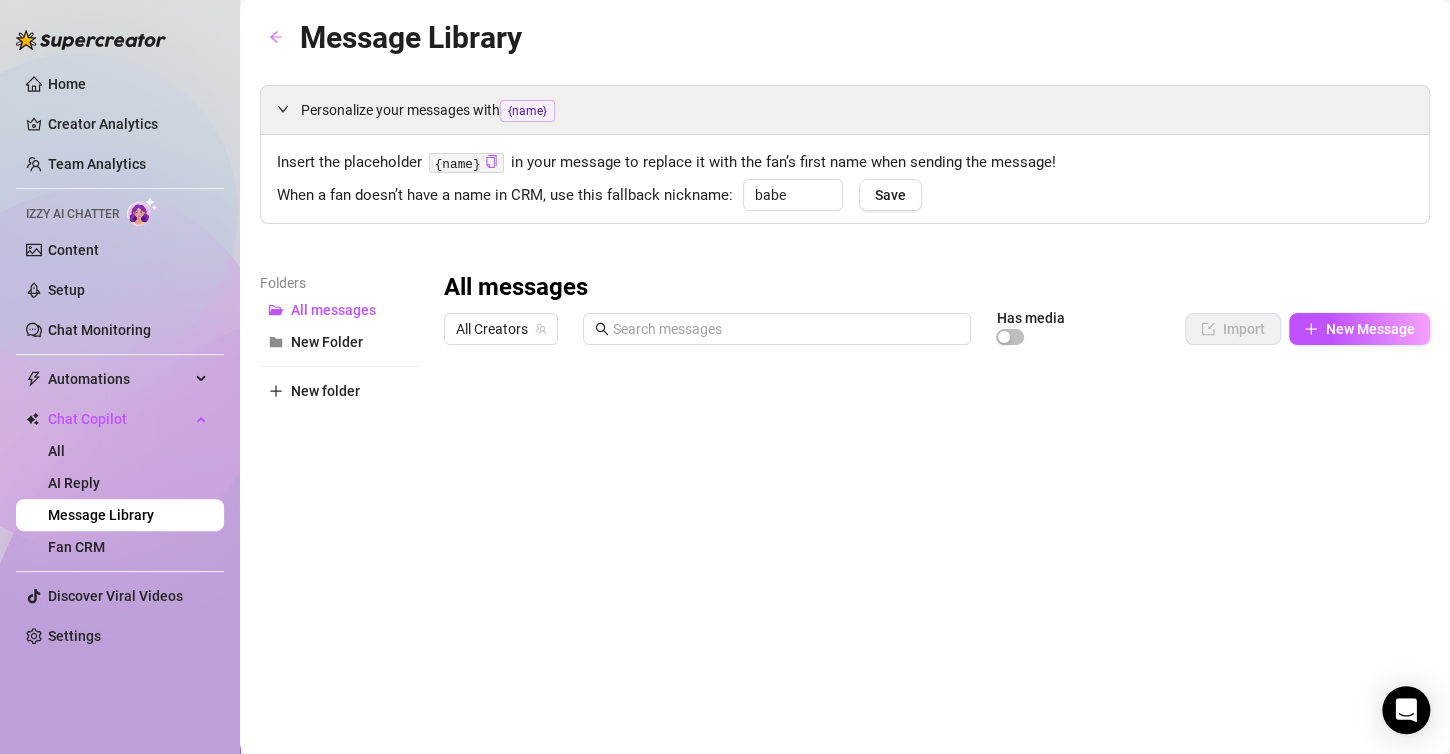 click on "All messages All Creators Has media Import New Message Title Text Media $ AI Pricing Accounts Type to search No data No data" at bounding box center (937, 601) 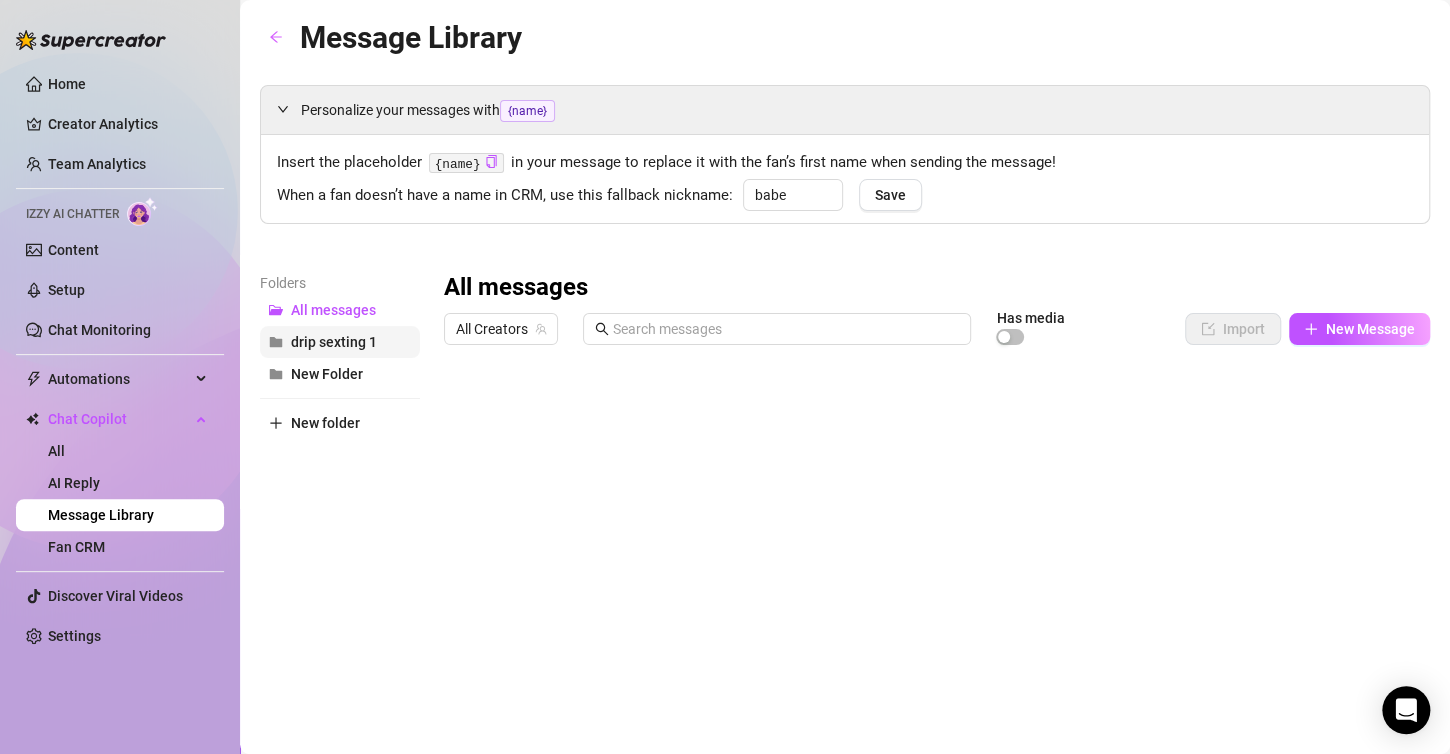 click on "drip sexting 1" at bounding box center [340, 342] 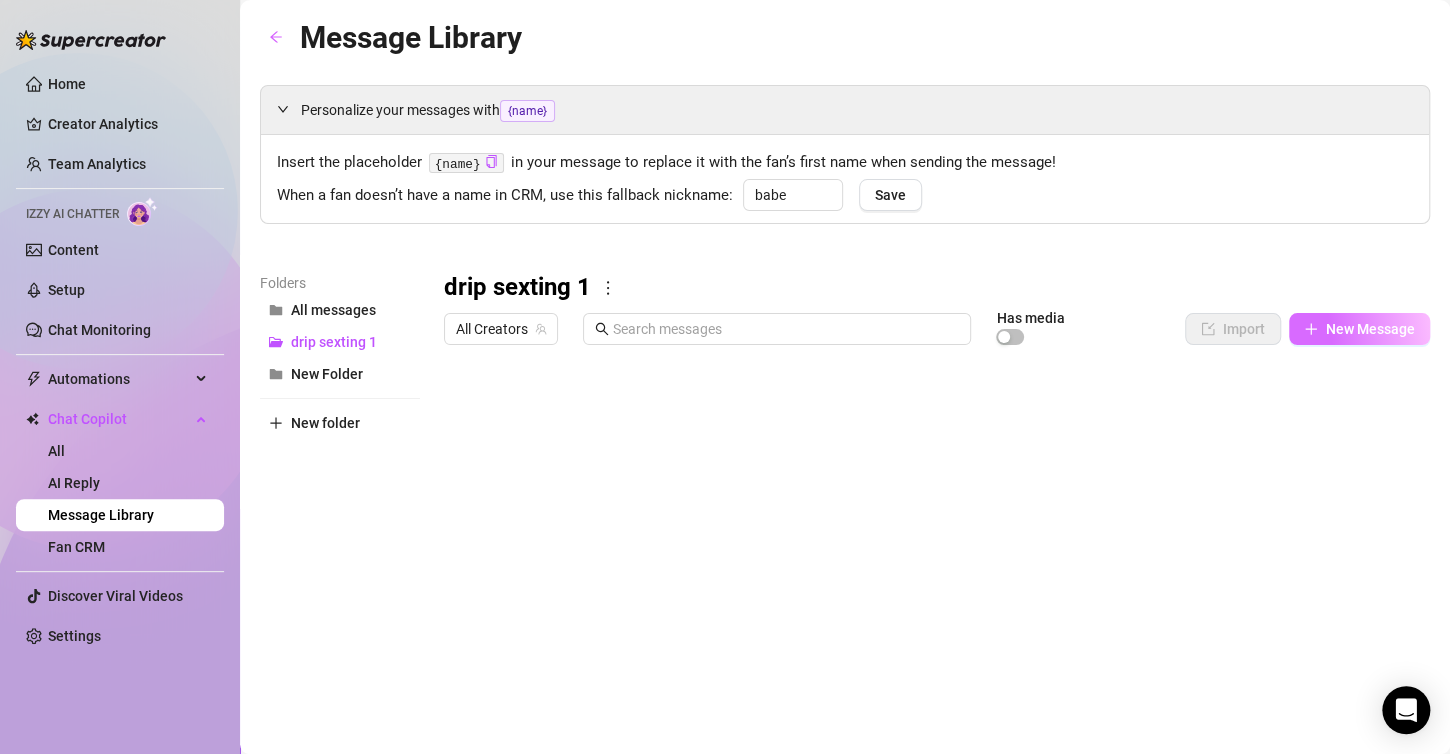 click on "New Message" at bounding box center [1370, 329] 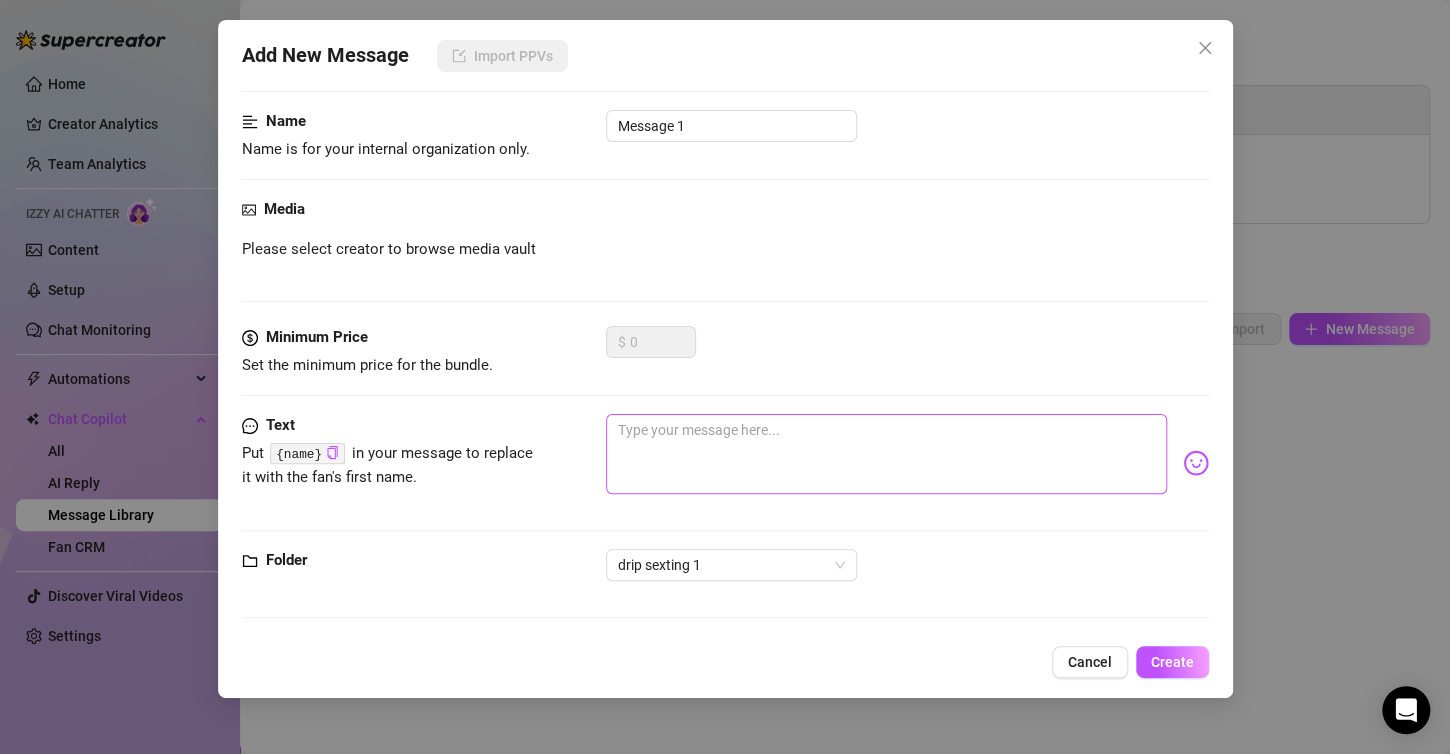 scroll, scrollTop: 107, scrollLeft: 0, axis: vertical 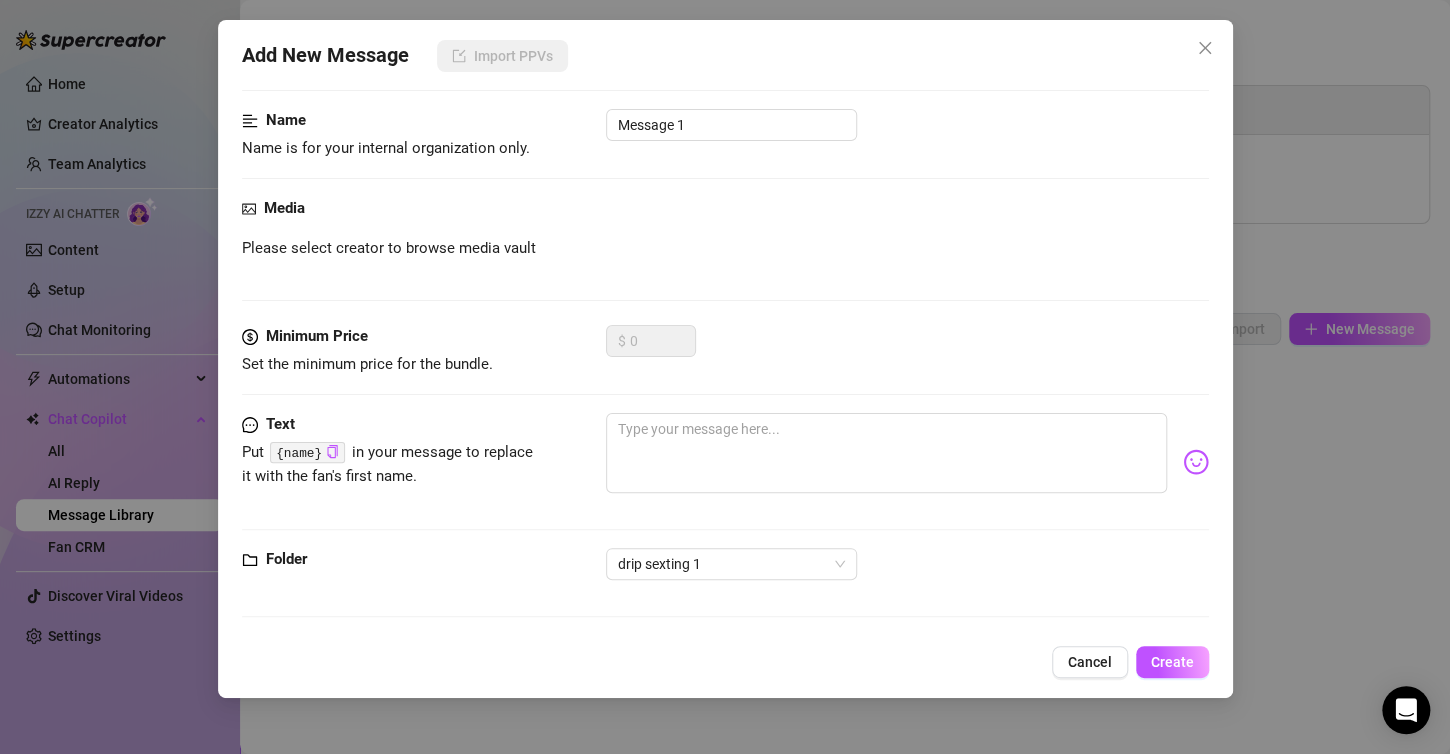 click on "Please select creator to browse media vault" at bounding box center [389, 249] 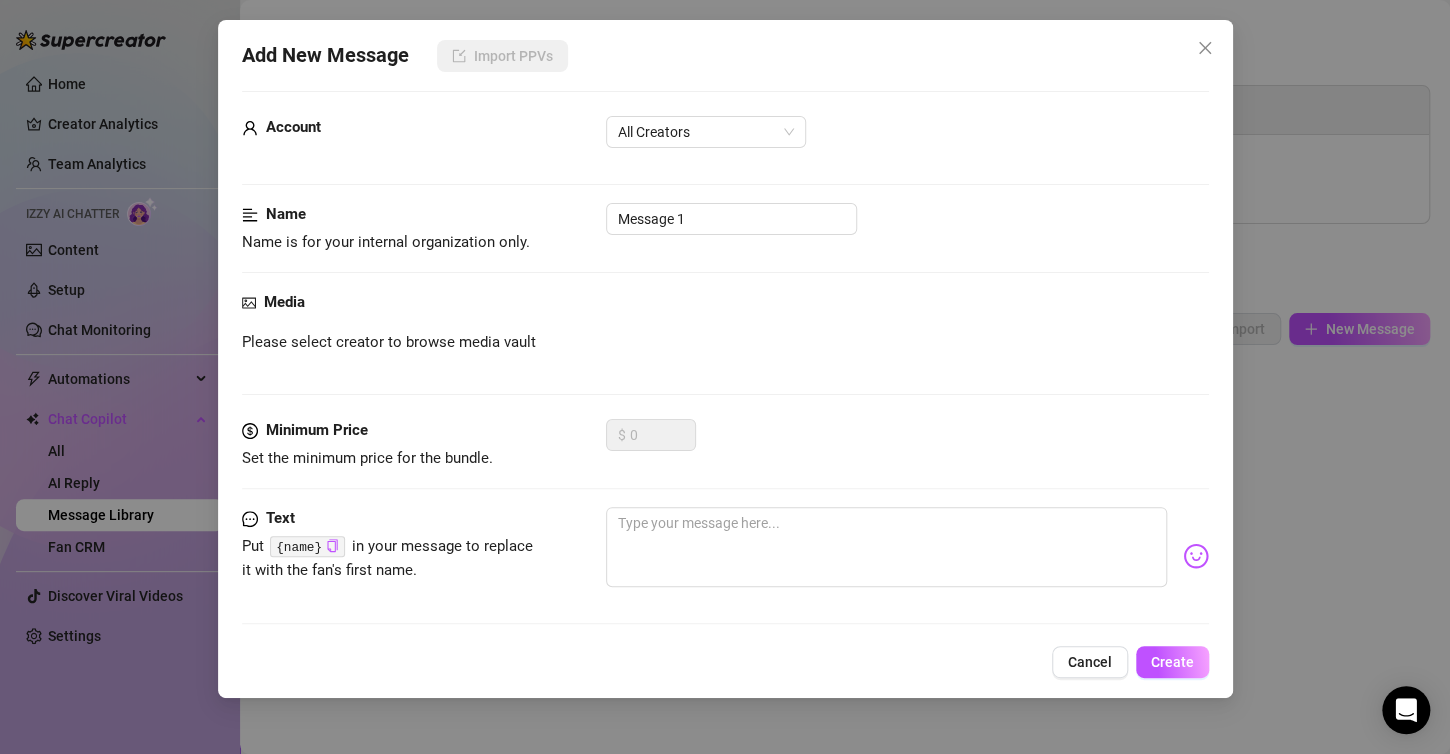 scroll, scrollTop: 0, scrollLeft: 0, axis: both 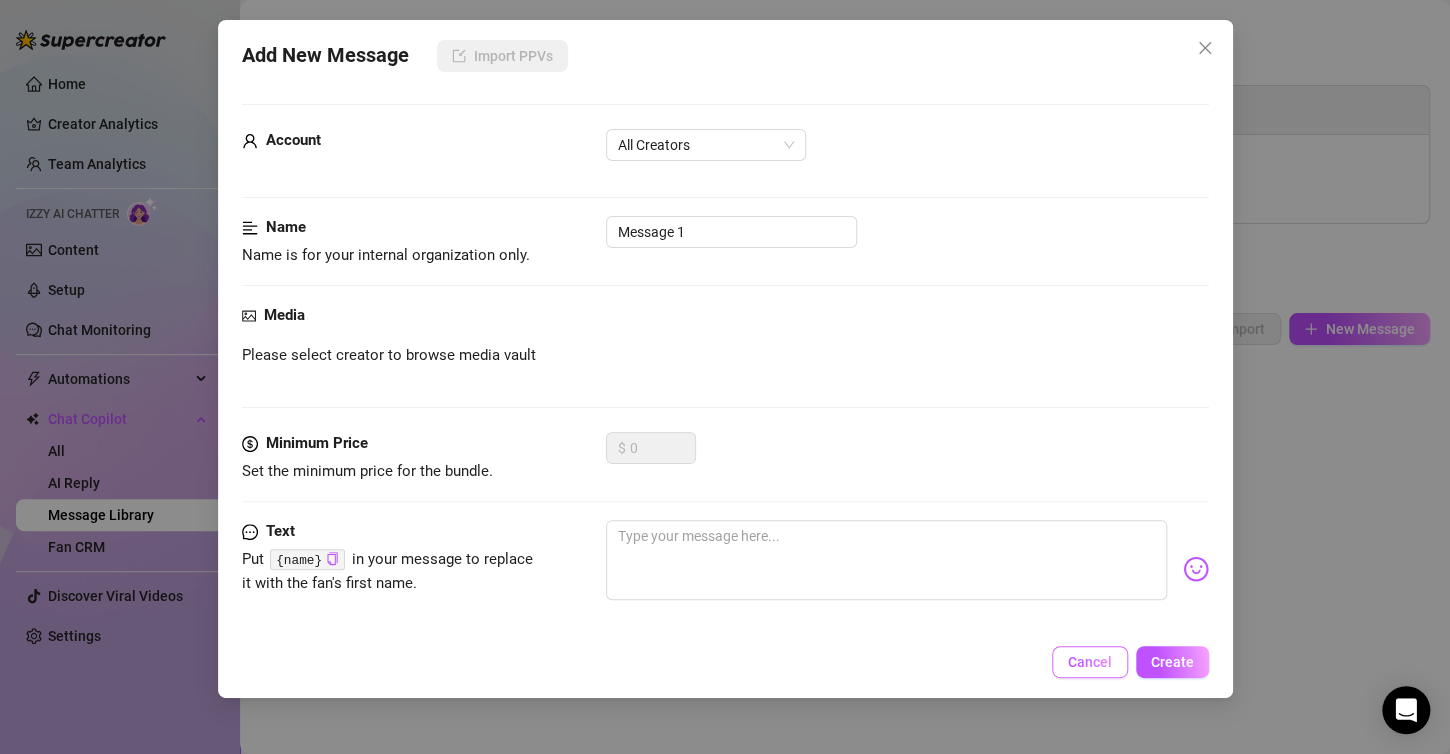click on "Cancel" at bounding box center [1090, 662] 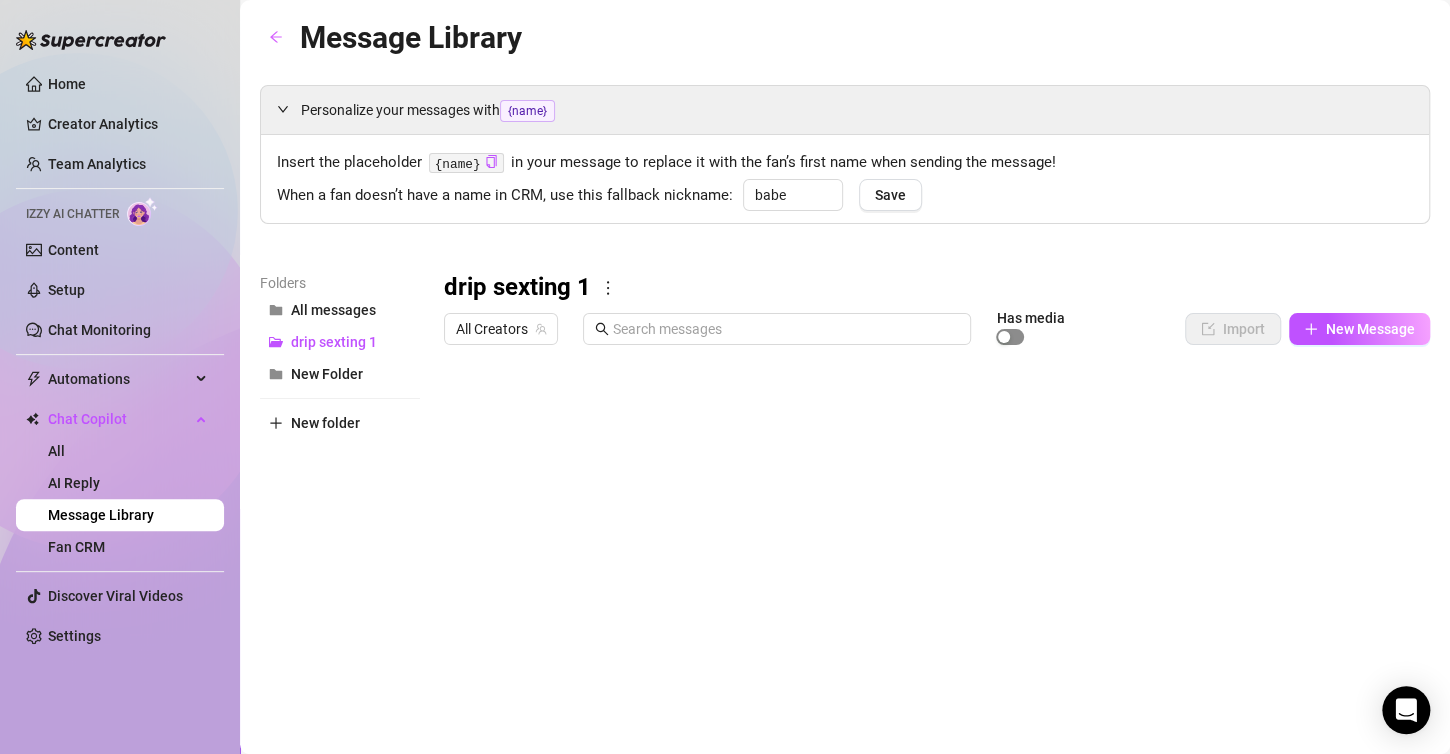 click at bounding box center [1010, 337] 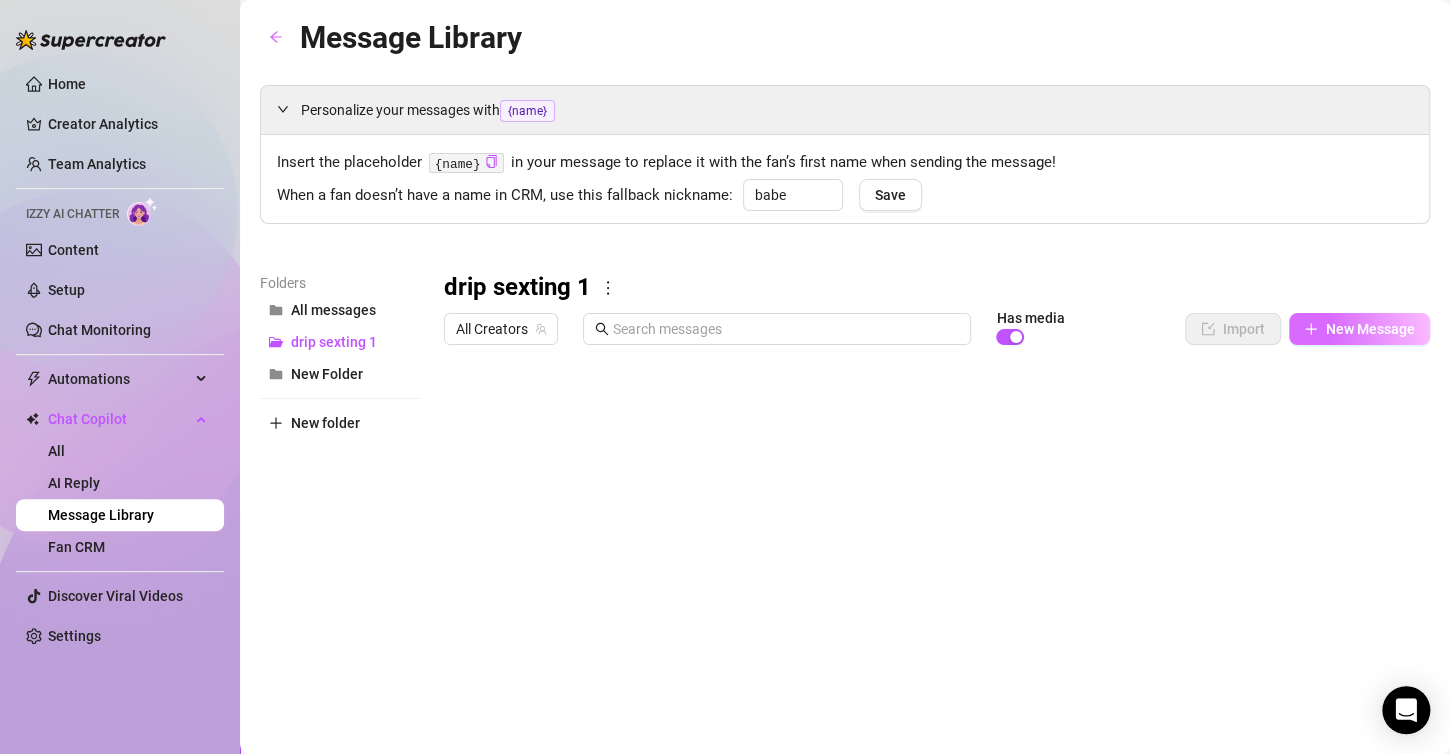 click on "New Message" at bounding box center [1359, 329] 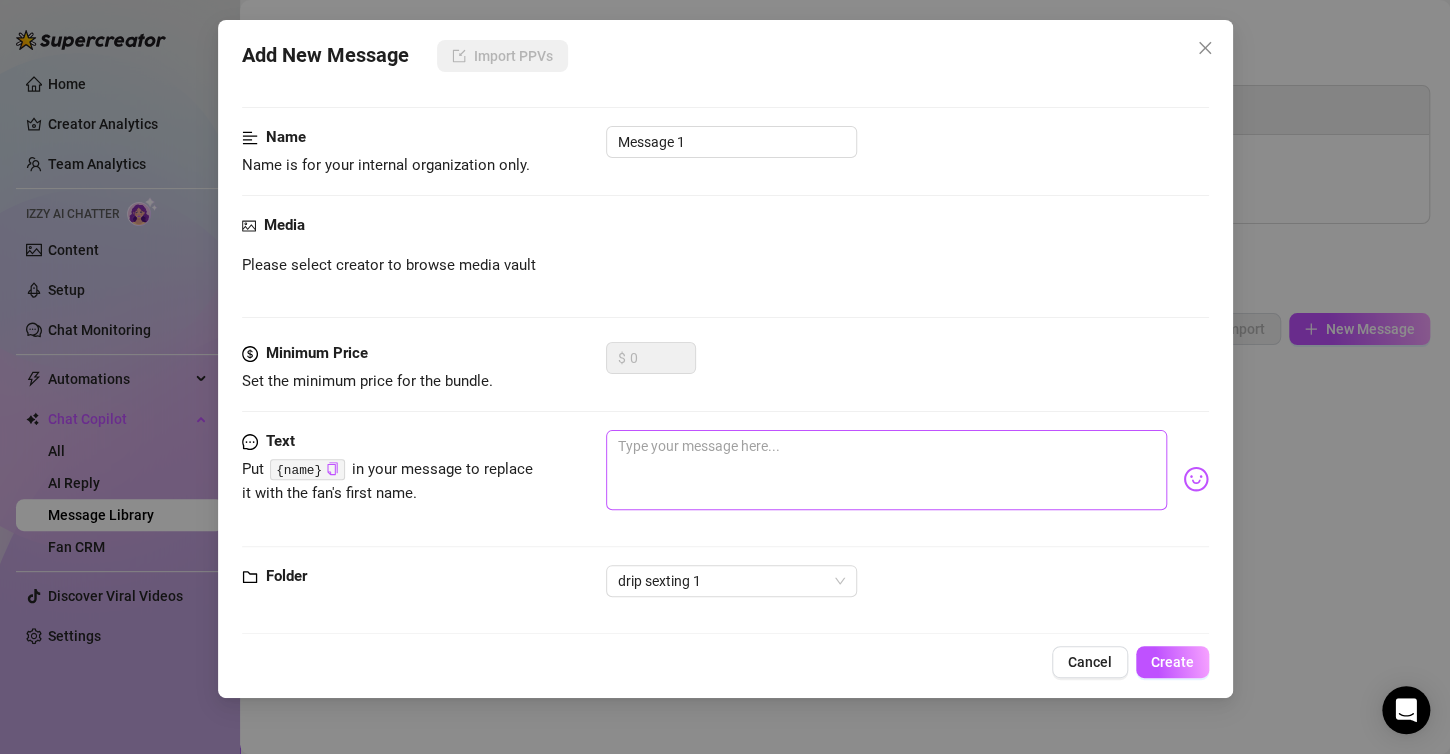 scroll, scrollTop: 107, scrollLeft: 0, axis: vertical 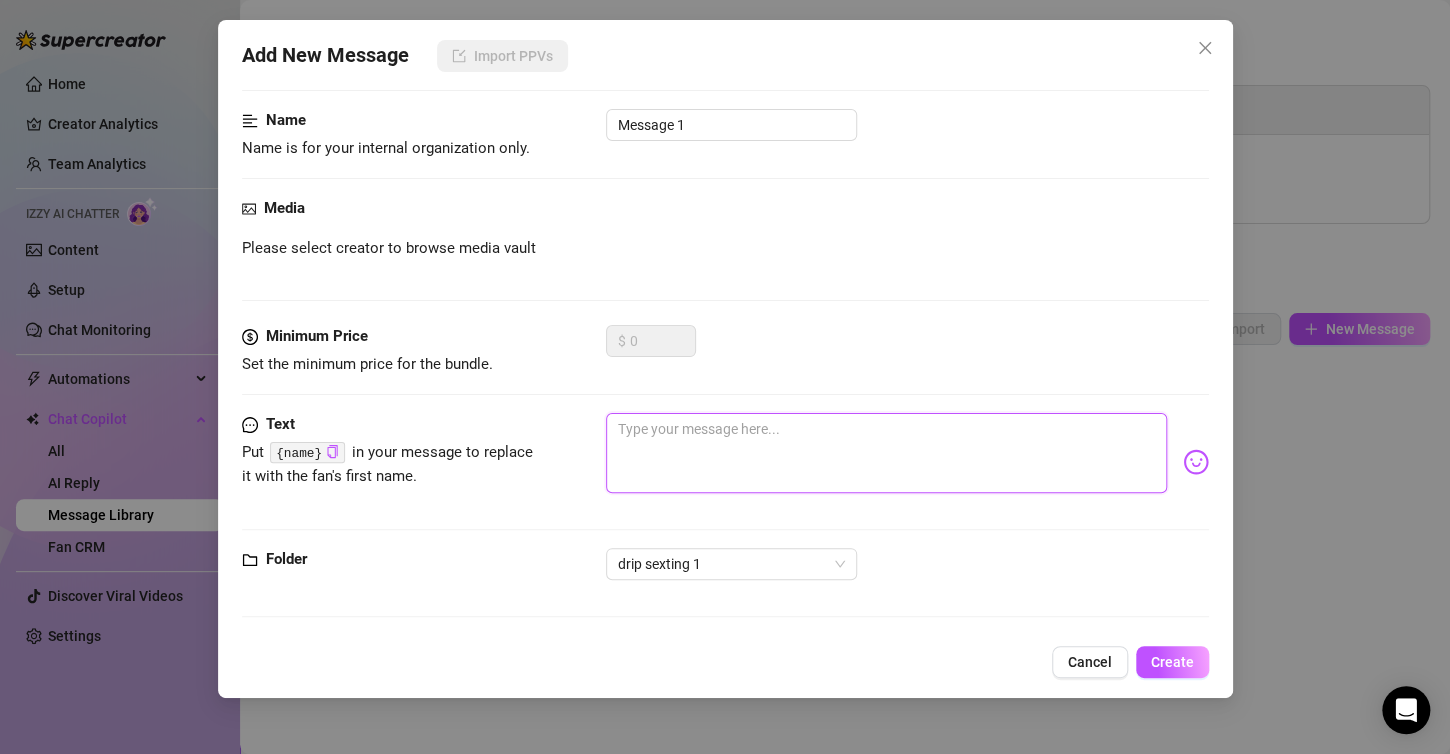 click at bounding box center [886, 453] 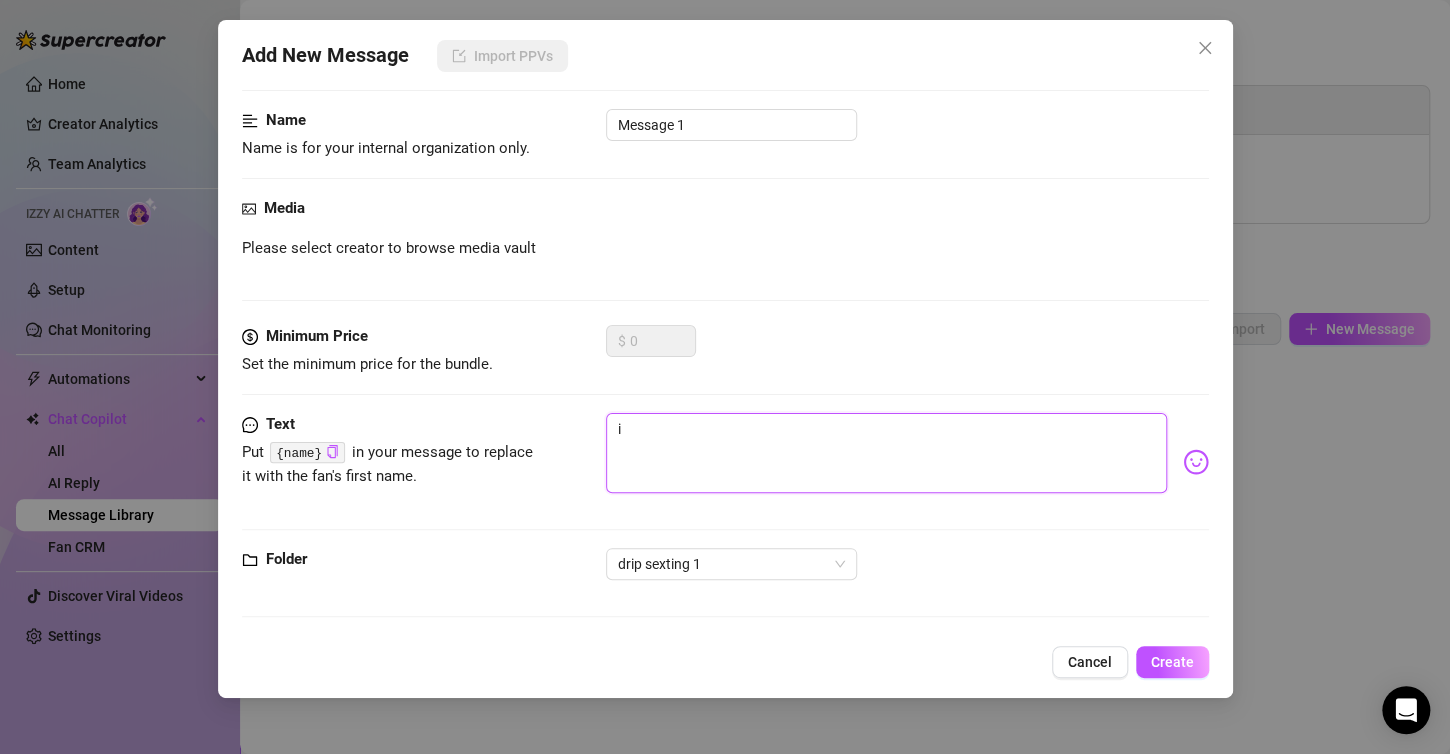 type on "i'" 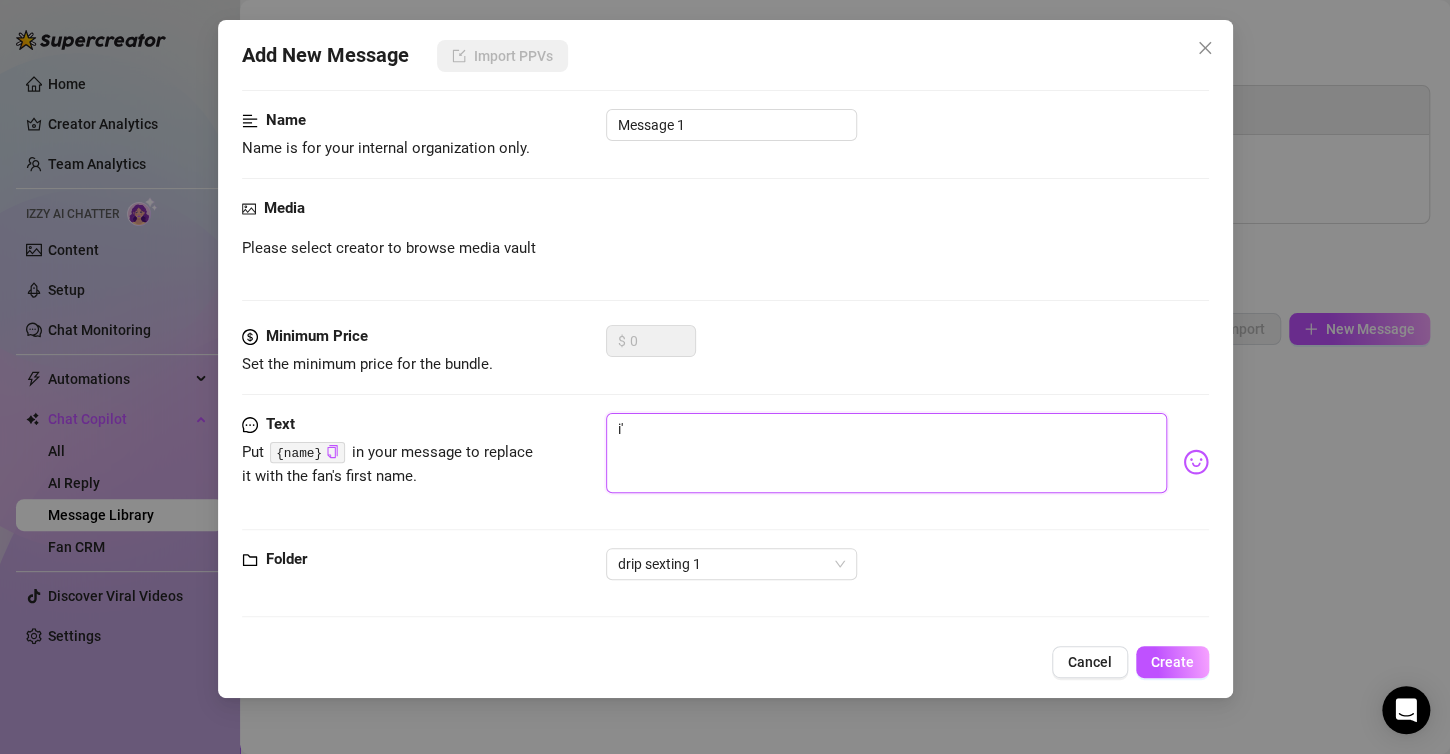 type on "i'" 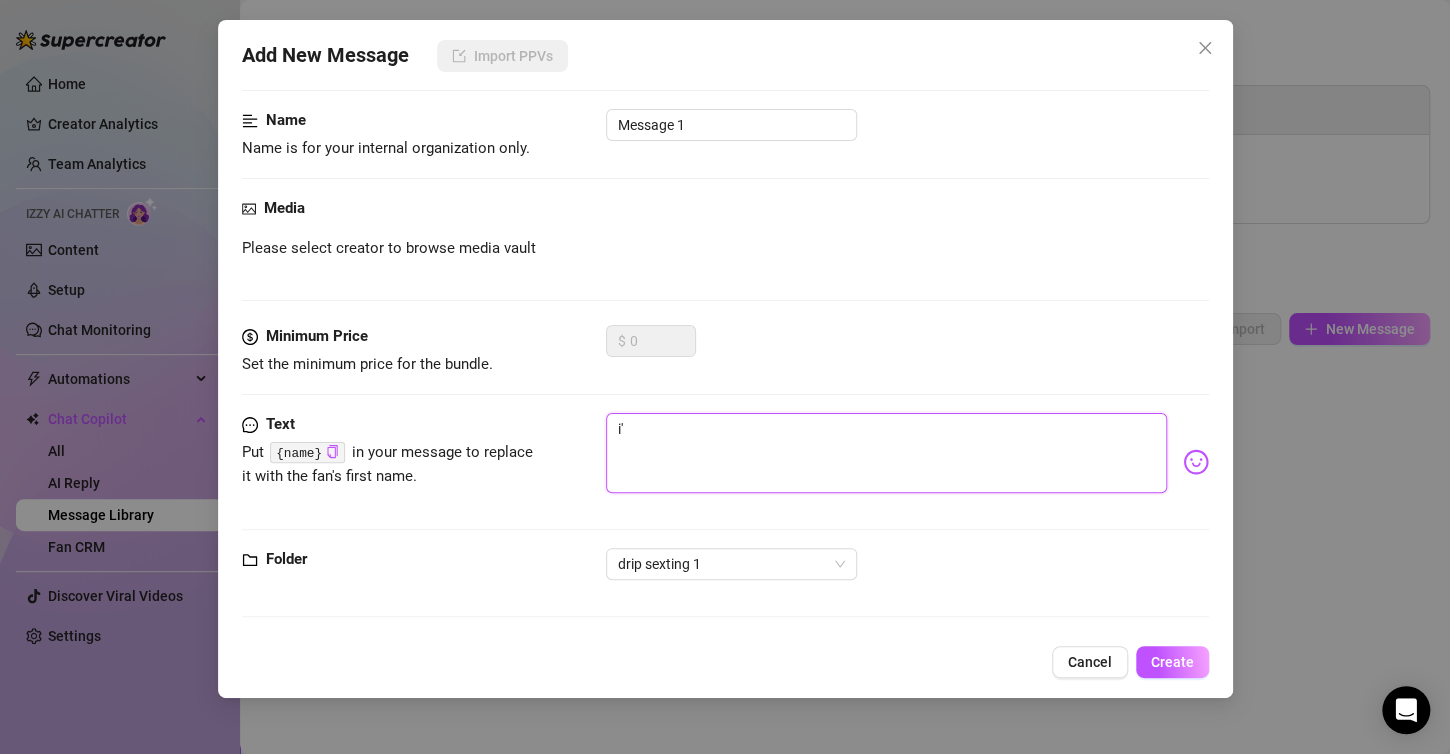 type on "i' =" 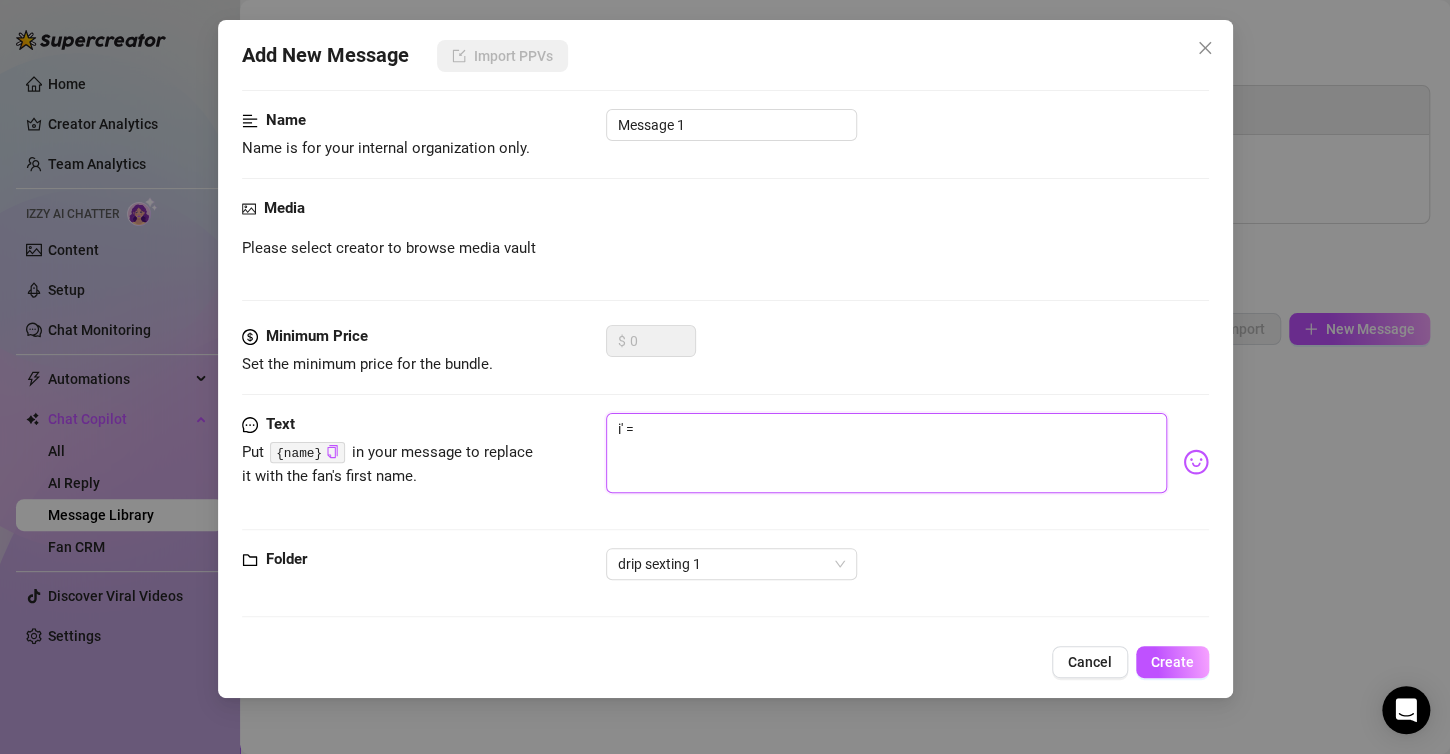 type on "i'" 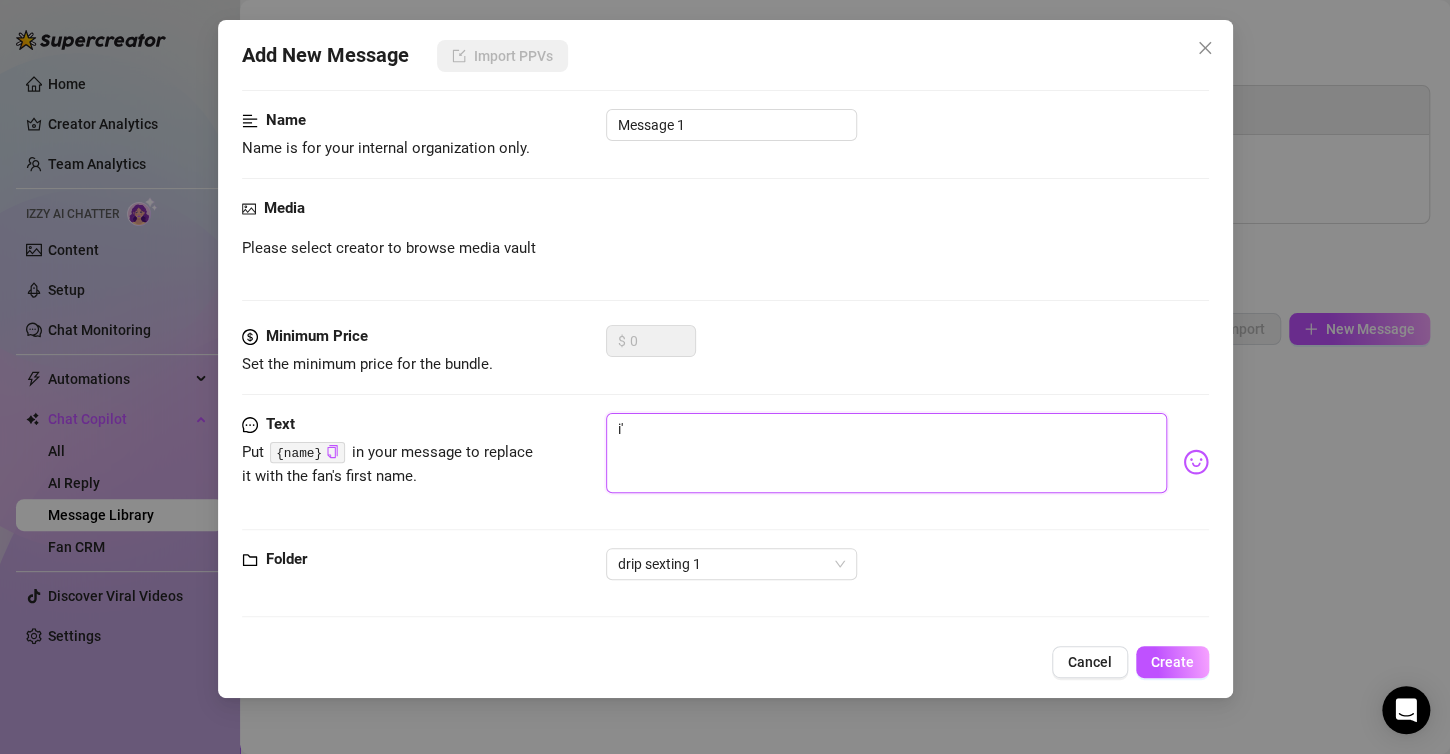type on "i'" 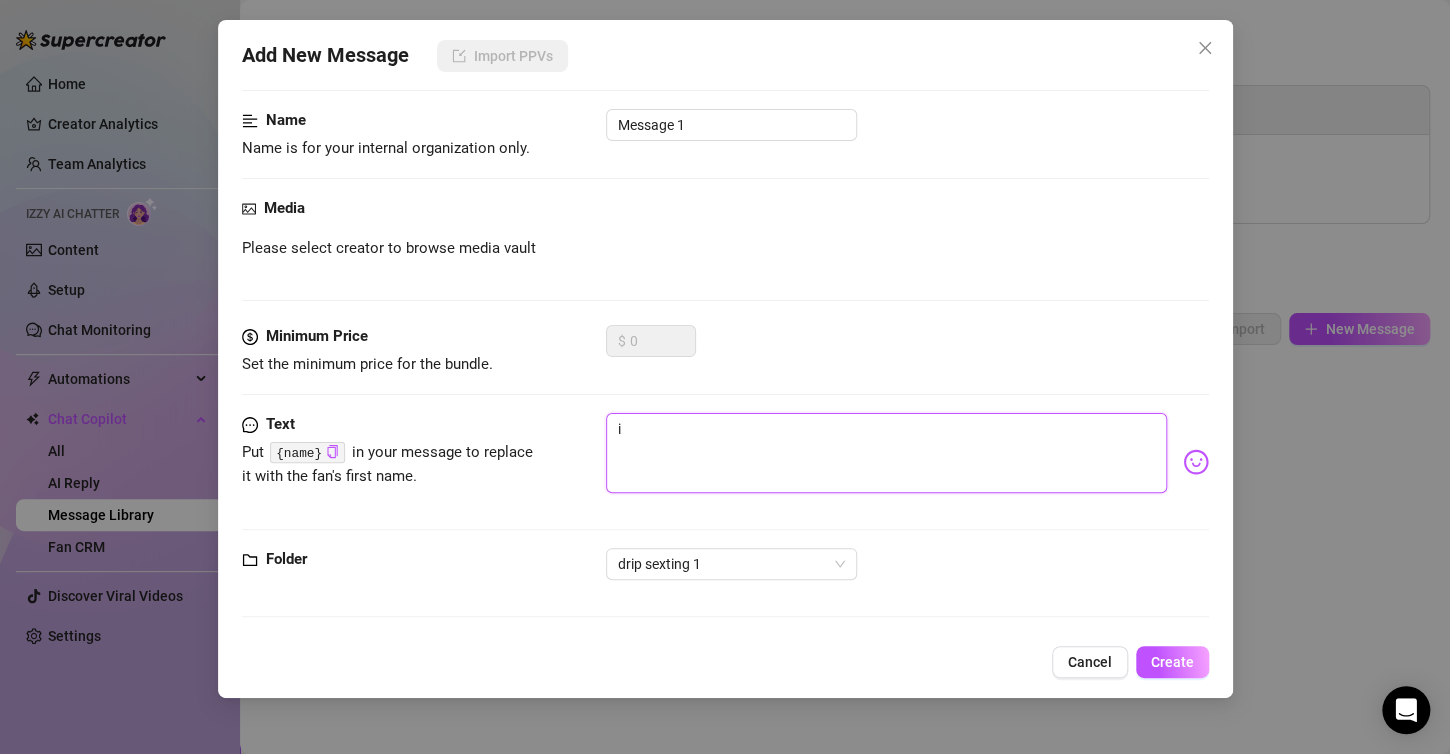type on "Type your message here..." 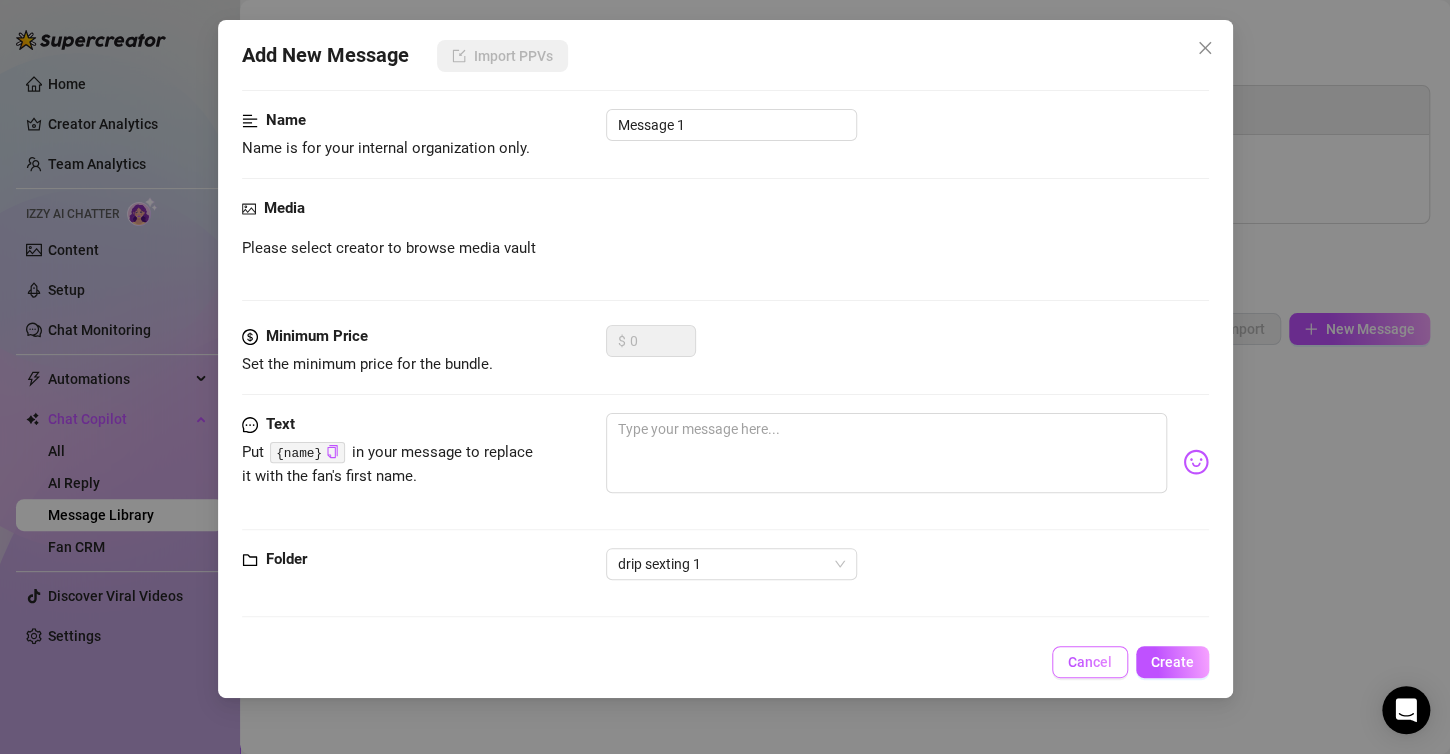click on "Cancel" at bounding box center [1090, 662] 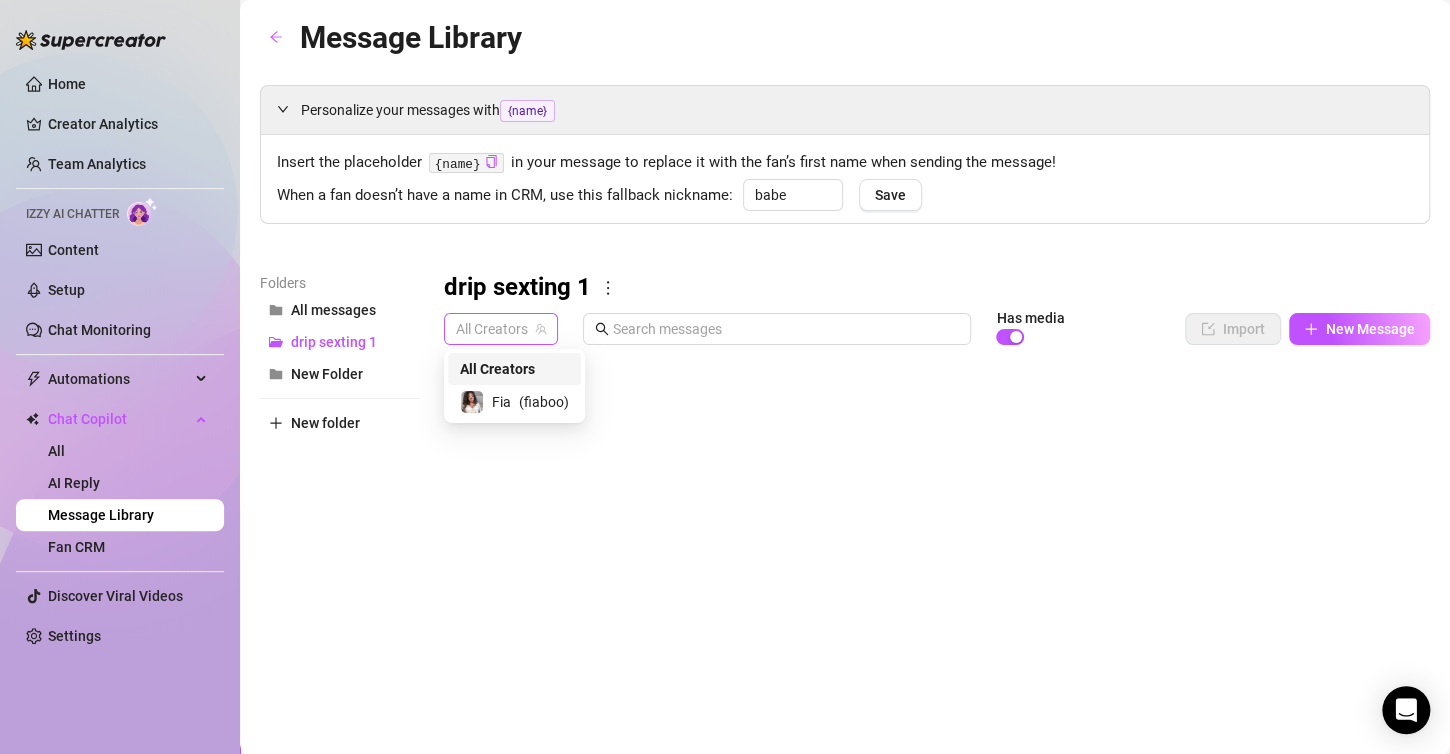 click on "All Creators" at bounding box center [501, 329] 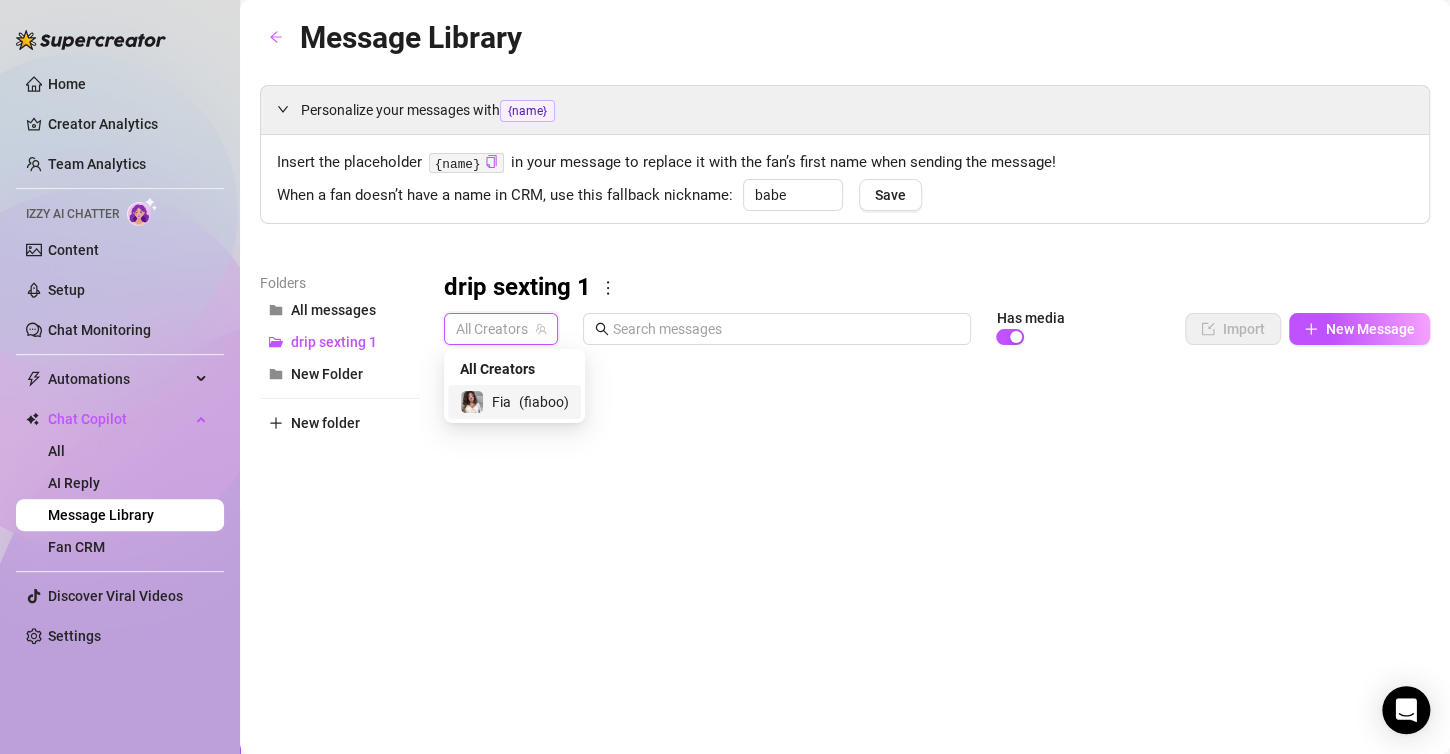 click on "( [USERNAME] )" at bounding box center (544, 402) 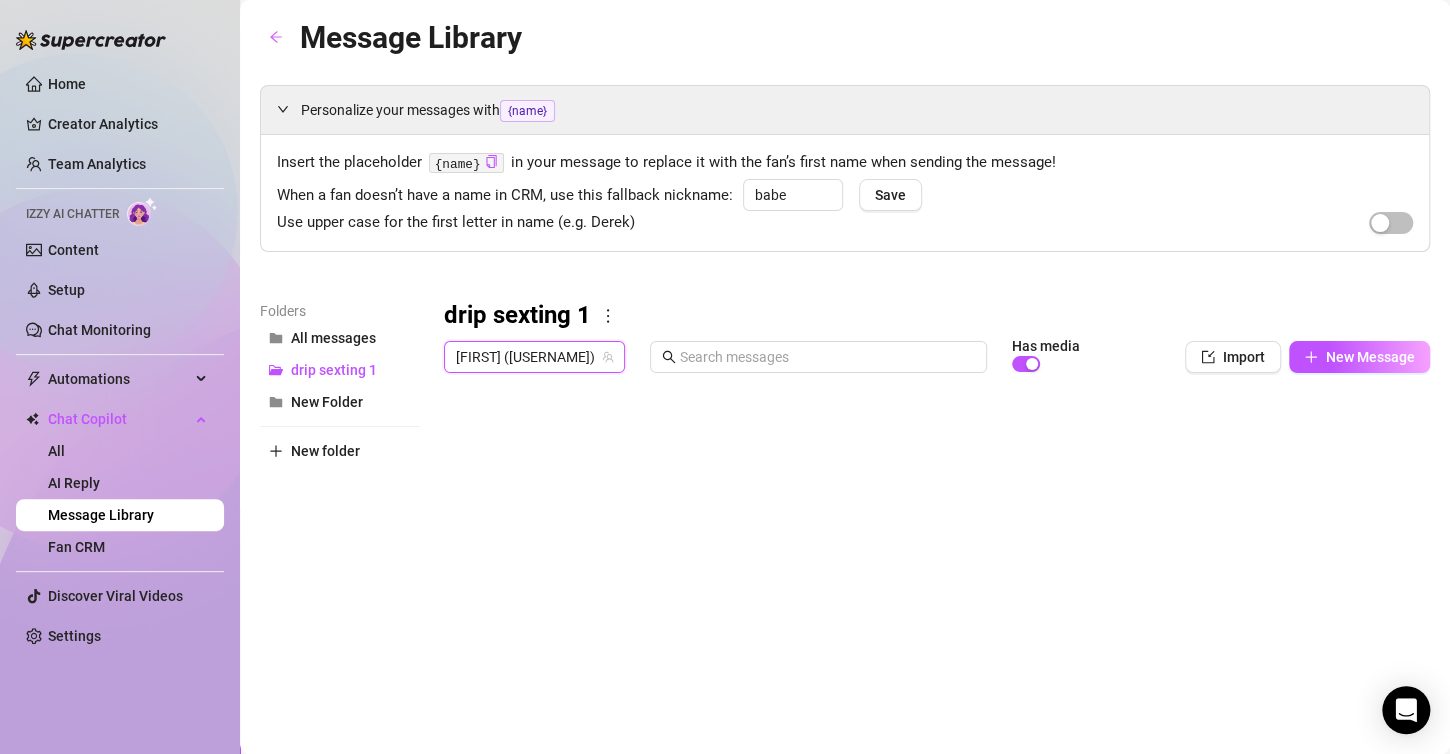 click on "drip sexting 1 [FIRST] ([USERNAME]) [FIRST] ([USERNAME]) Has media Import New Message Title Text Media $ AI Pricing Accounts Type to search No data No data" at bounding box center (937, 629) 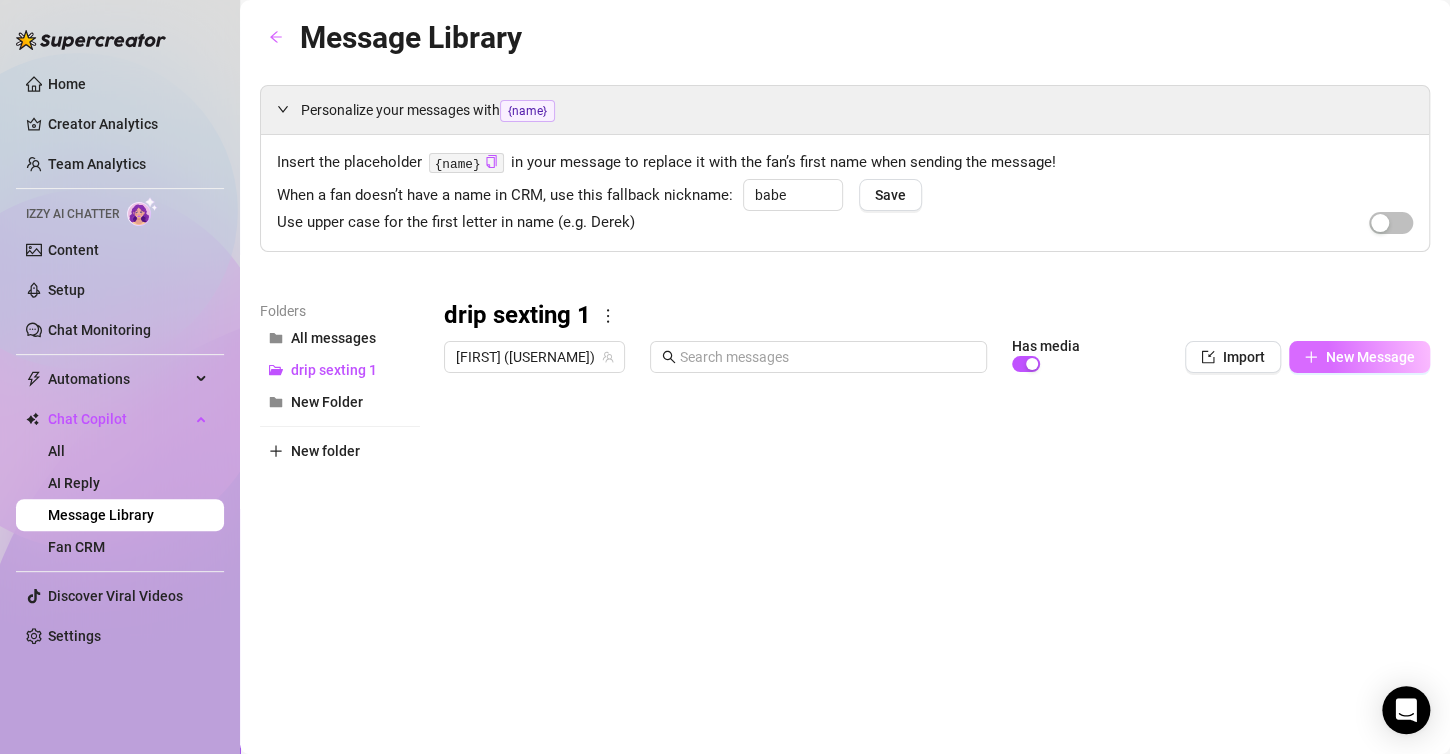 click on "New Message" at bounding box center [1370, 357] 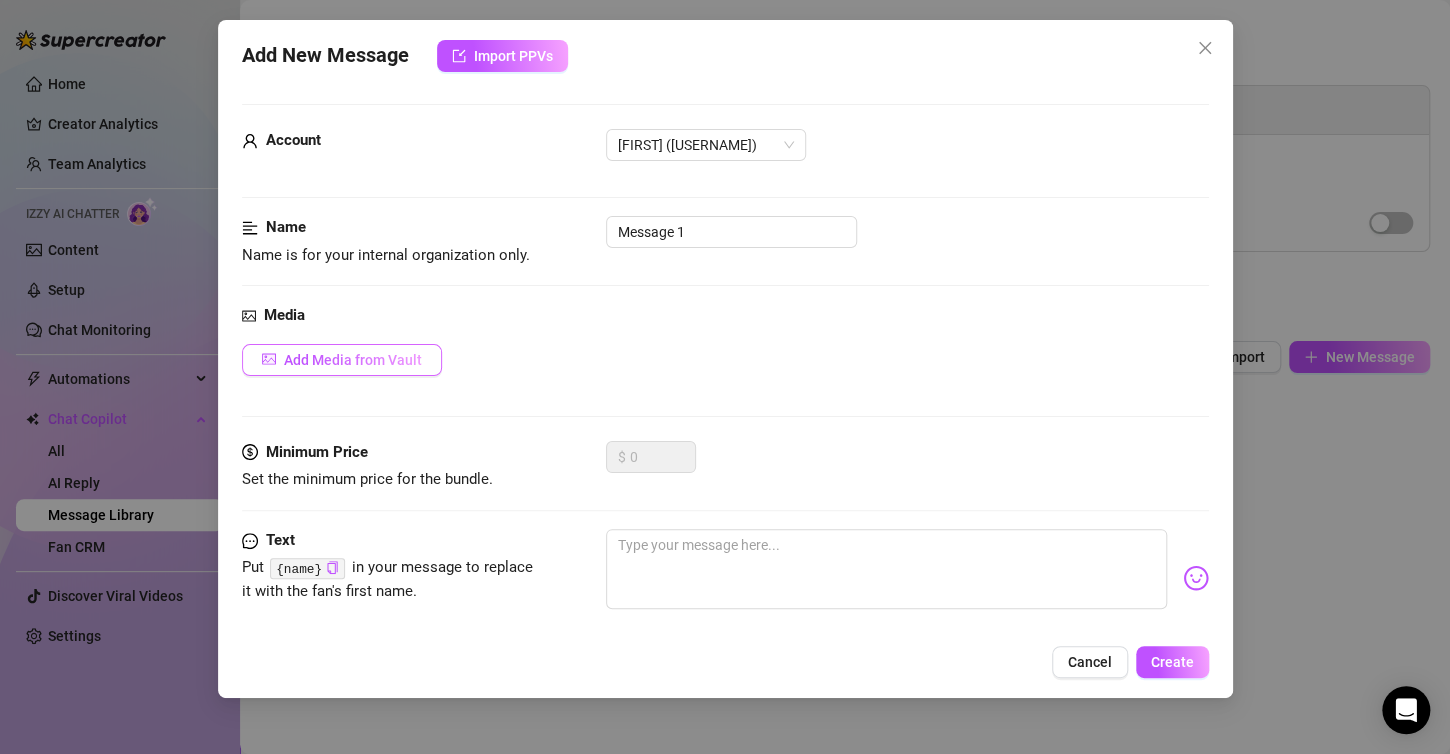 click on "Add Media from Vault" at bounding box center [353, 360] 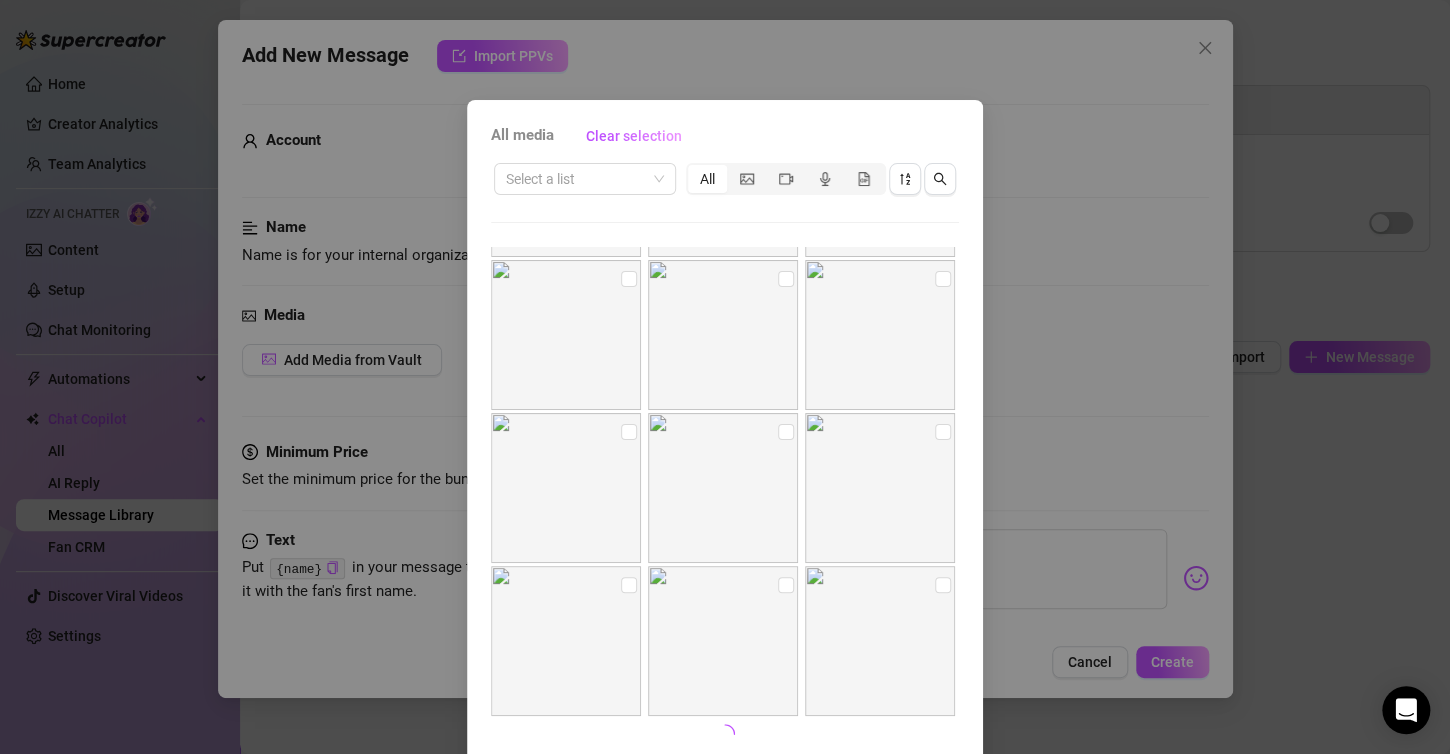 scroll, scrollTop: 753, scrollLeft: 0, axis: vertical 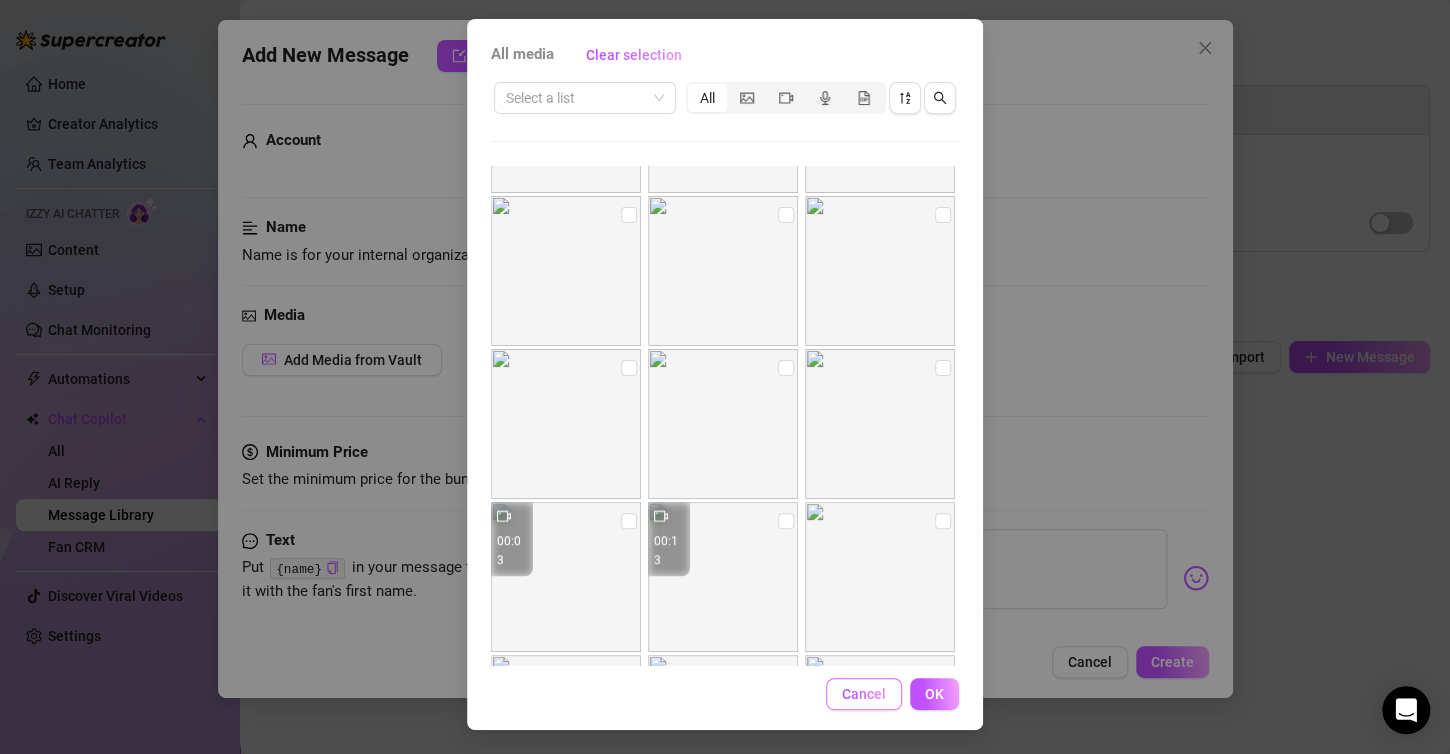 click on "Cancel" at bounding box center [864, 694] 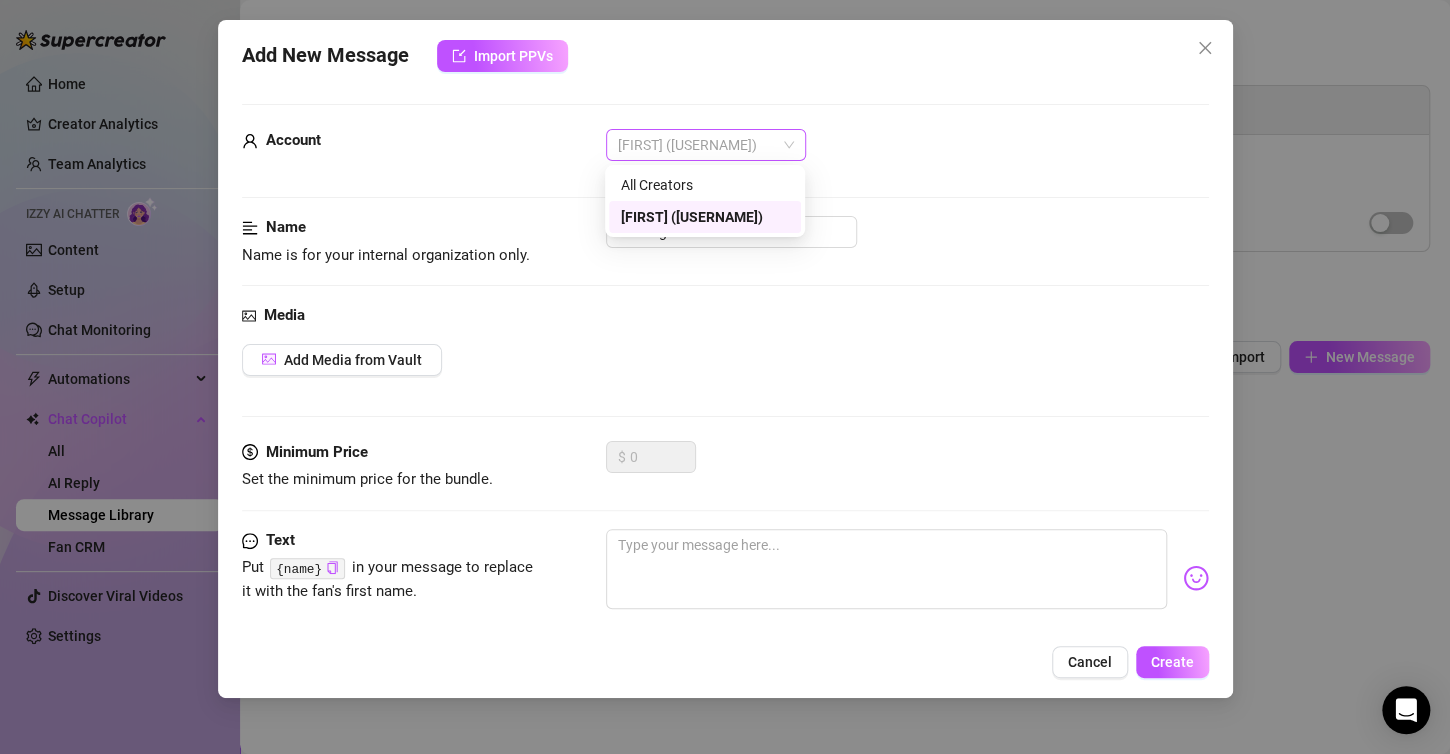 click on "[FIRST] ([USERNAME])" at bounding box center (706, 145) 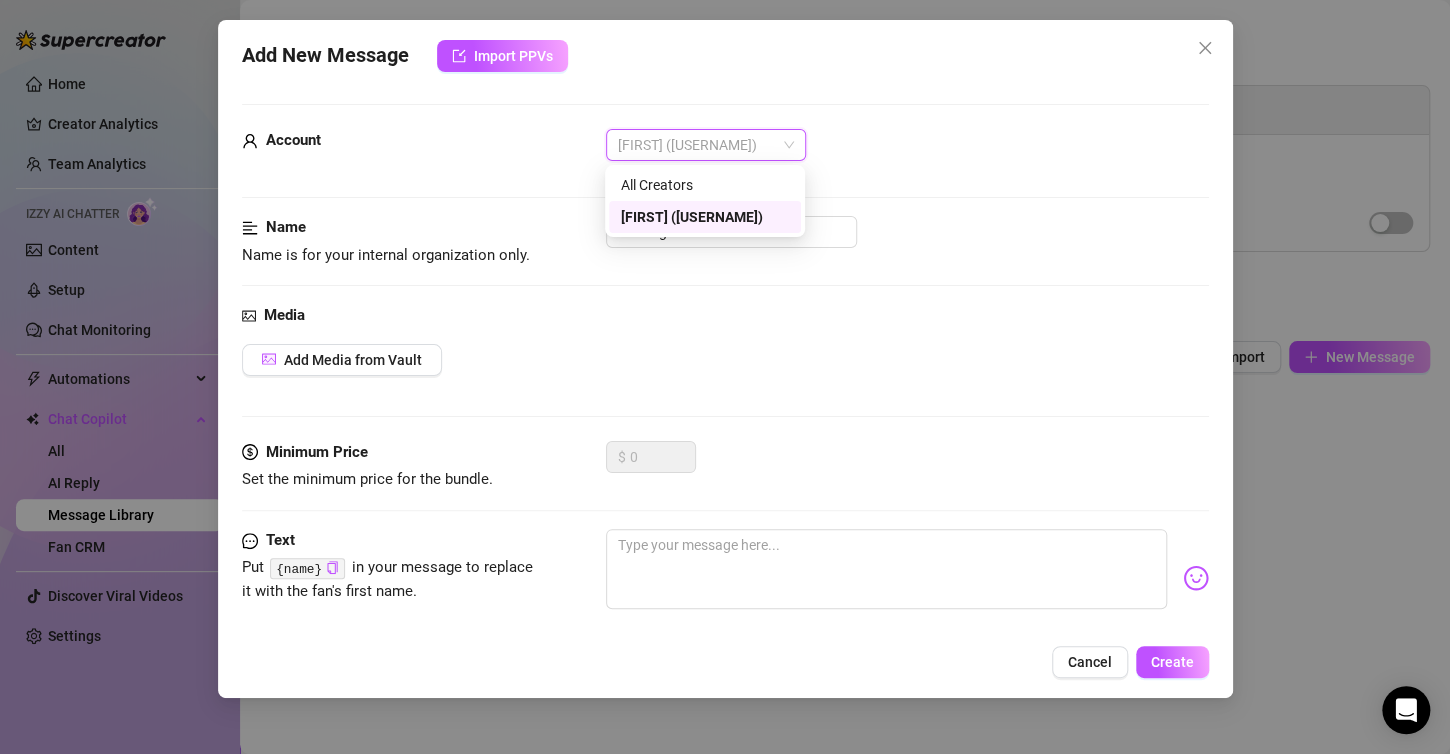 click on "[FIRST] ([USERNAME])" at bounding box center [706, 145] 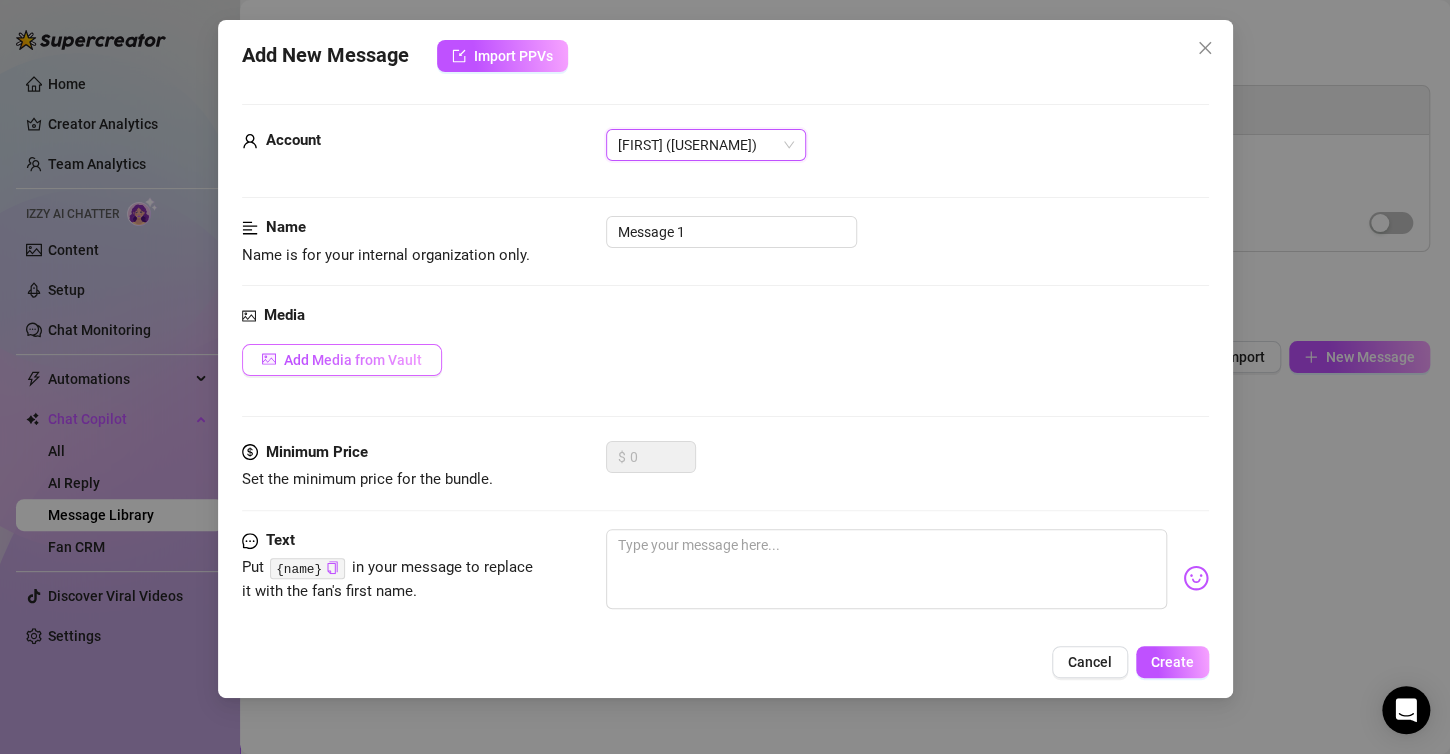 click on "Add Media from Vault" at bounding box center (353, 360) 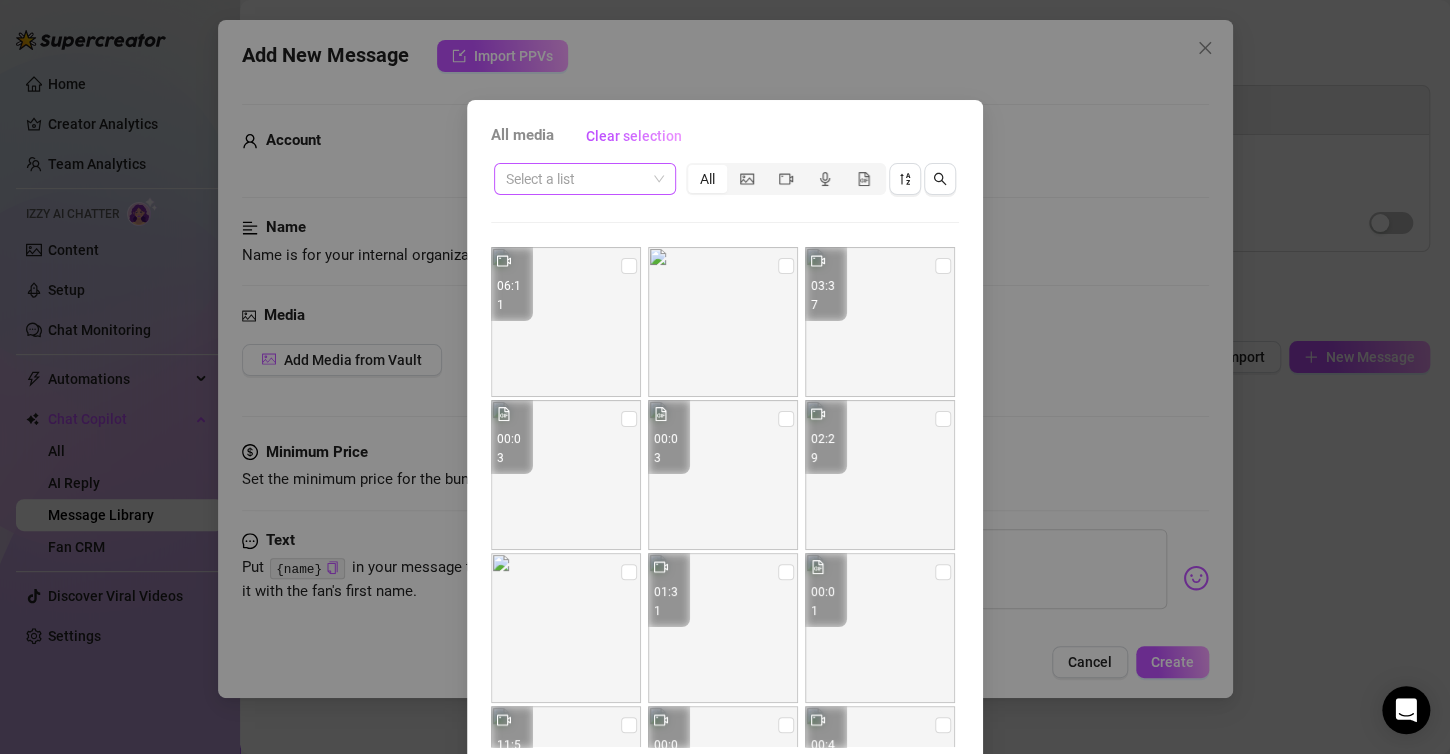 click at bounding box center [576, 179] 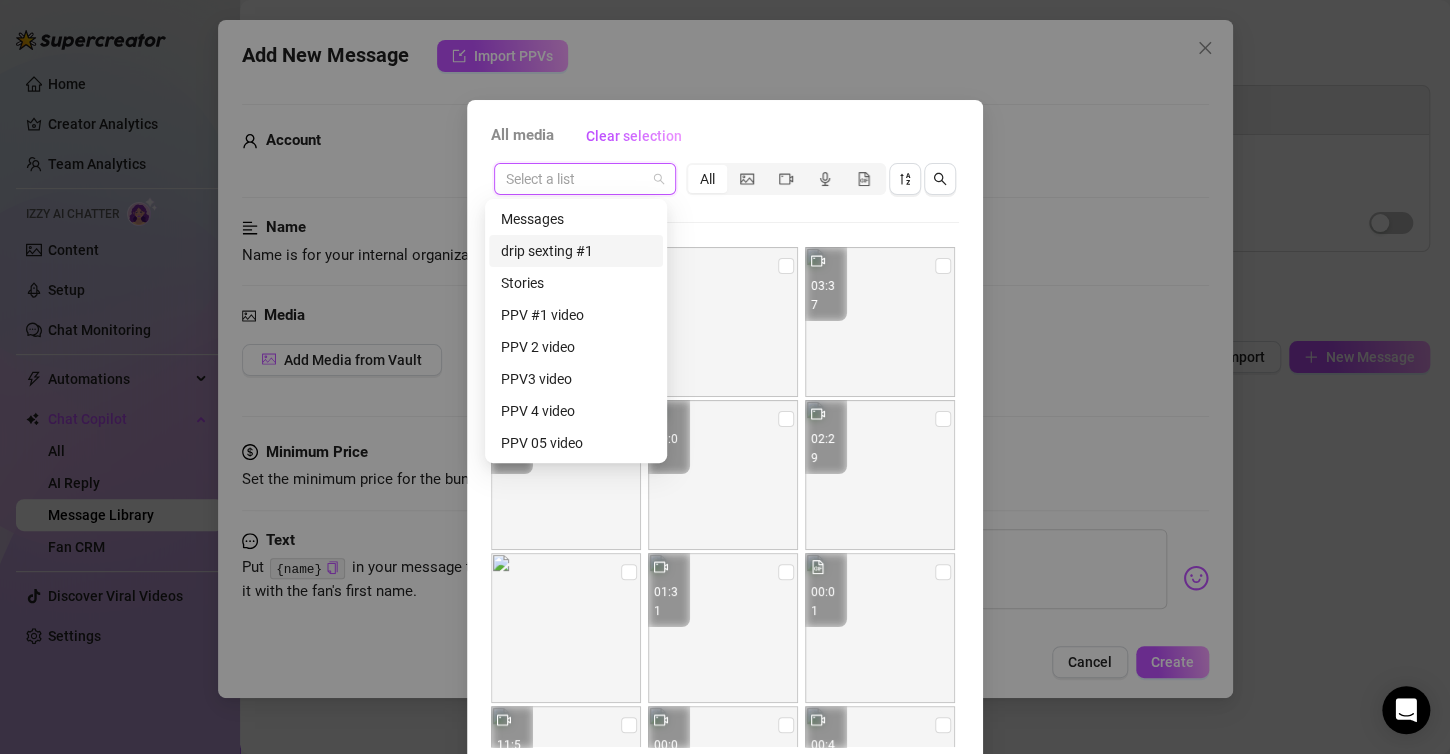 click on "drip sexting #1" at bounding box center [576, 251] 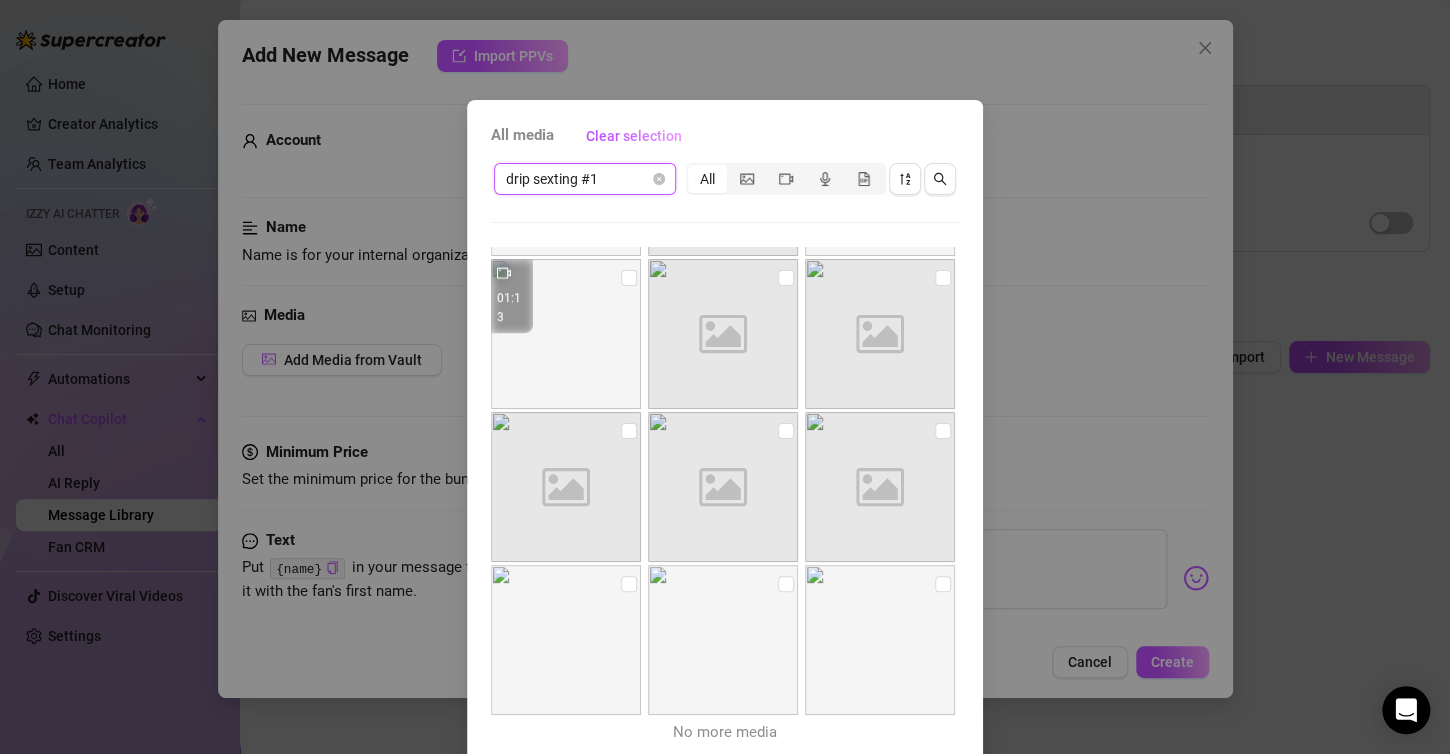 scroll, scrollTop: 600, scrollLeft: 0, axis: vertical 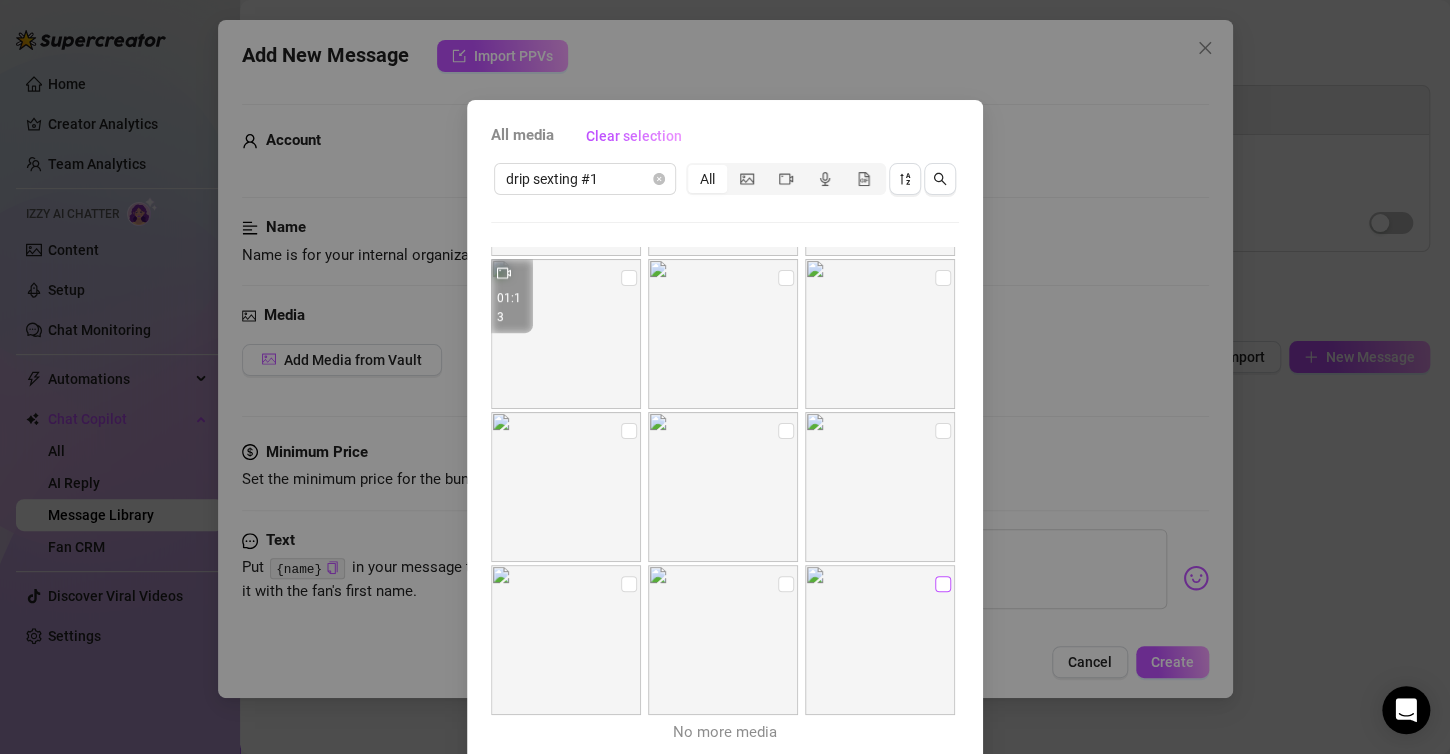 click at bounding box center [943, 584] 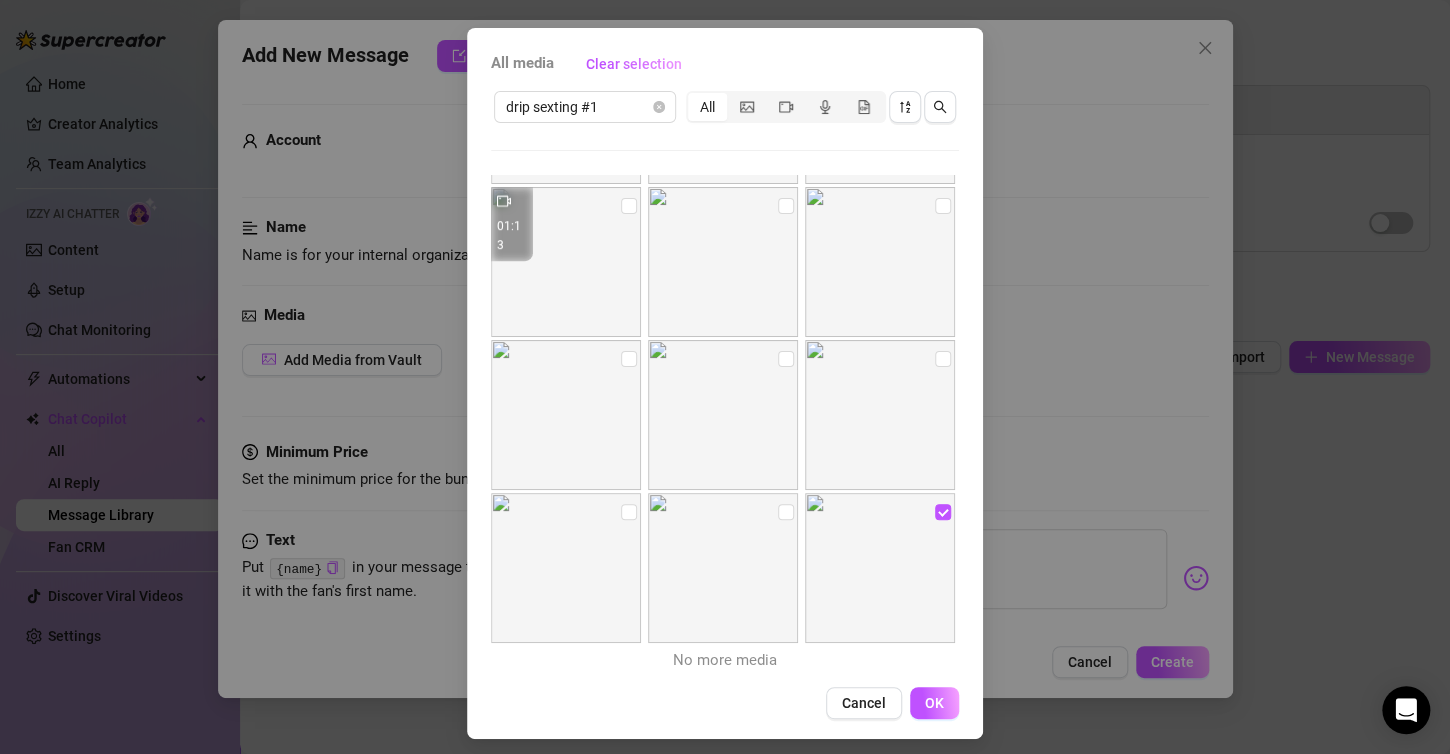 scroll, scrollTop: 81, scrollLeft: 0, axis: vertical 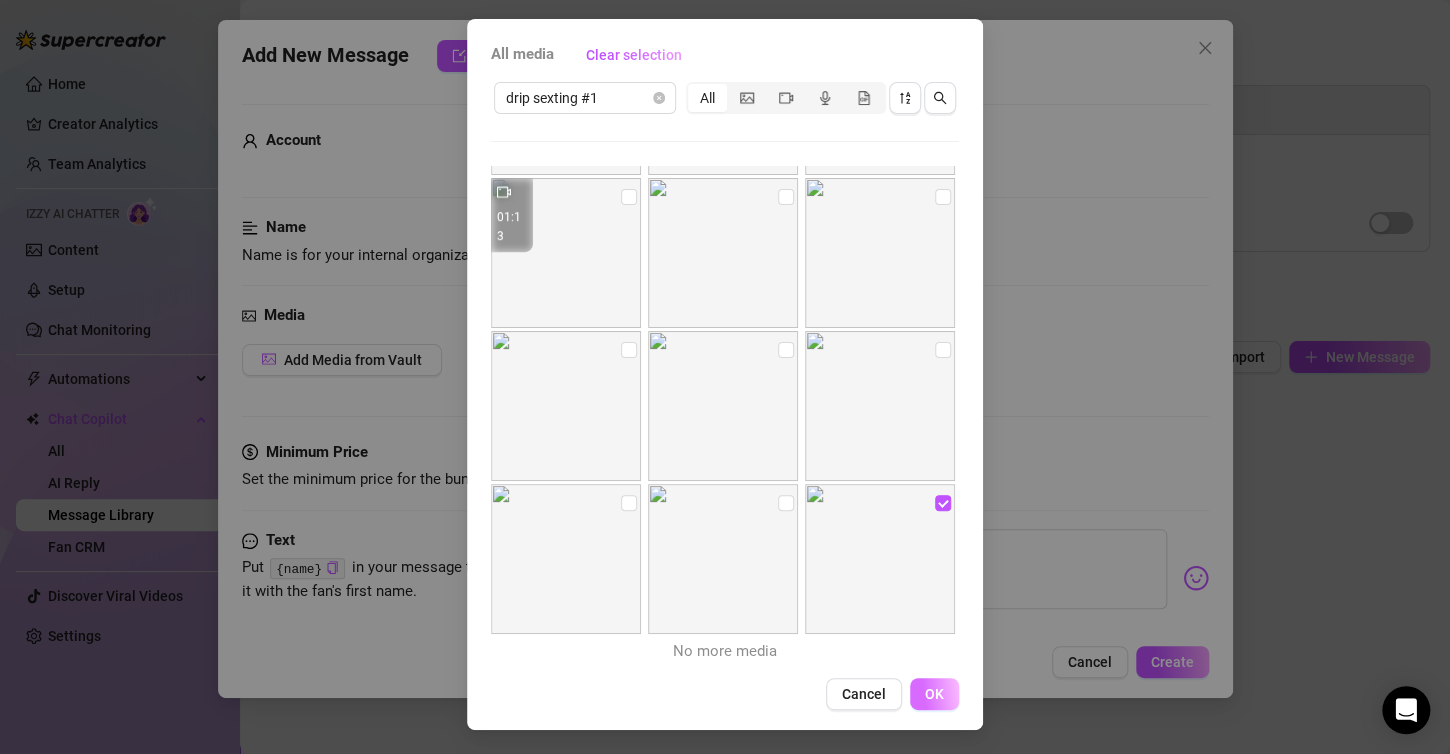 click on "OK" at bounding box center [934, 694] 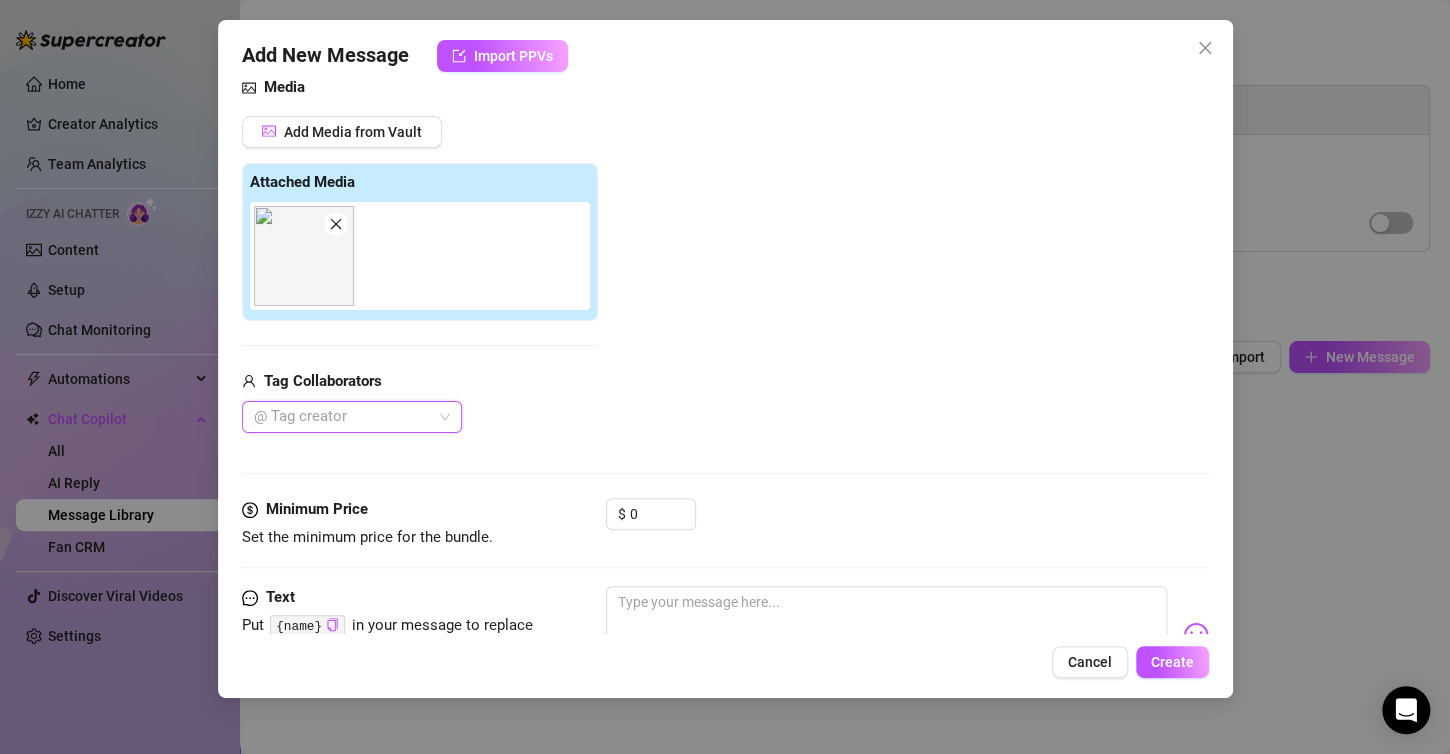 scroll, scrollTop: 308, scrollLeft: 0, axis: vertical 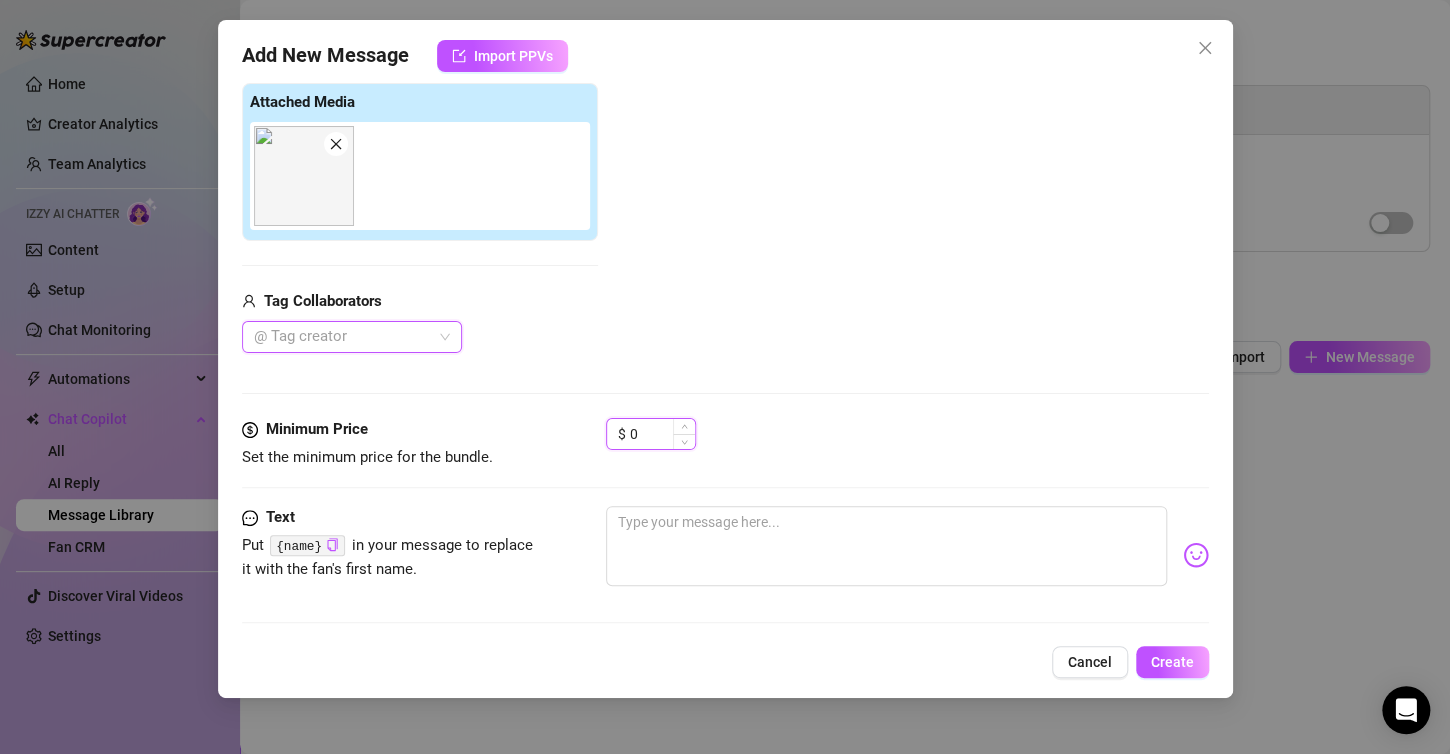 click on "0" at bounding box center [662, 434] 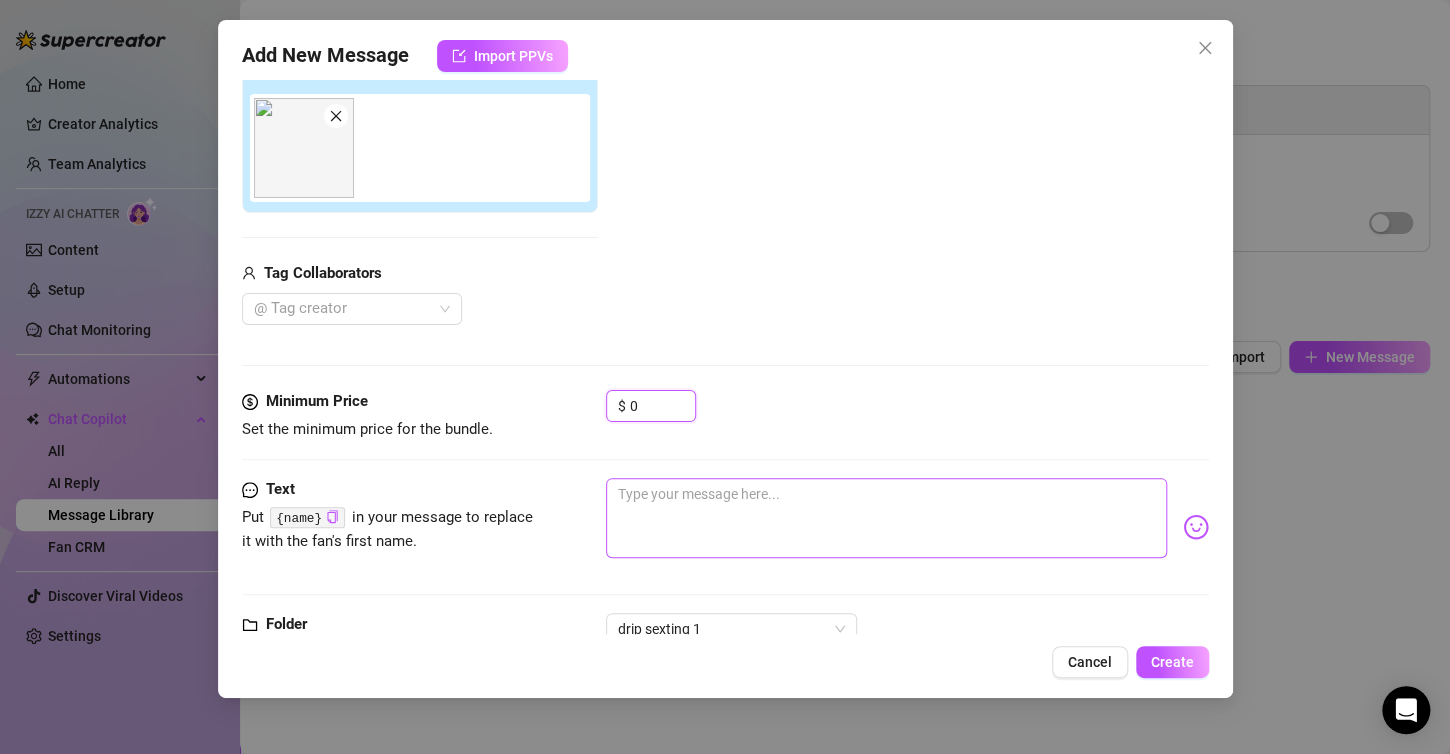 scroll, scrollTop: 400, scrollLeft: 0, axis: vertical 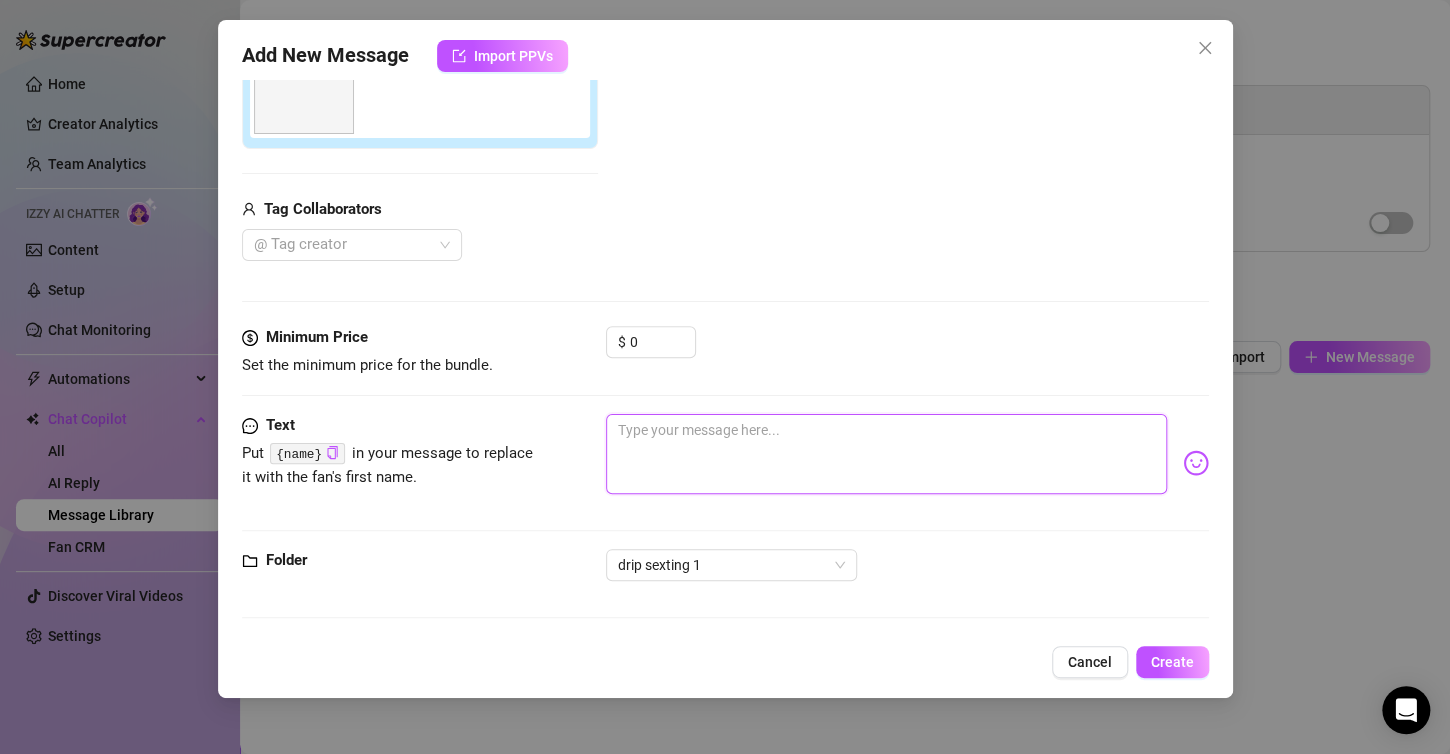 click at bounding box center [886, 454] 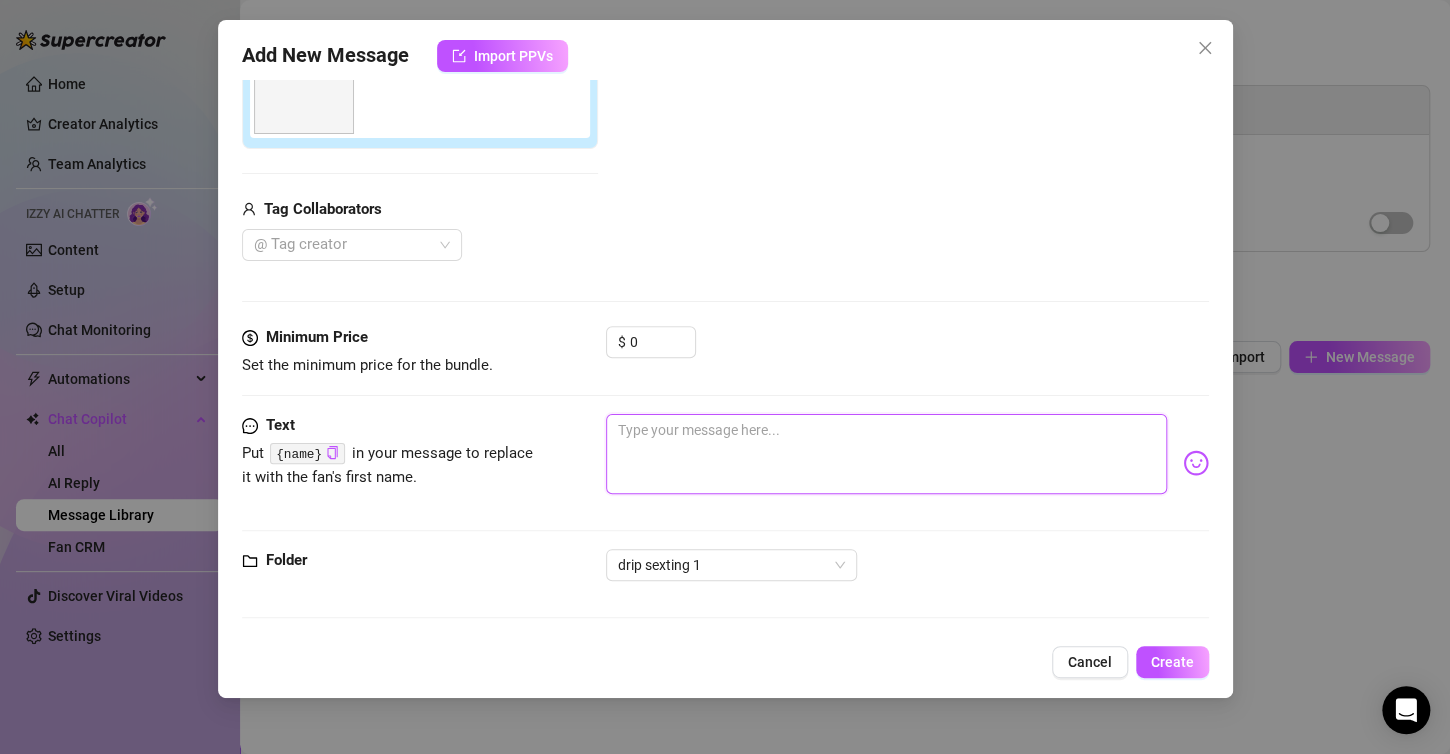 type on "{" 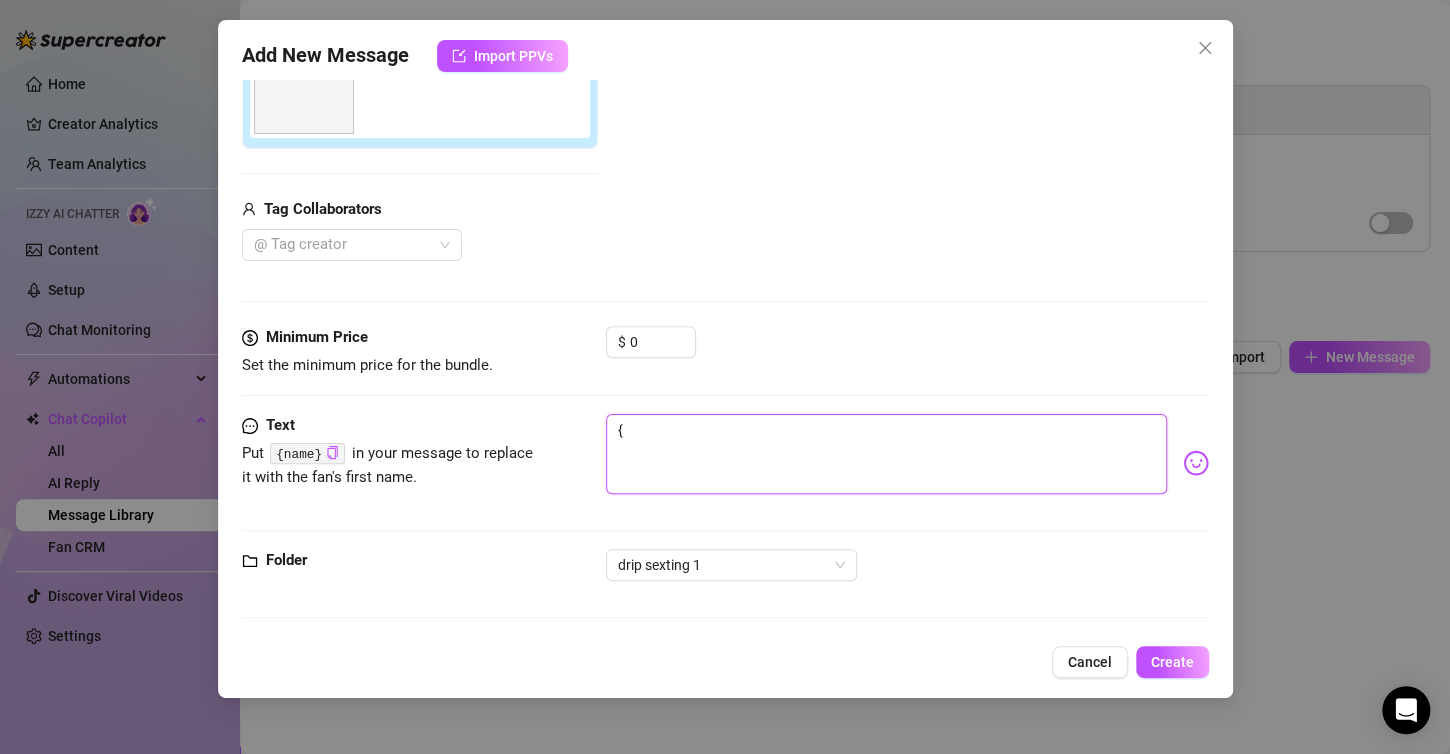 type on "{n" 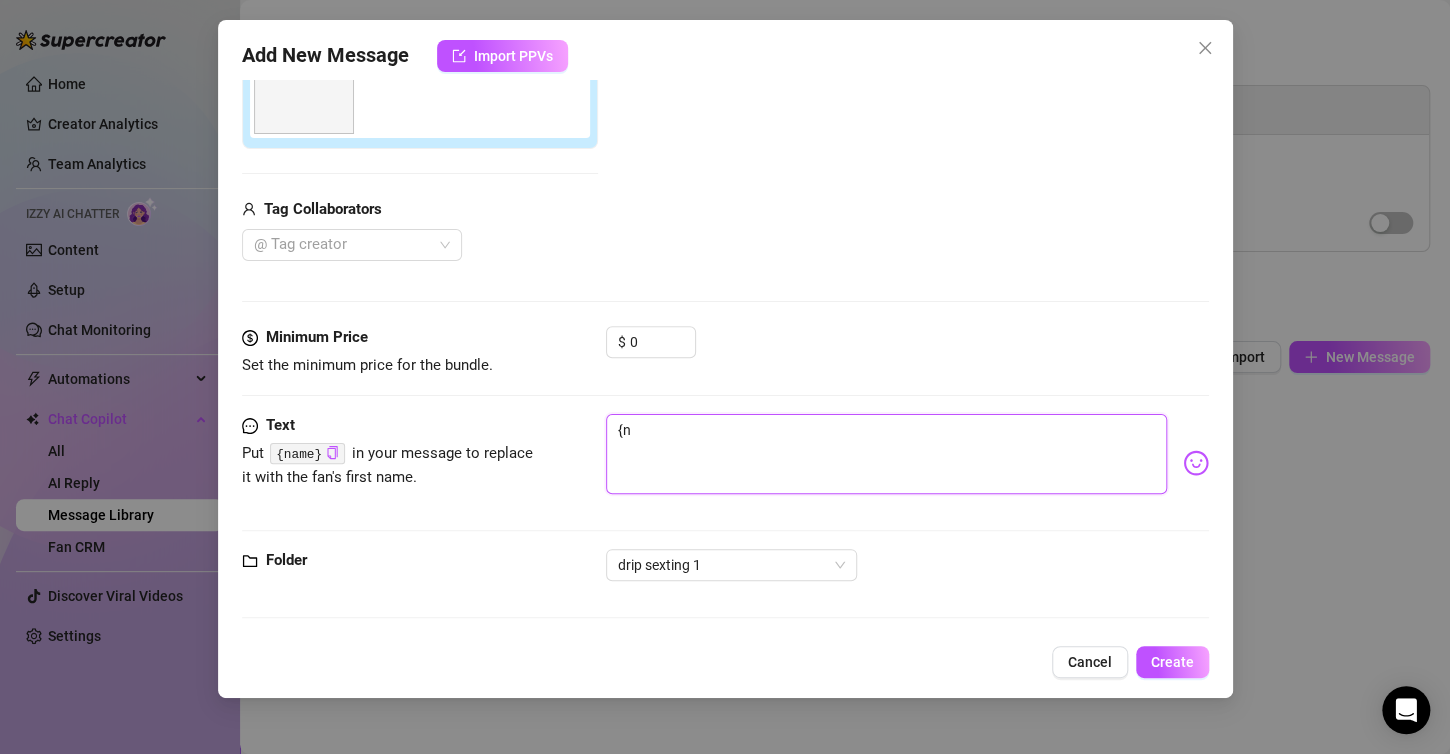 type on "{nb" 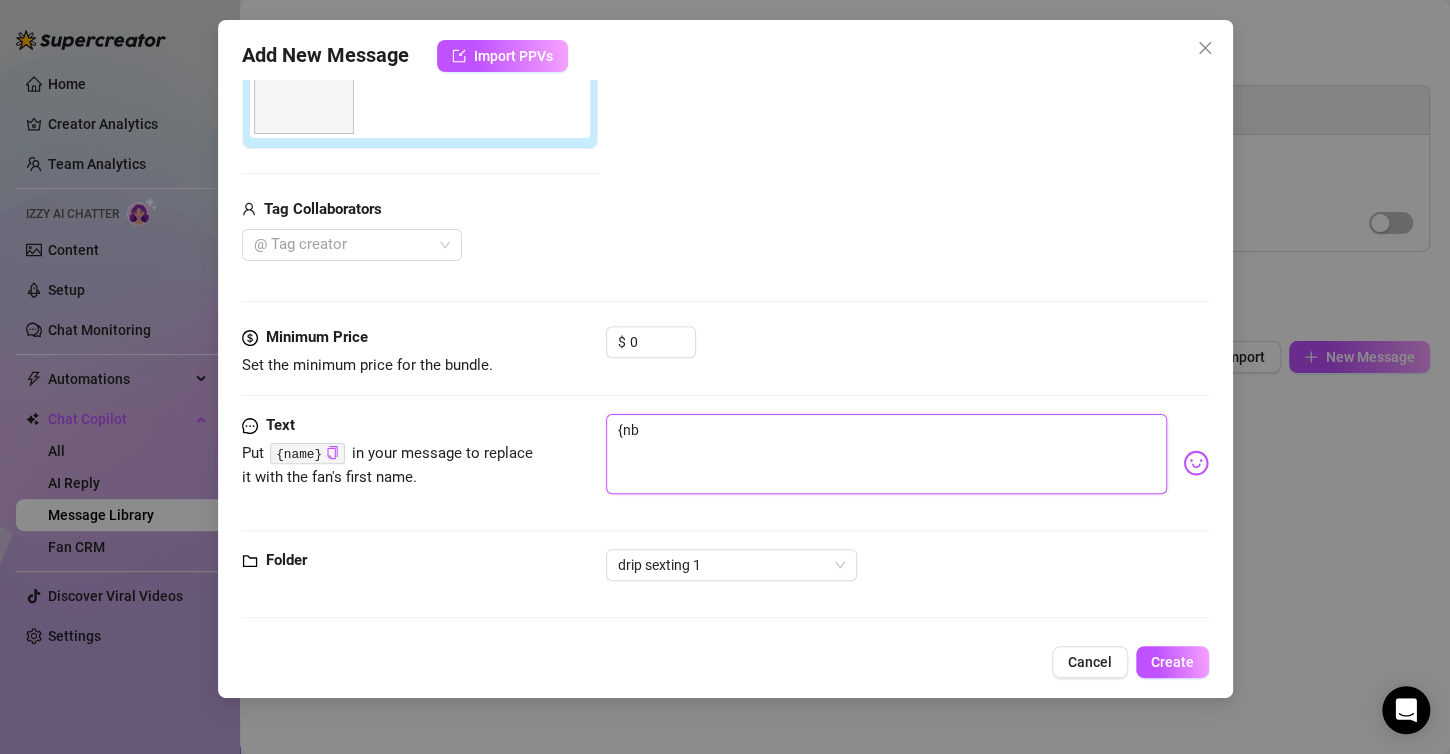 type on "{nba" 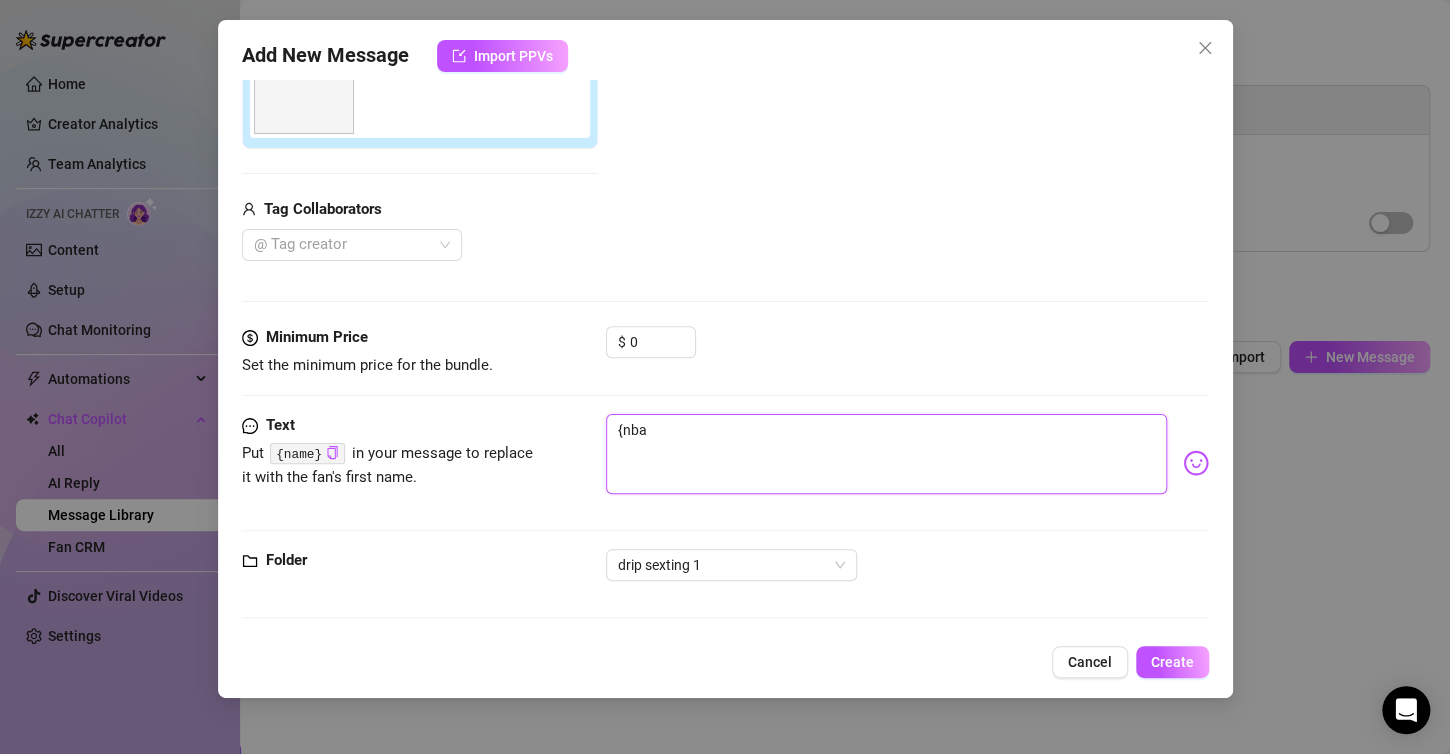 type on "{nbam" 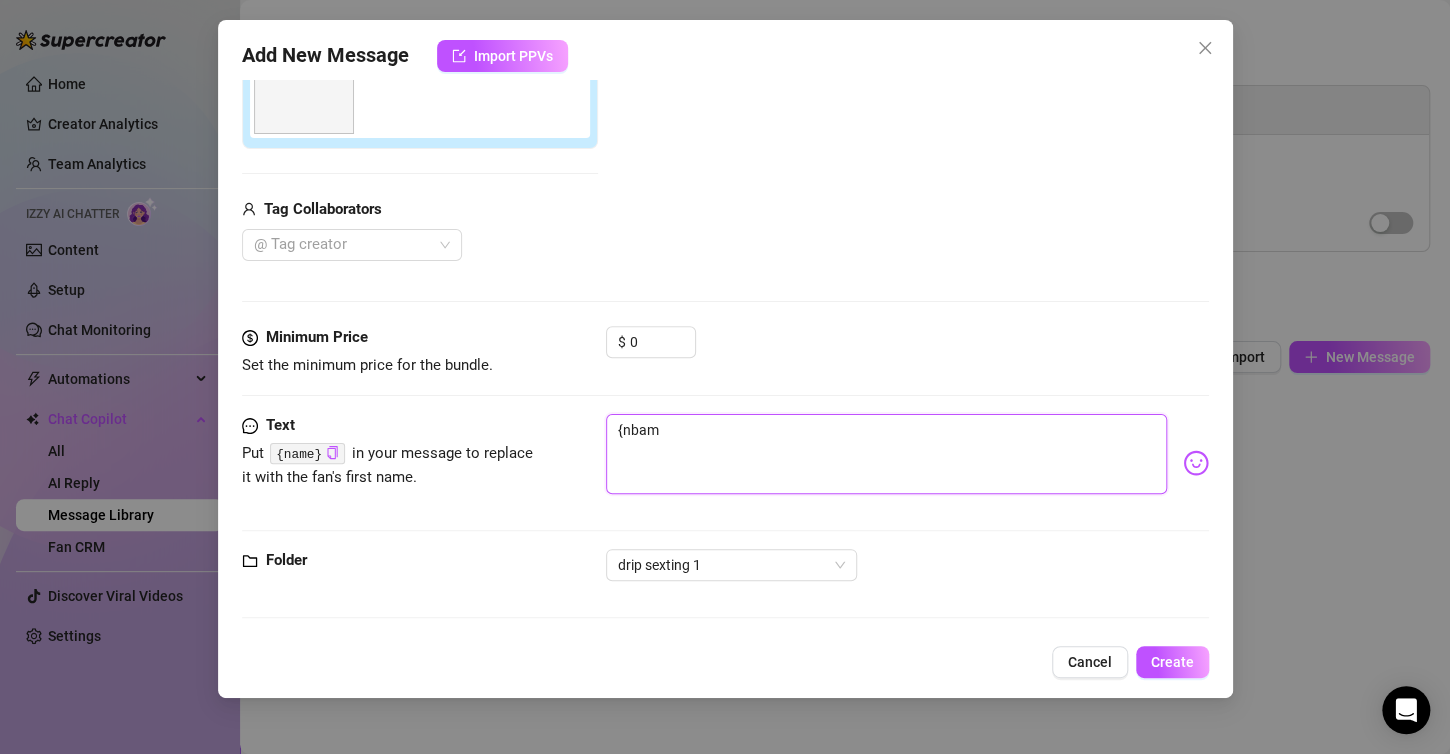type on "{nbame" 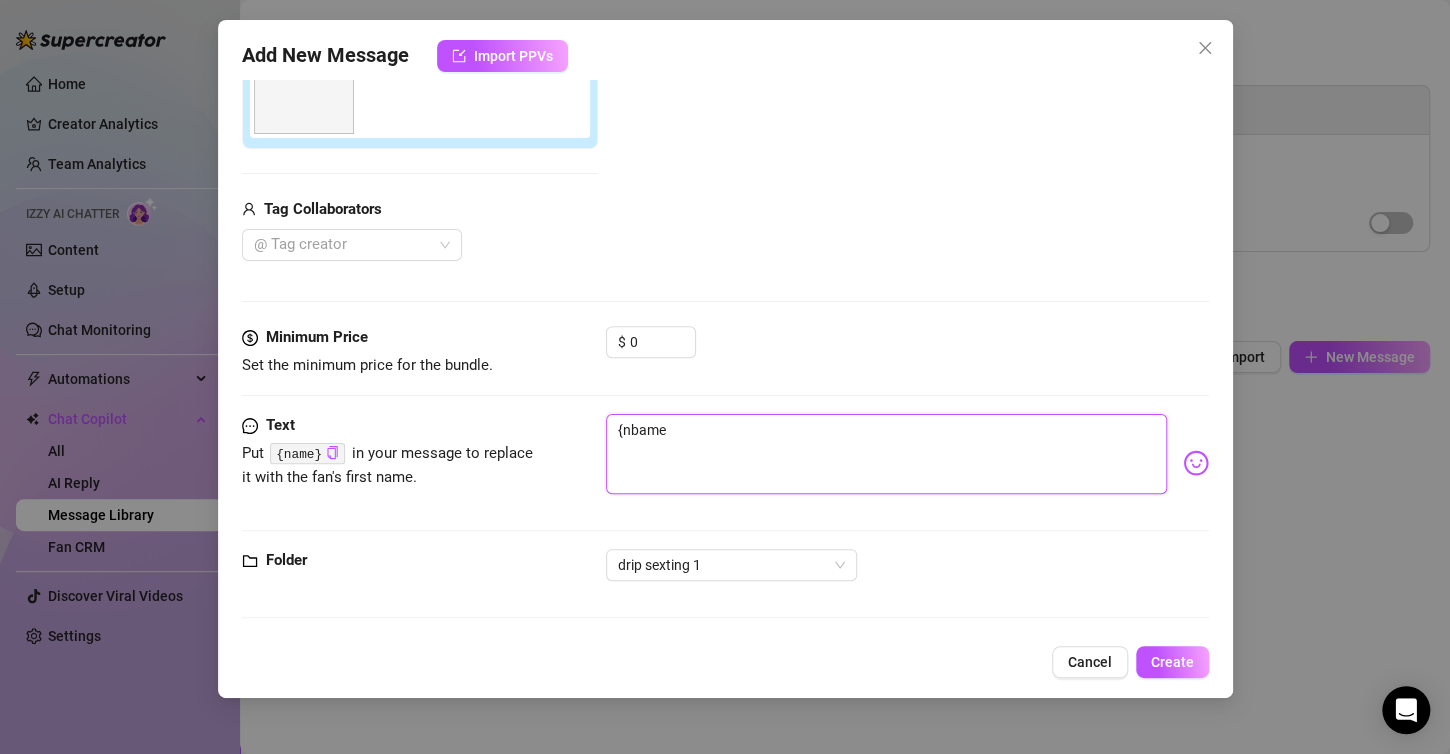 type on "{nbame=" 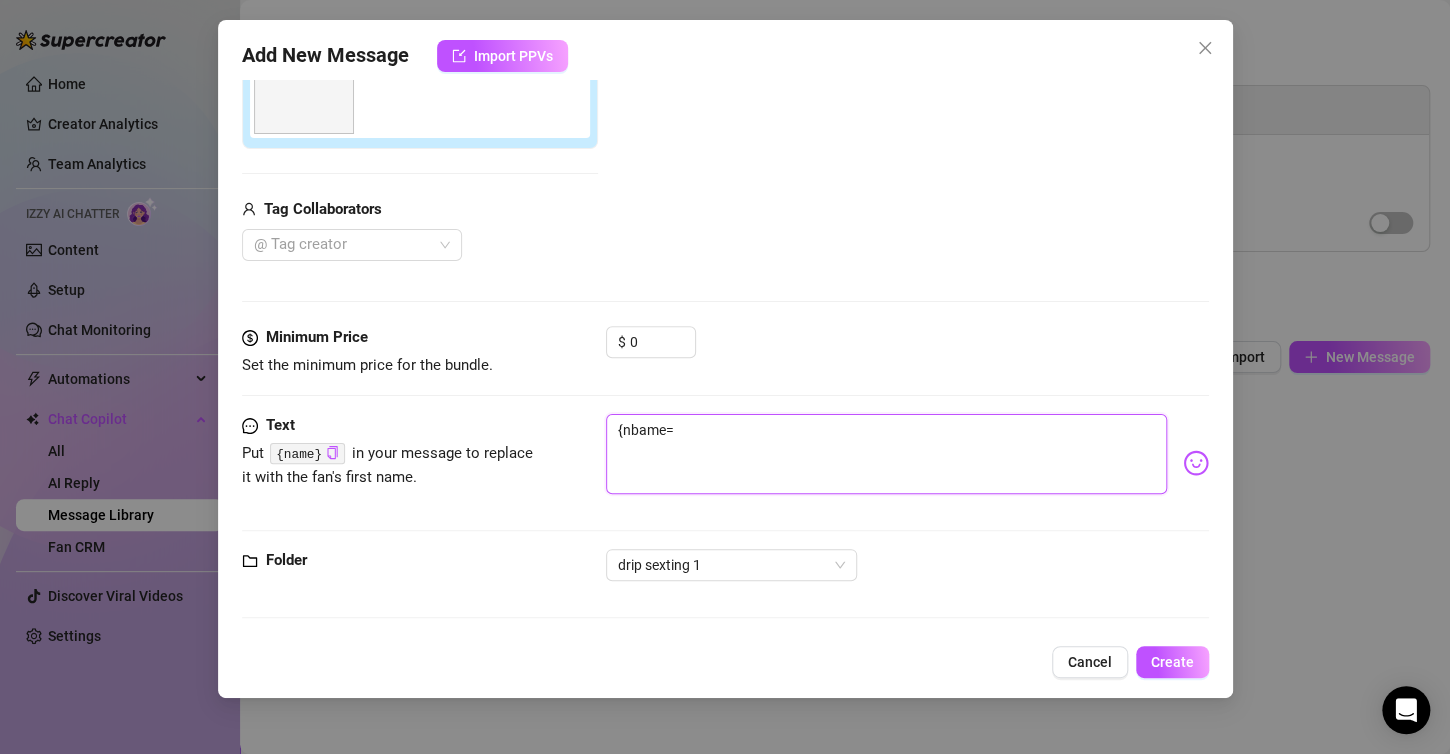 type on "{nbame==" 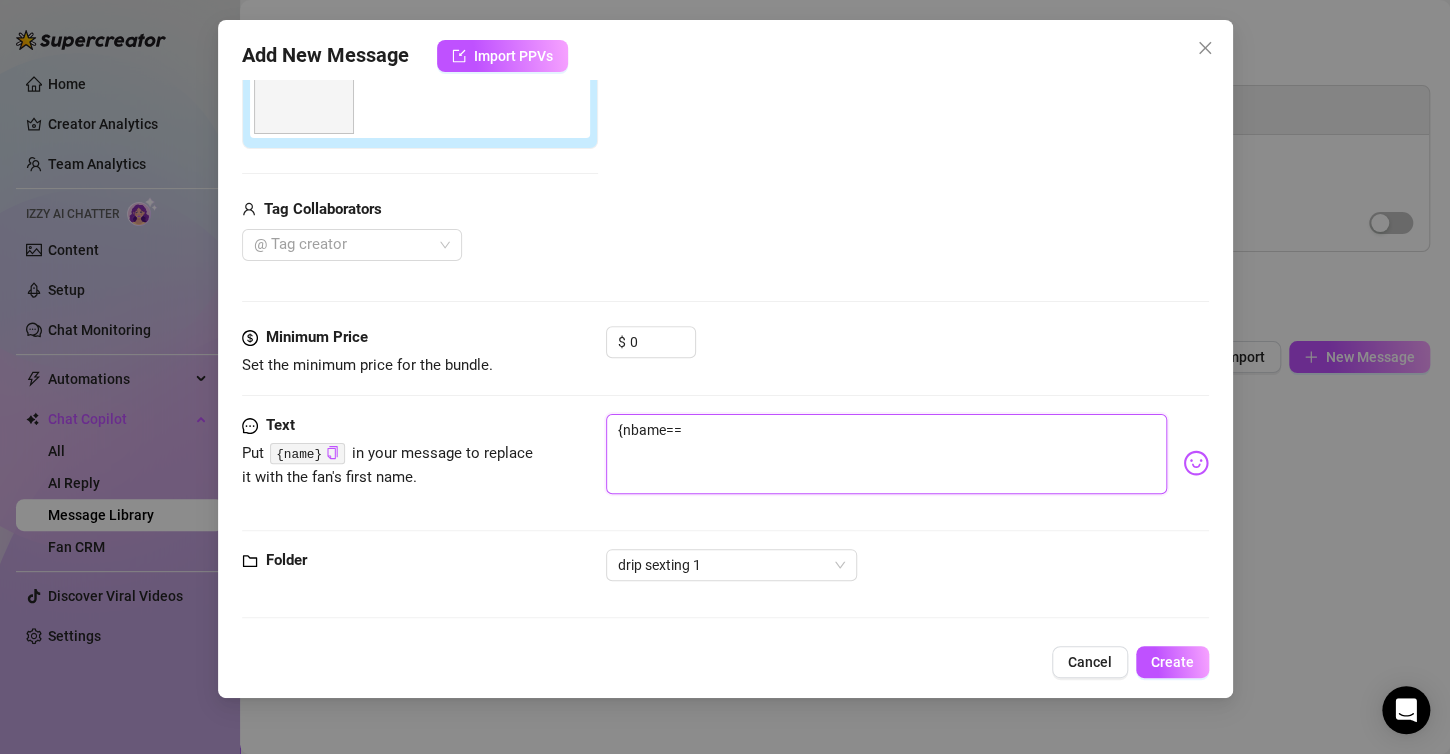 type on "{nbame===" 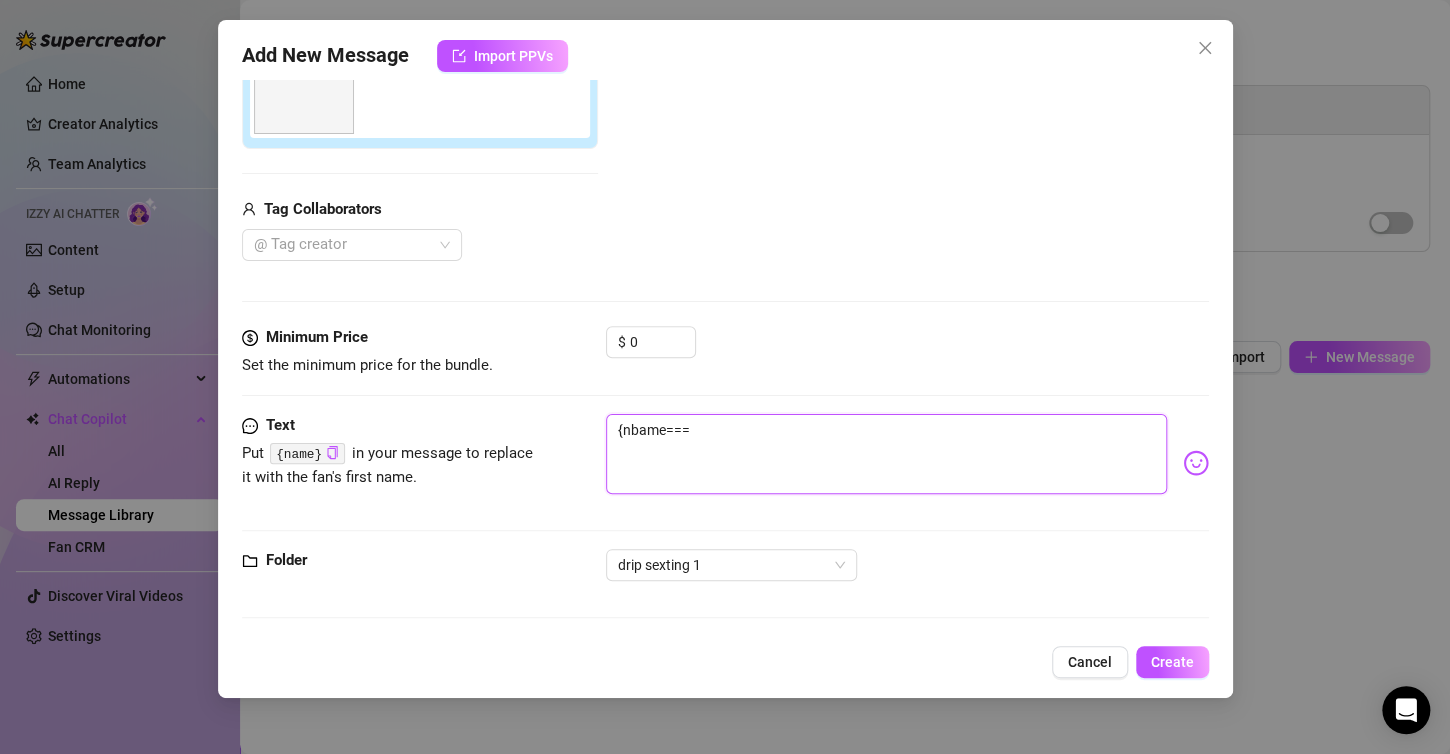 type on "{nbame==" 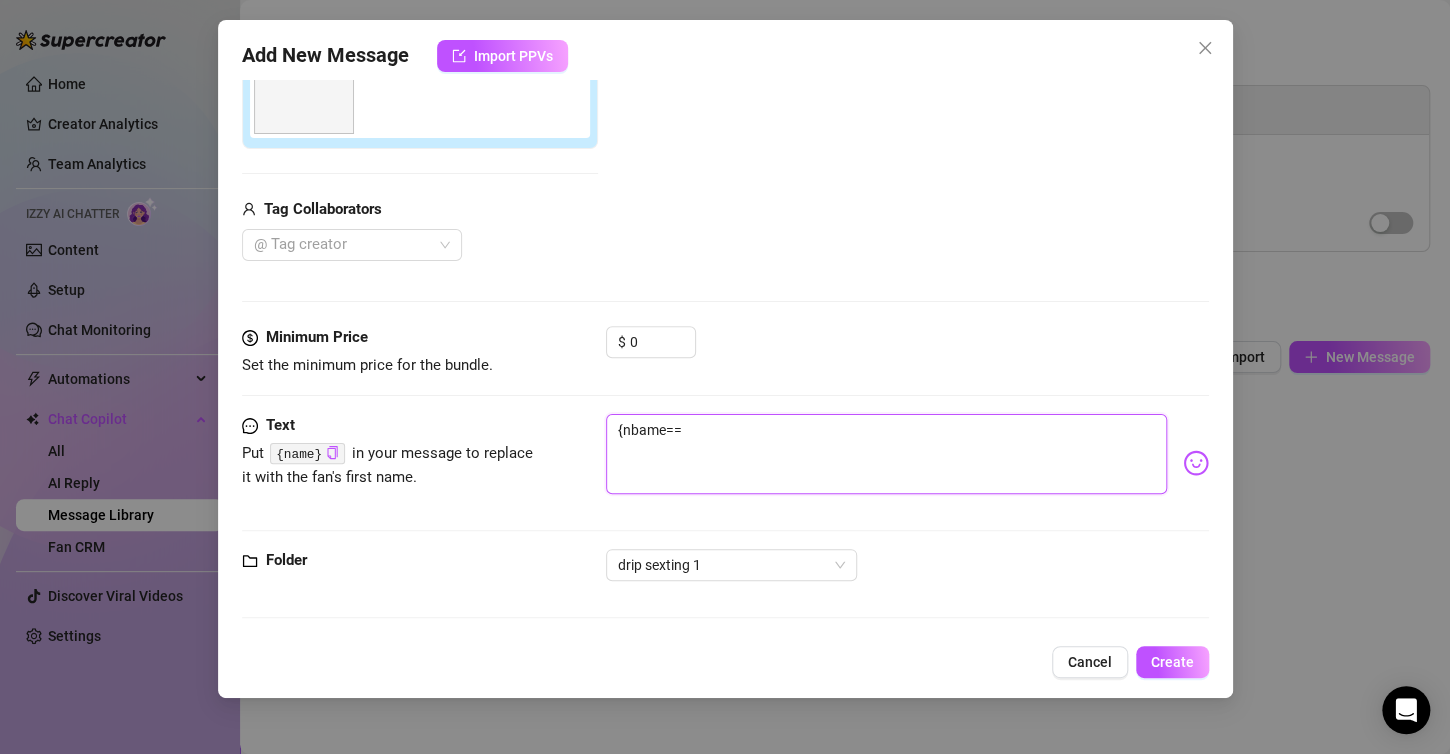 type on "{nbame=" 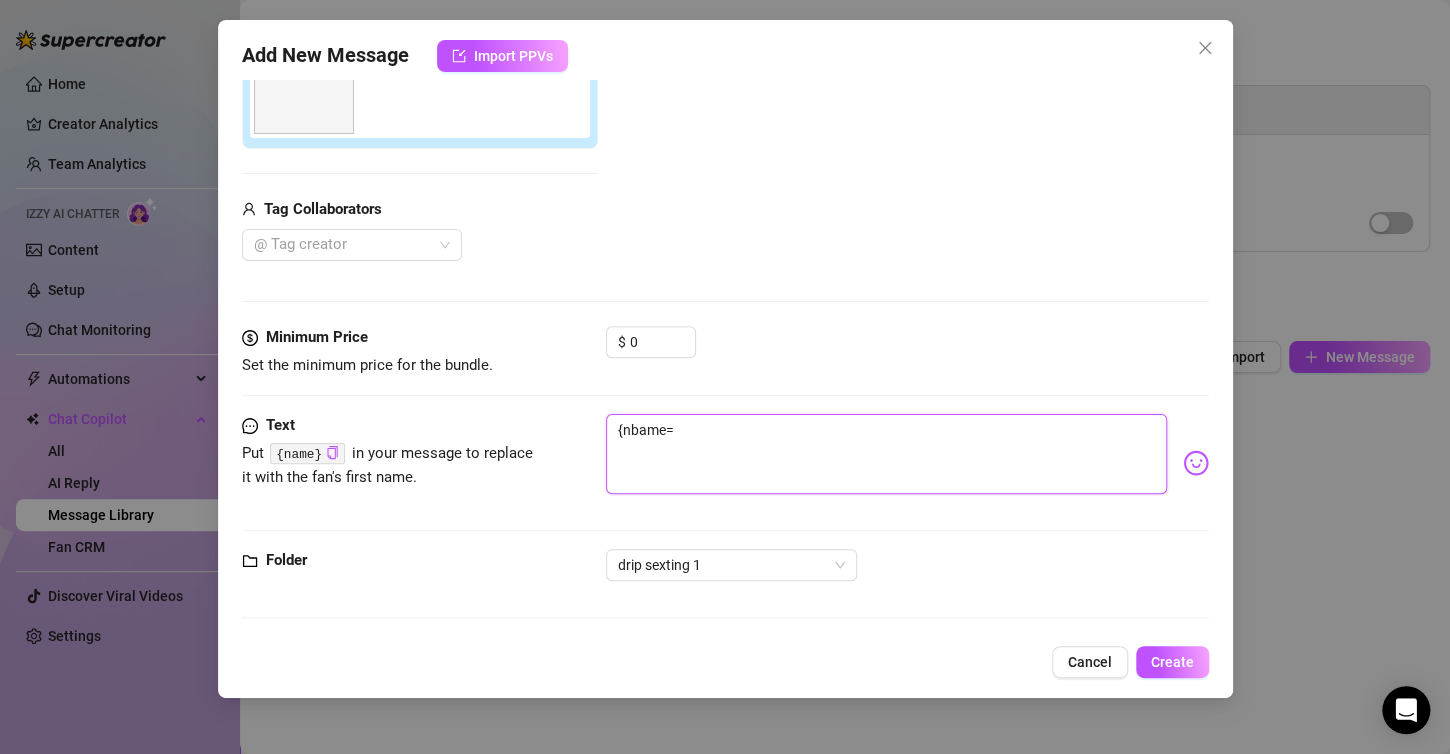 type on "{nbame" 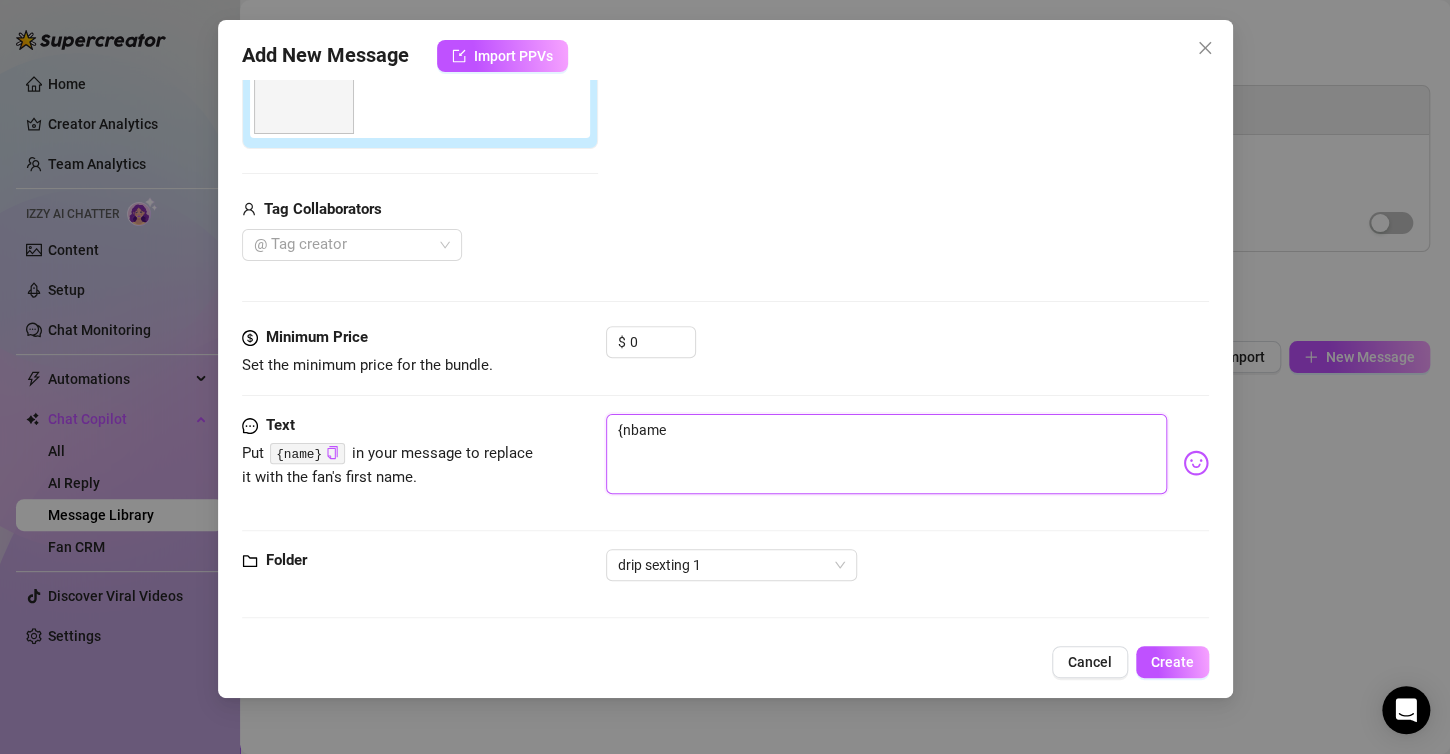 type on "{nbam" 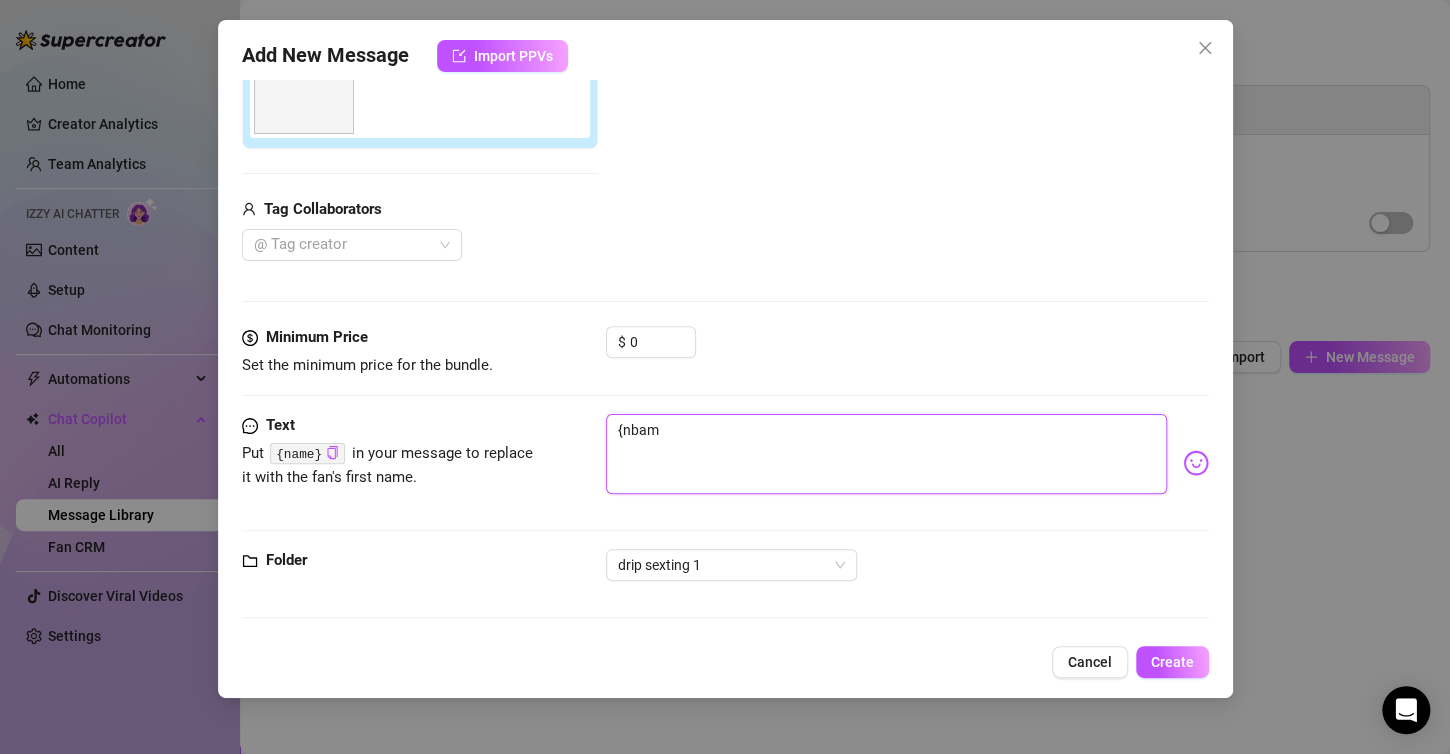 type on "{nba" 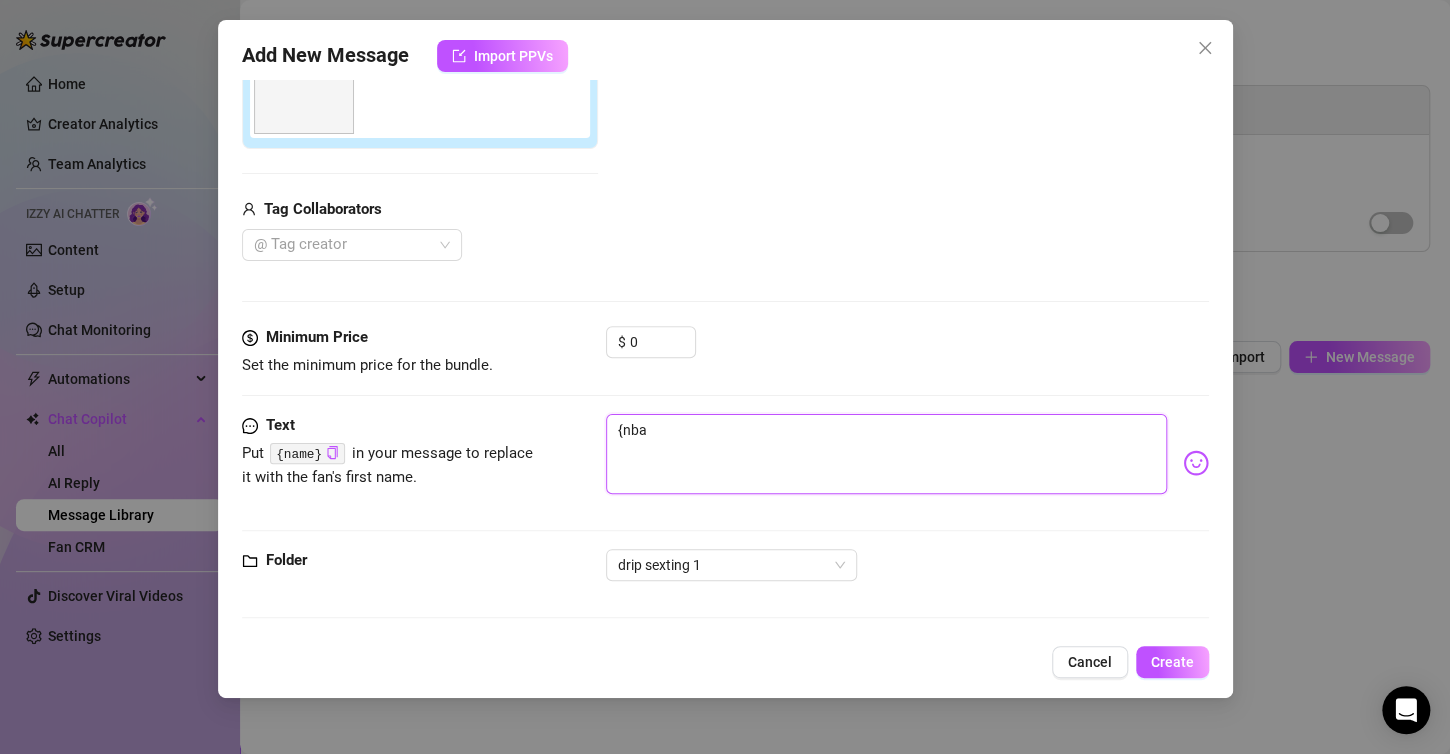 type on "{nb" 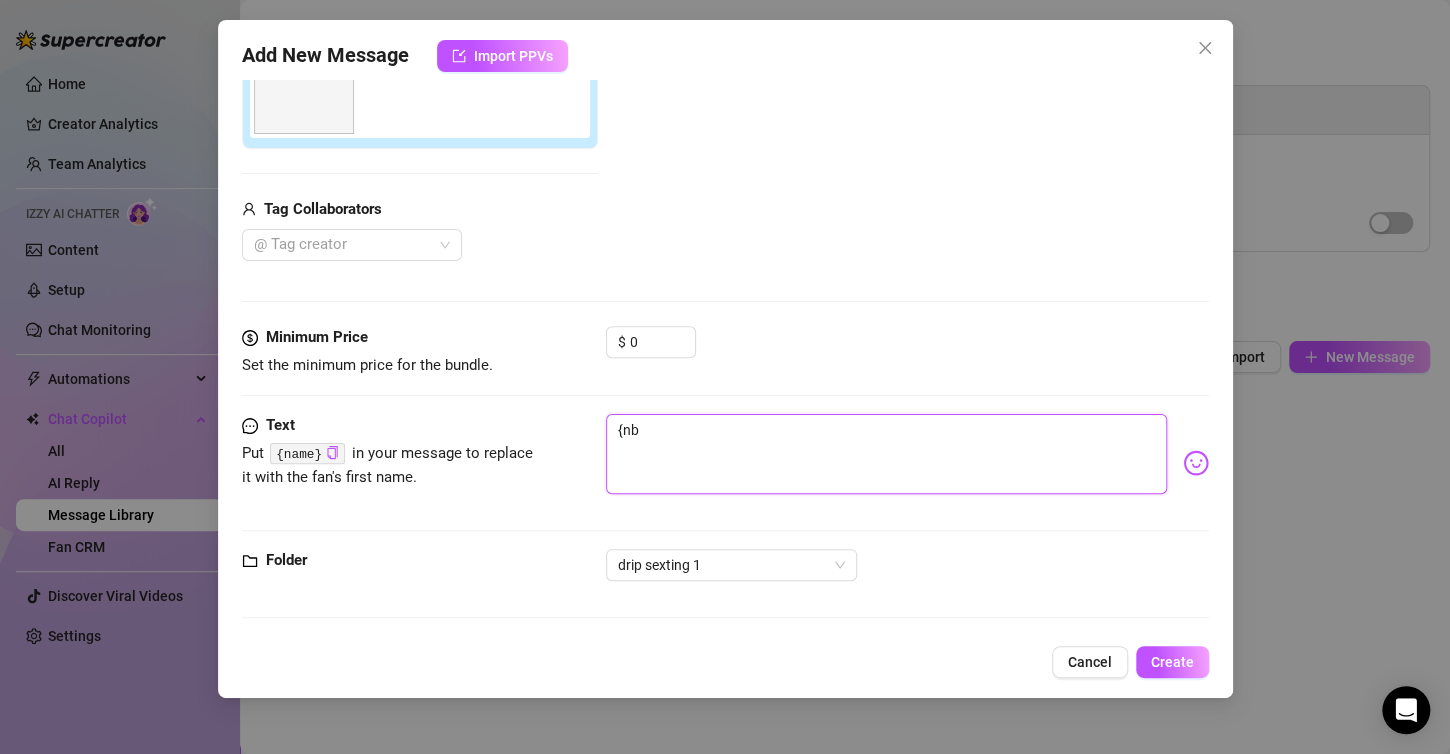 type on "{n" 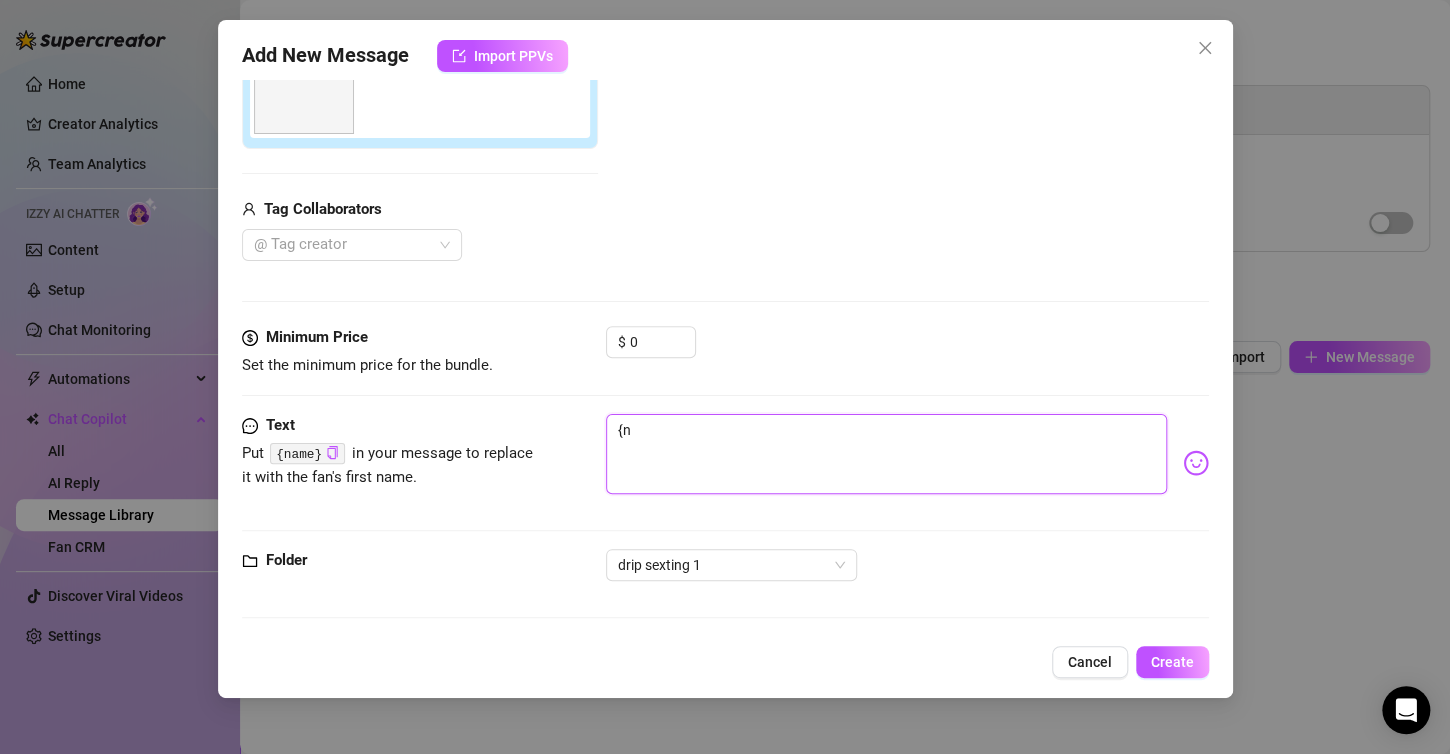 type on "{na" 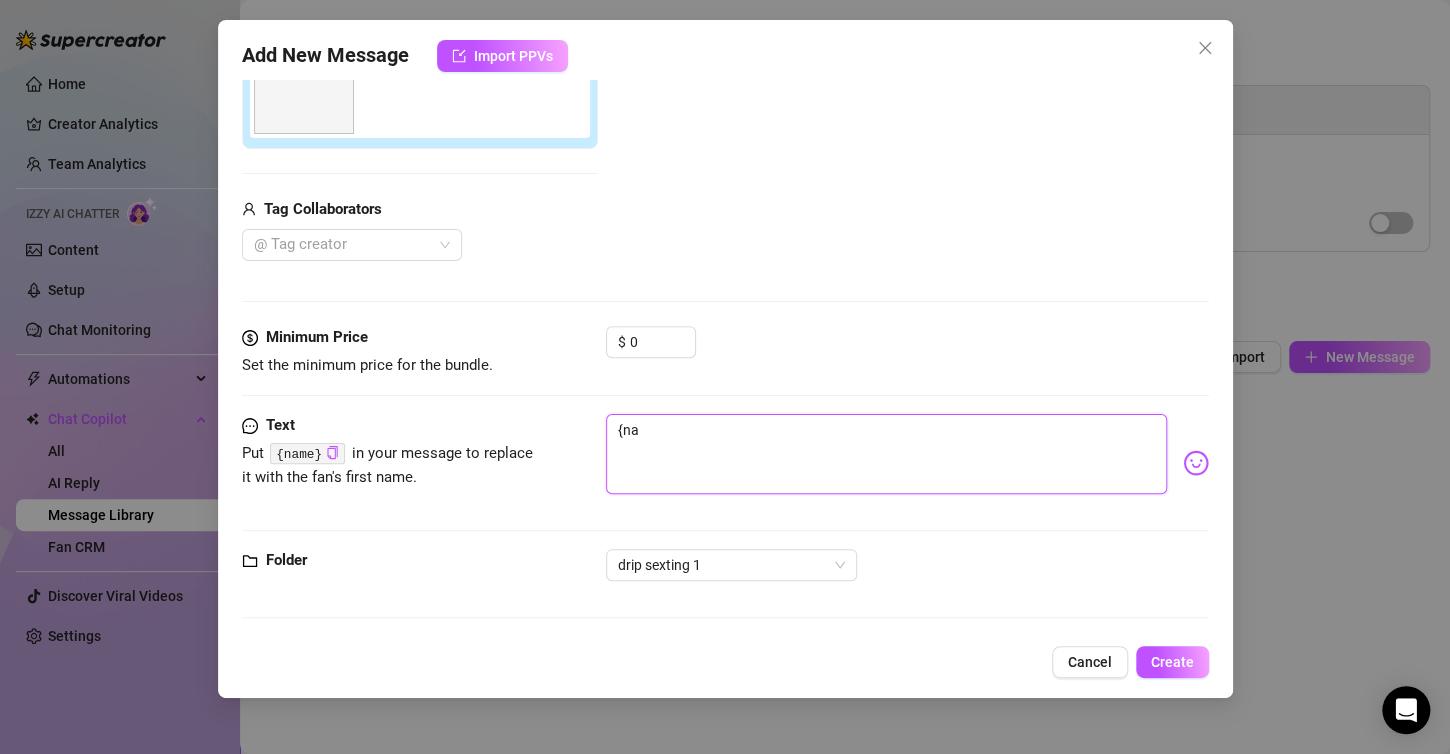 type on "{nam" 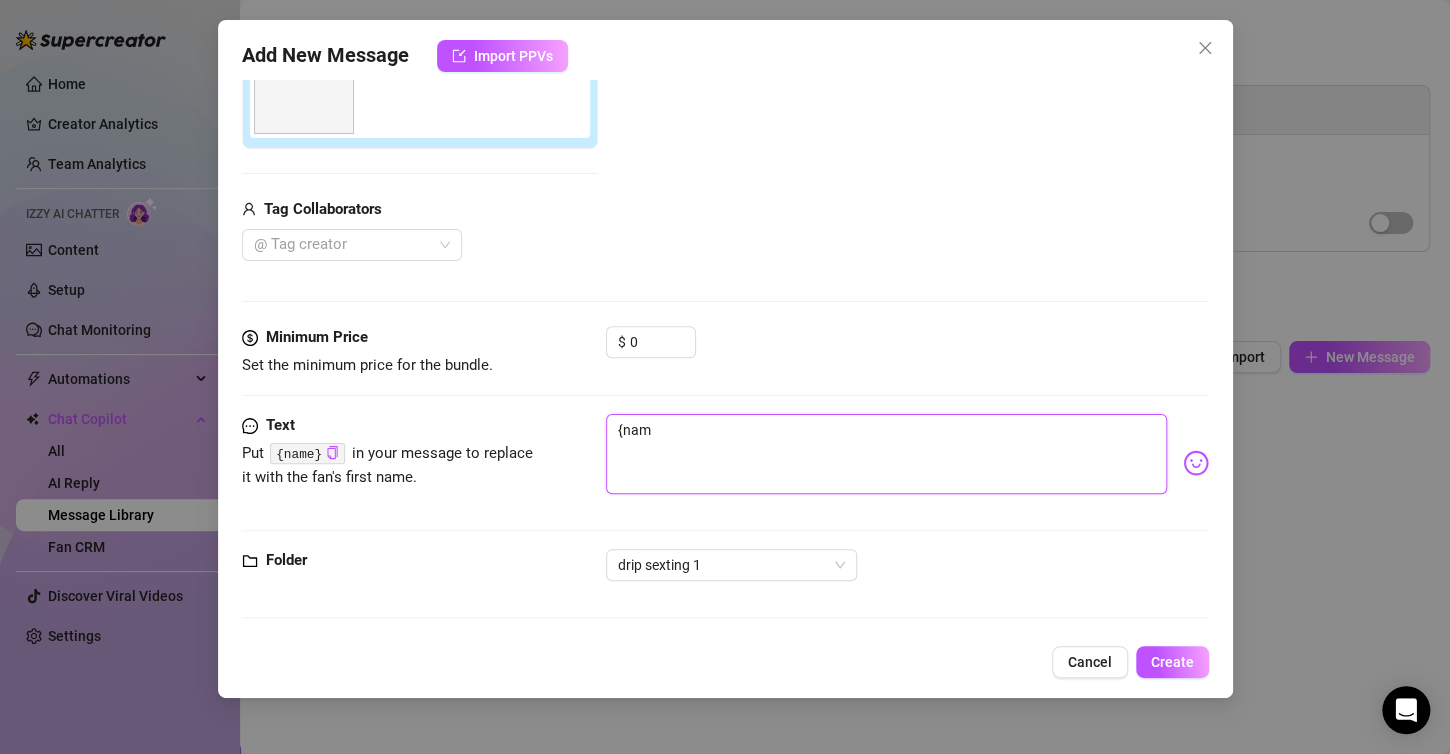 type on "{name" 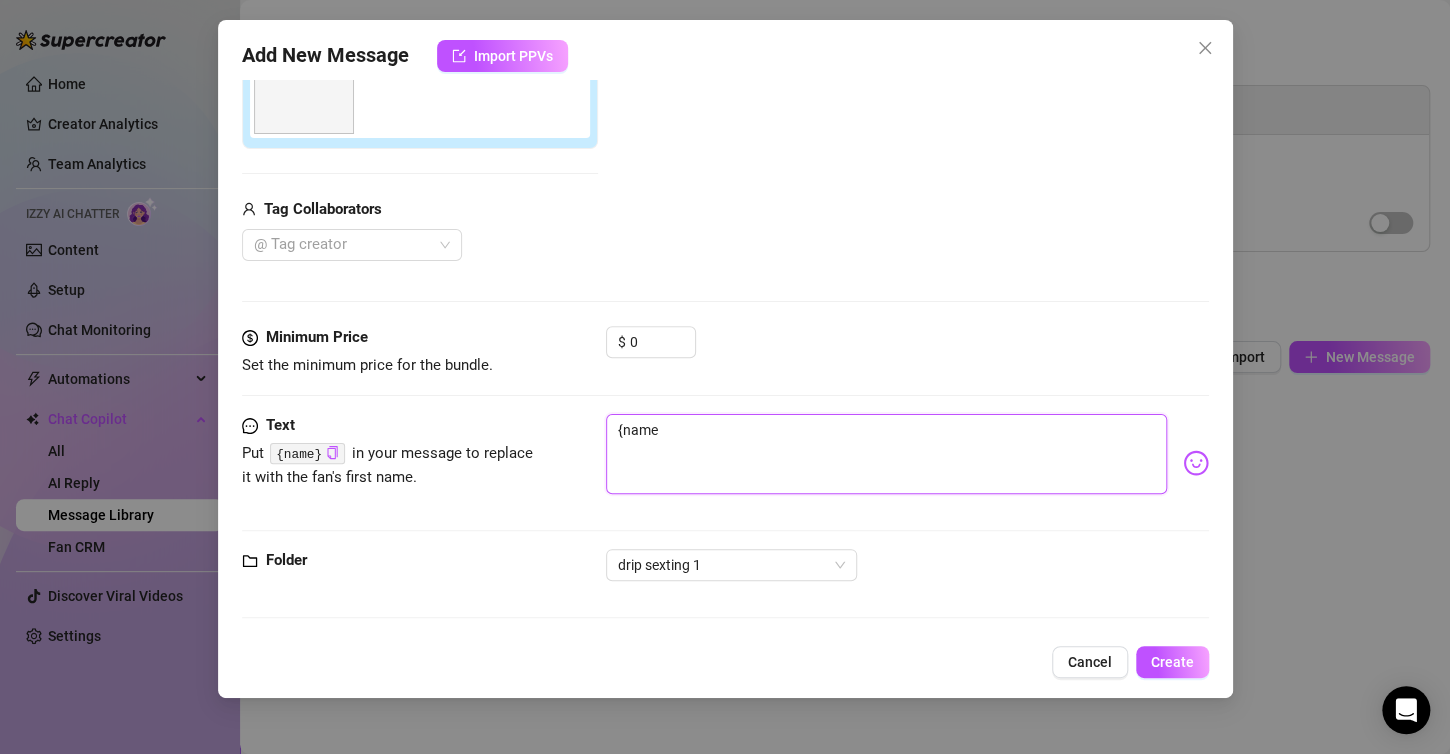 type on "{name}" 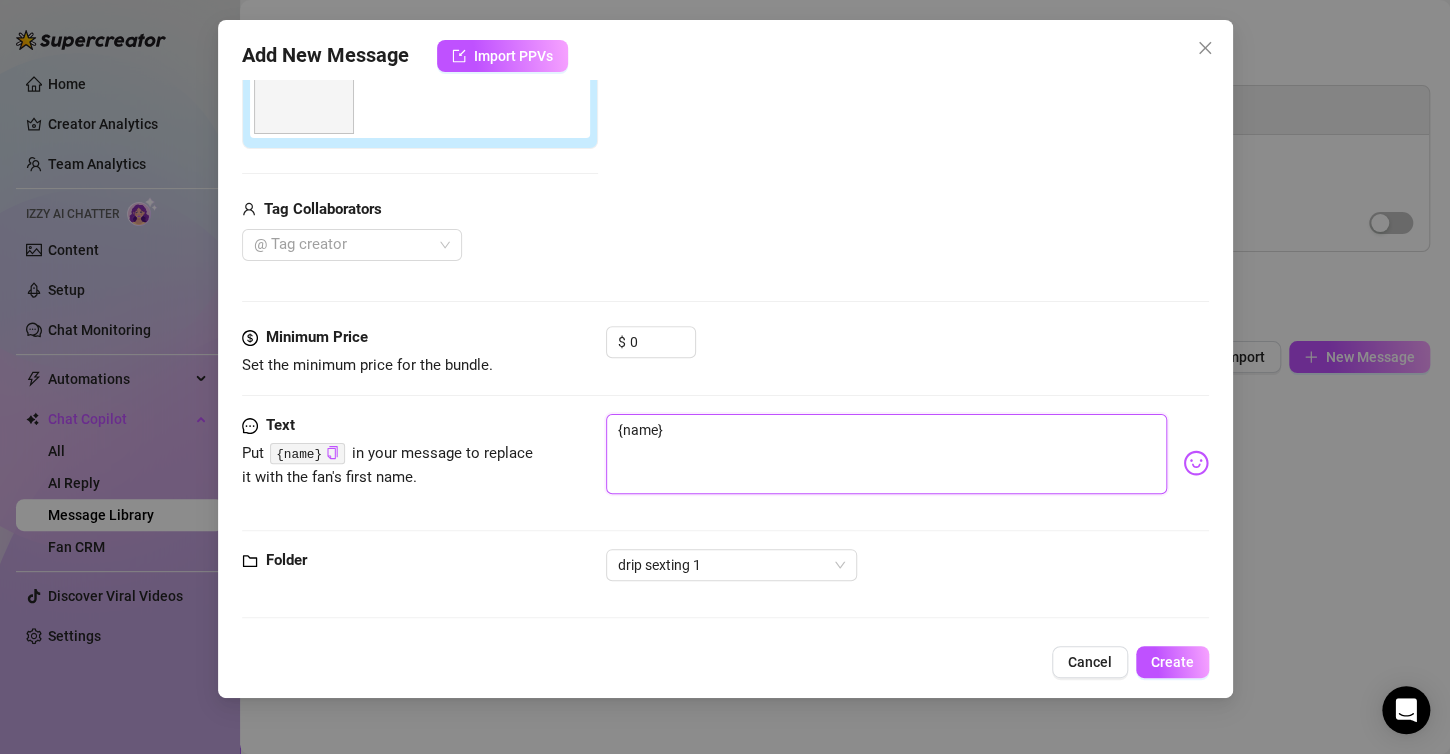 type on "{name}" 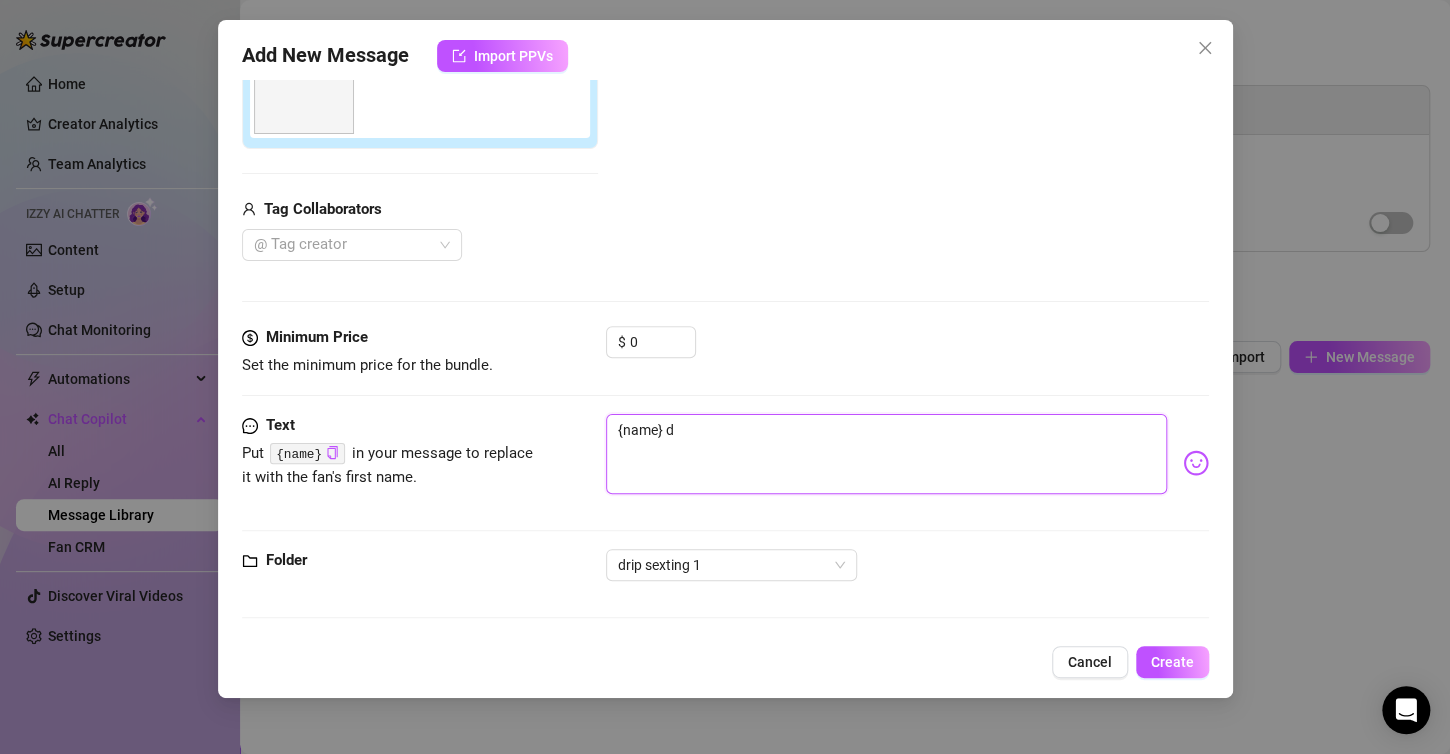 type on "{name} do" 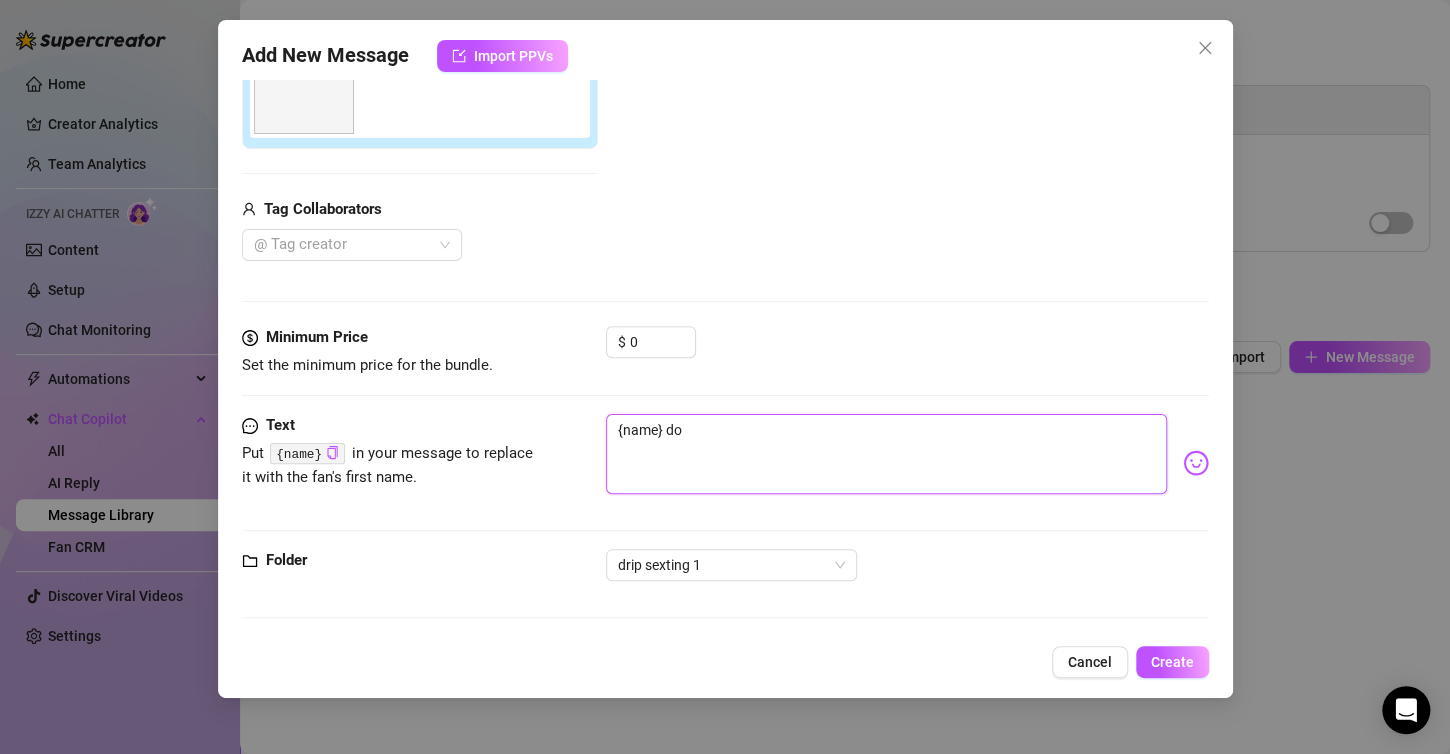 type on "{name} do" 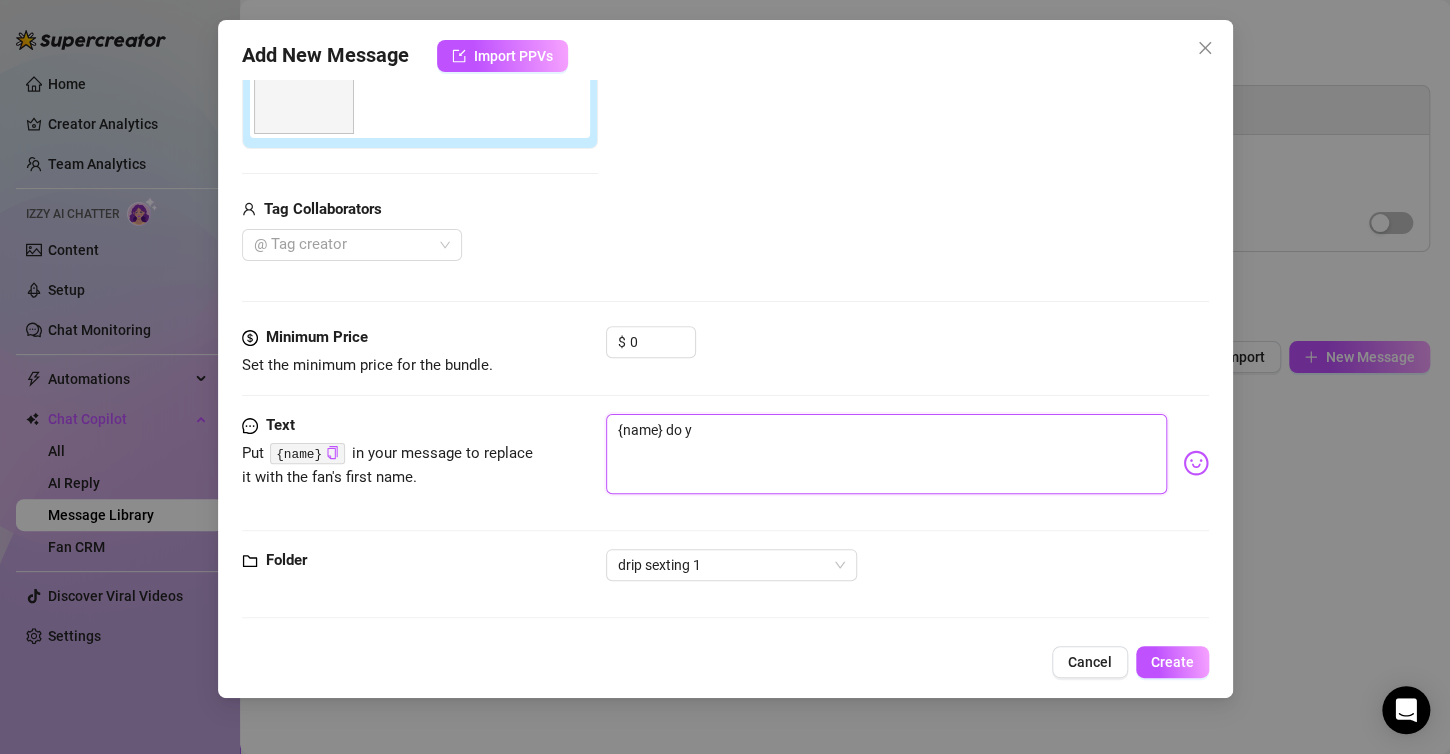 type on "{name} do yo" 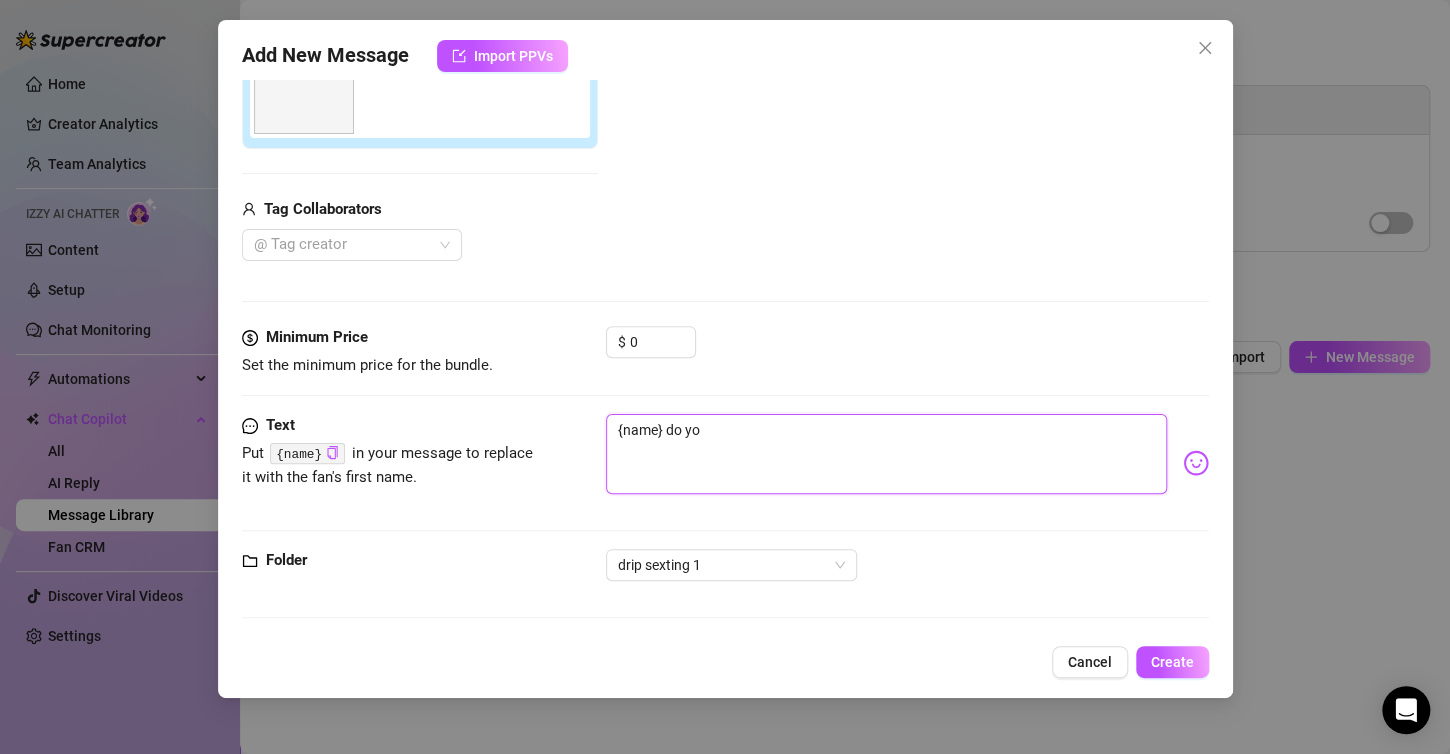type on "{name} do you" 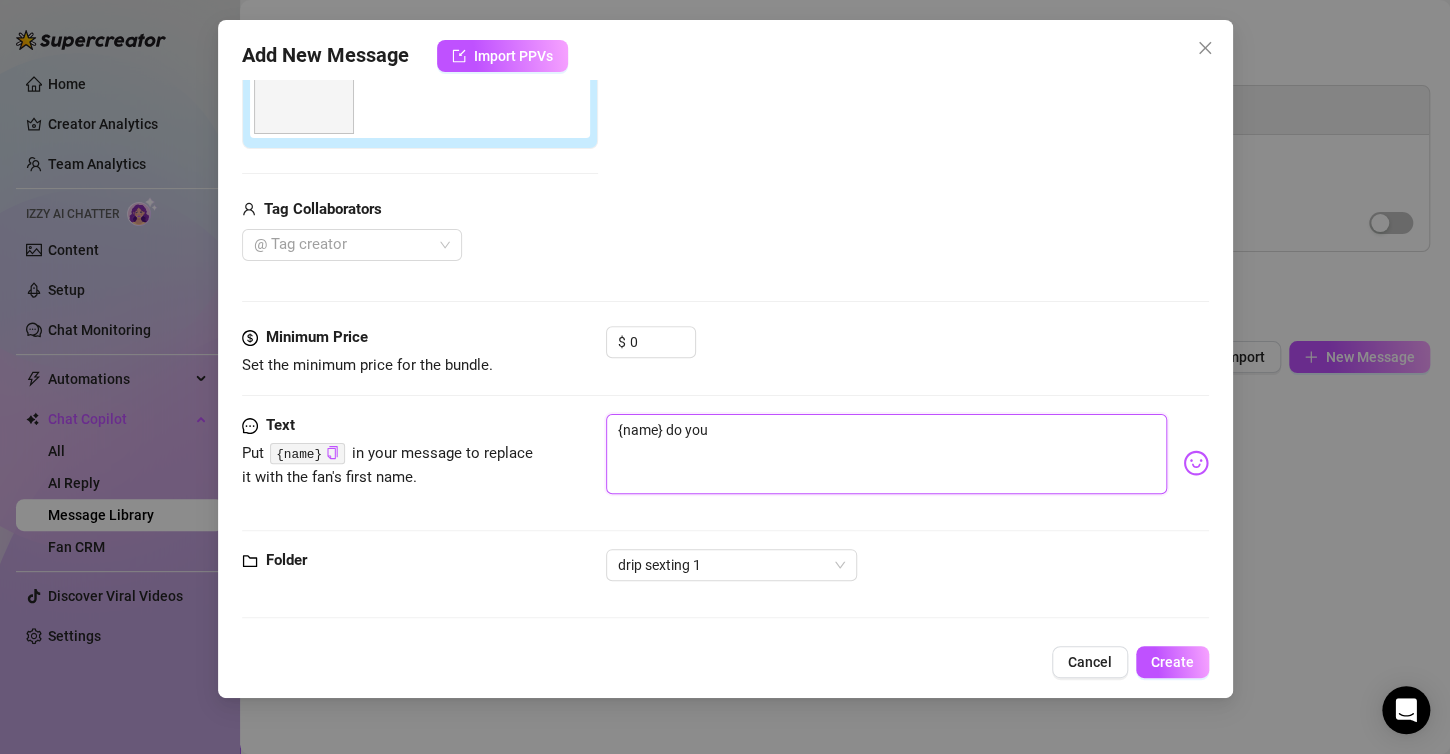 type on "{name} do you" 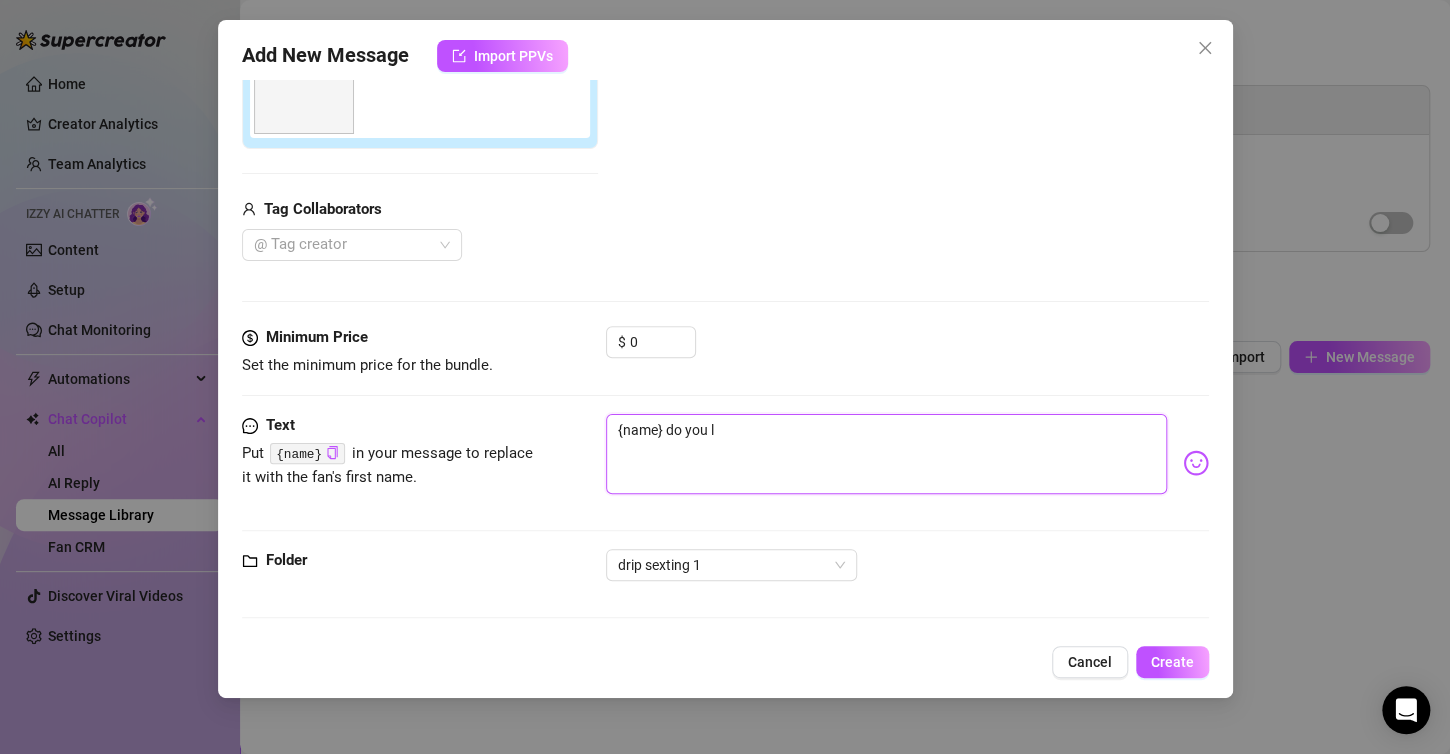 type on "{name} do you li" 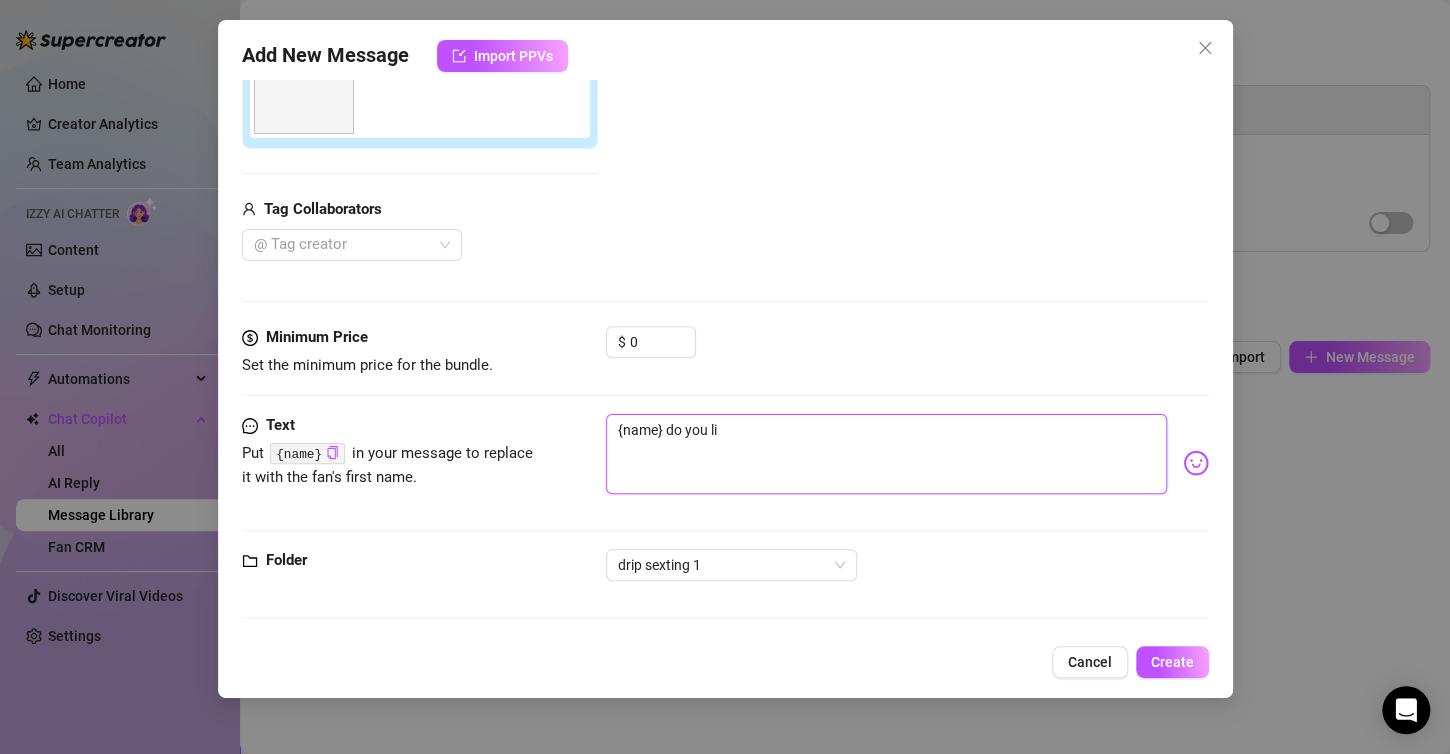 type on "{name} do you lik" 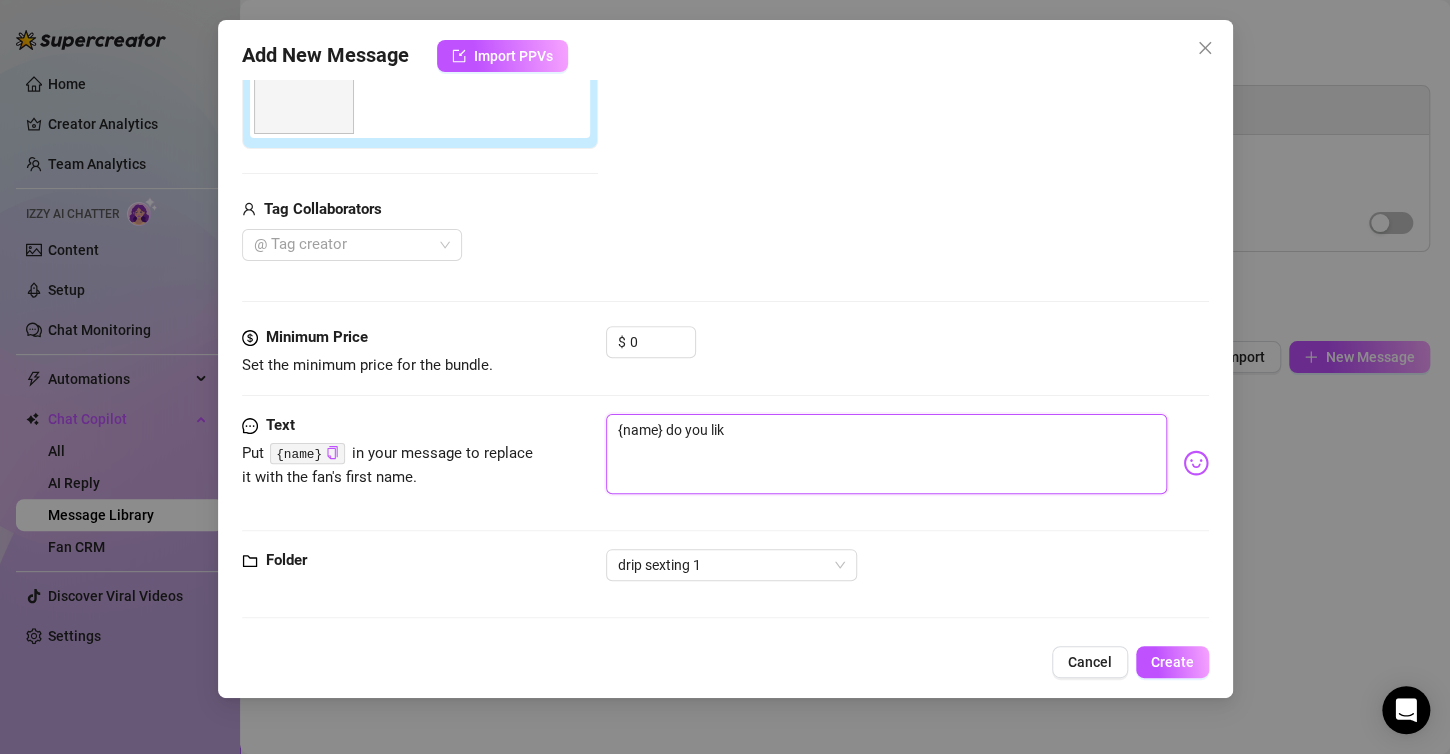 type on "{name} do you like" 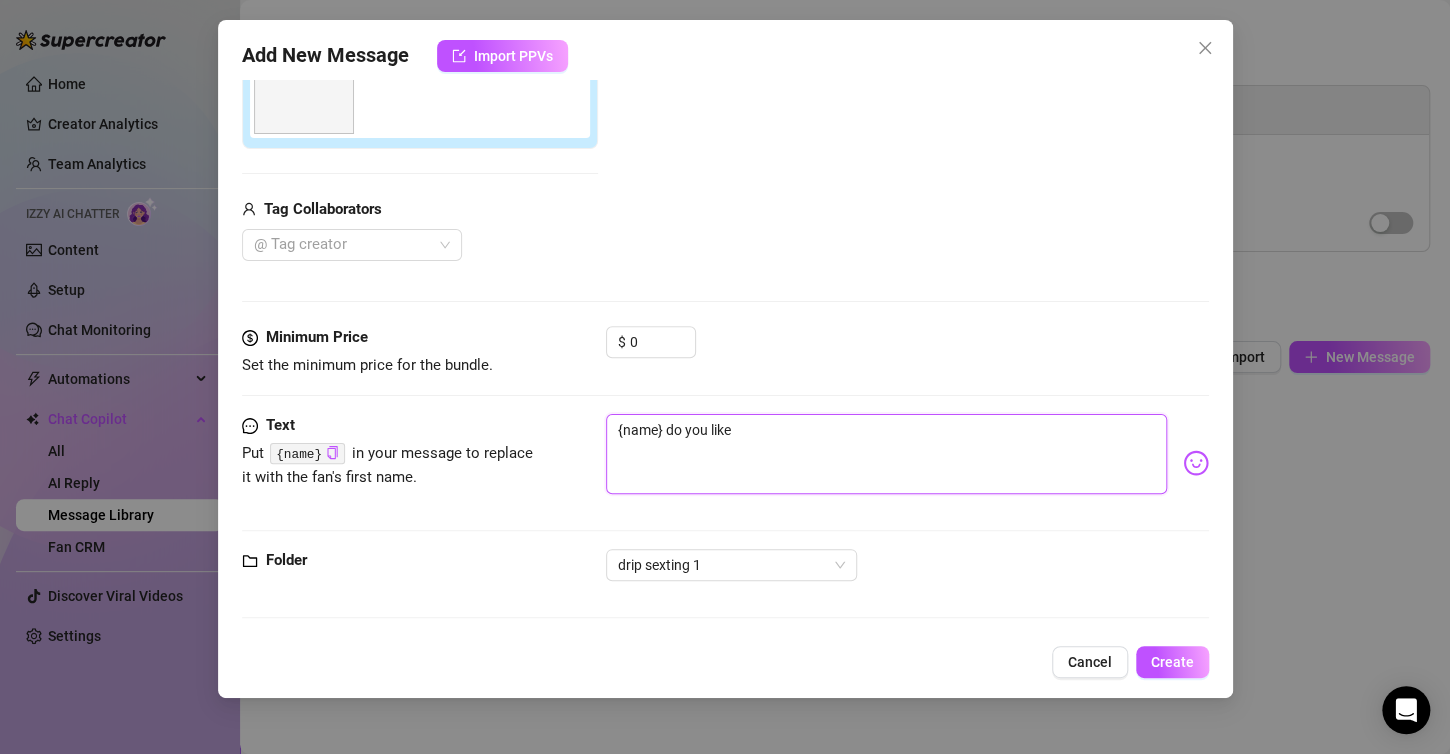 type on "{name} do you like" 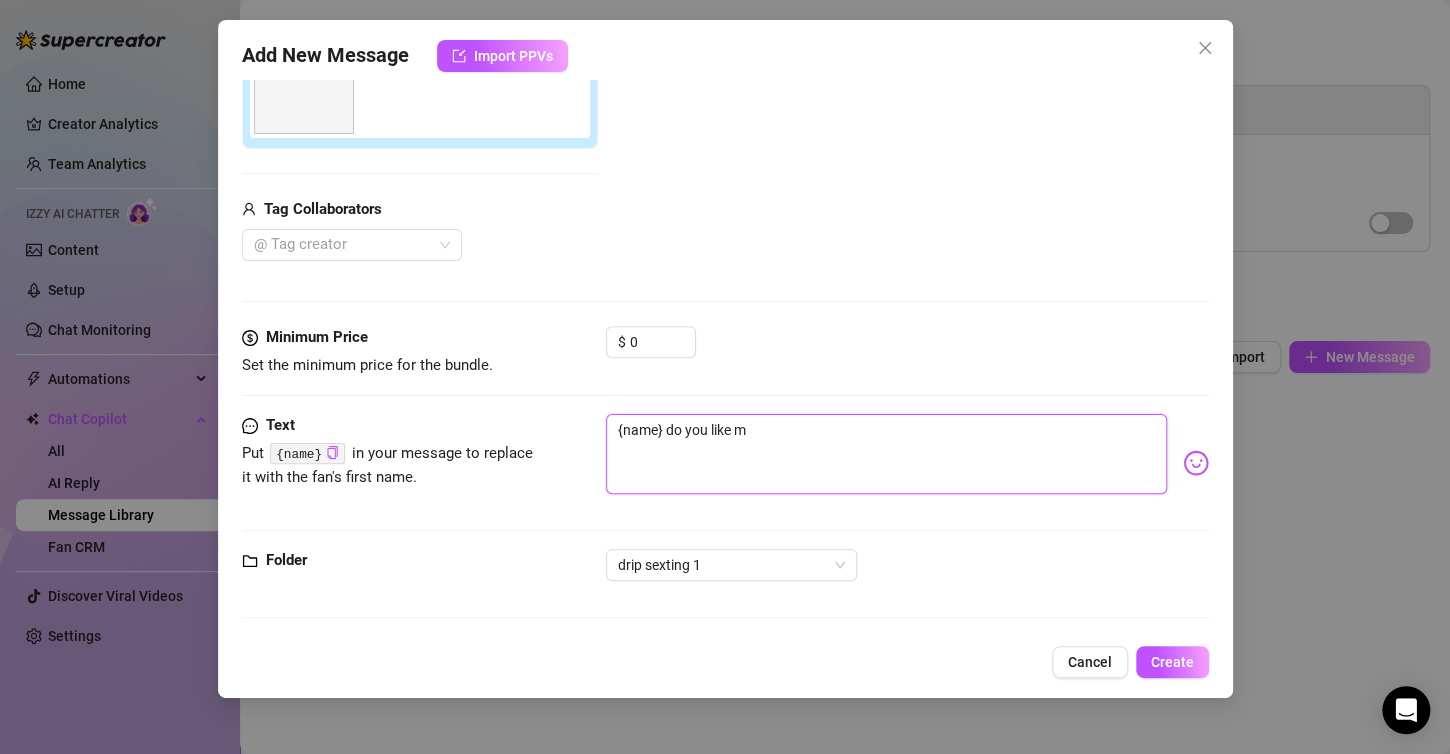 type on "{name} do you like my" 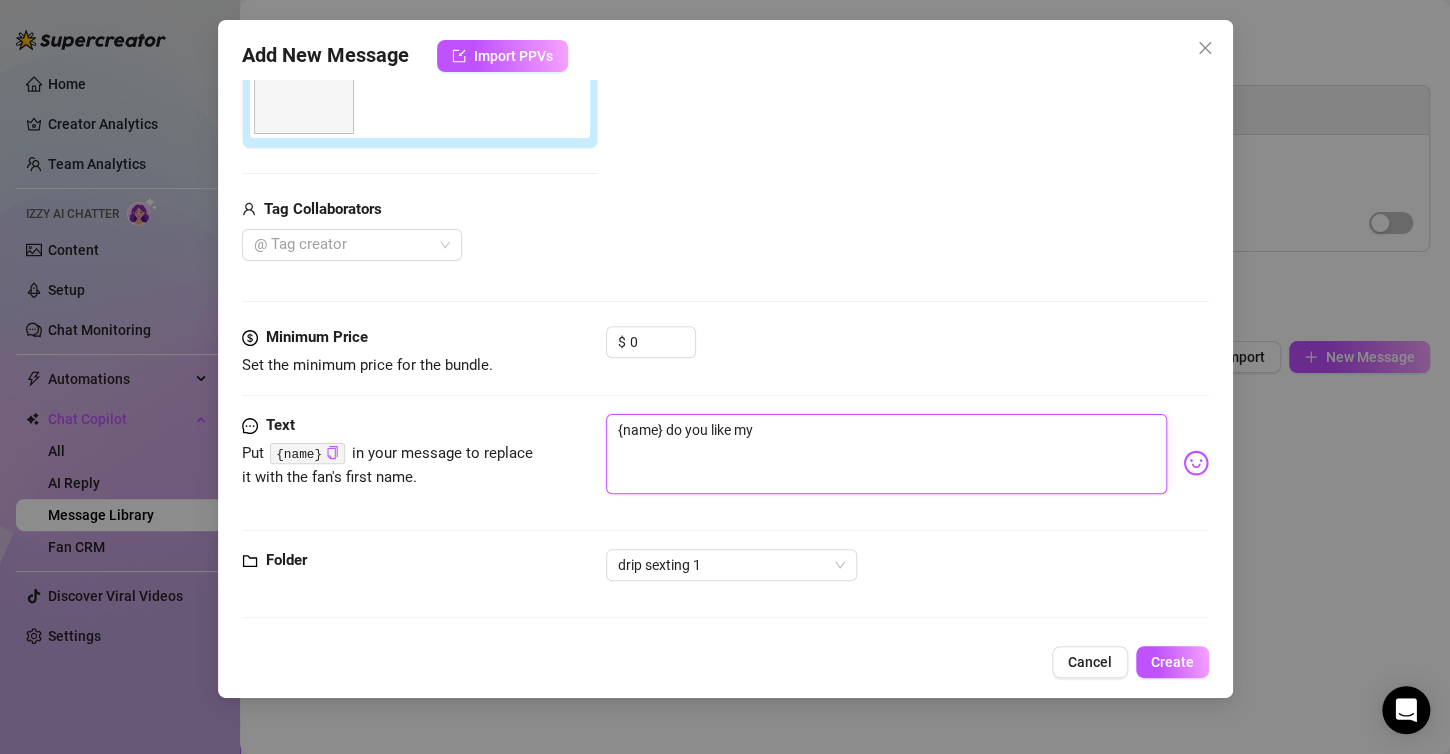 type on "{name} do you like my" 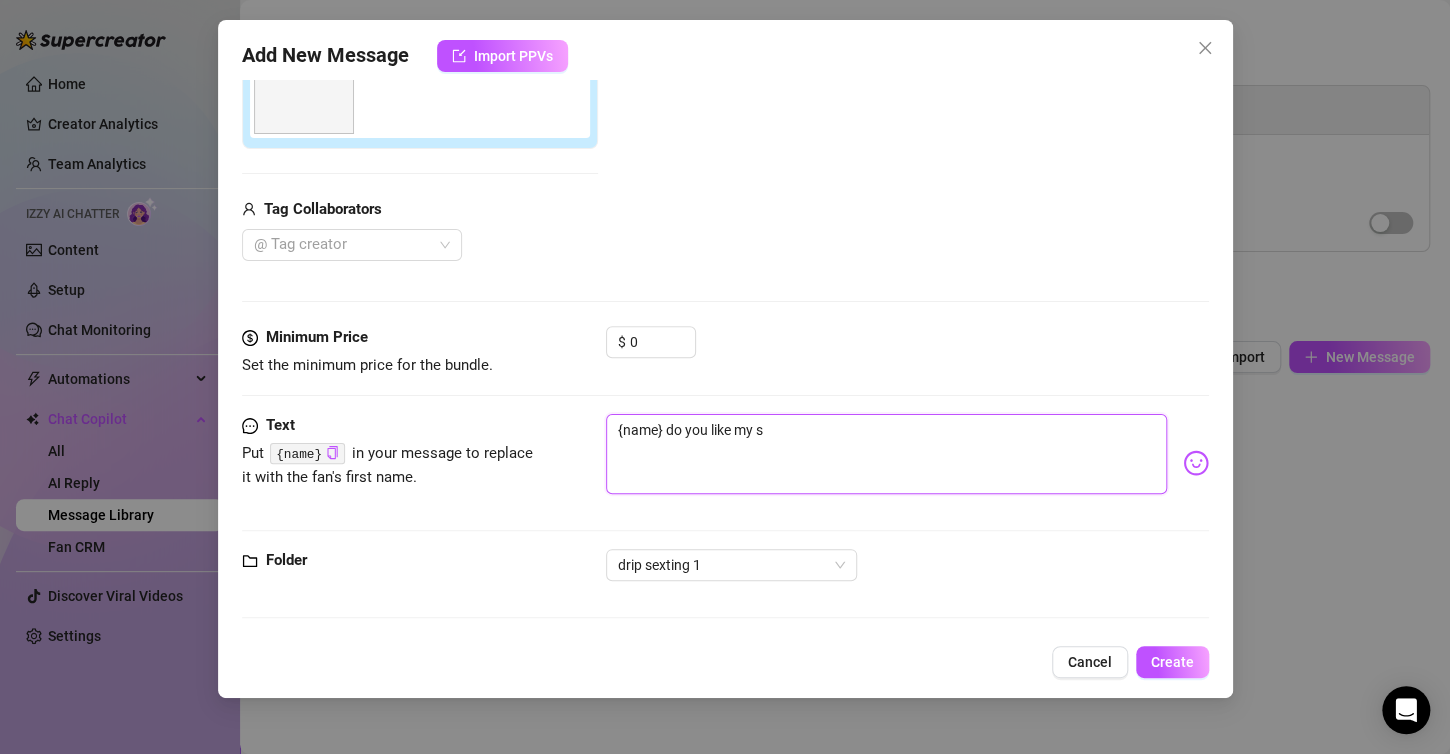 type on "{name} do you like my sm" 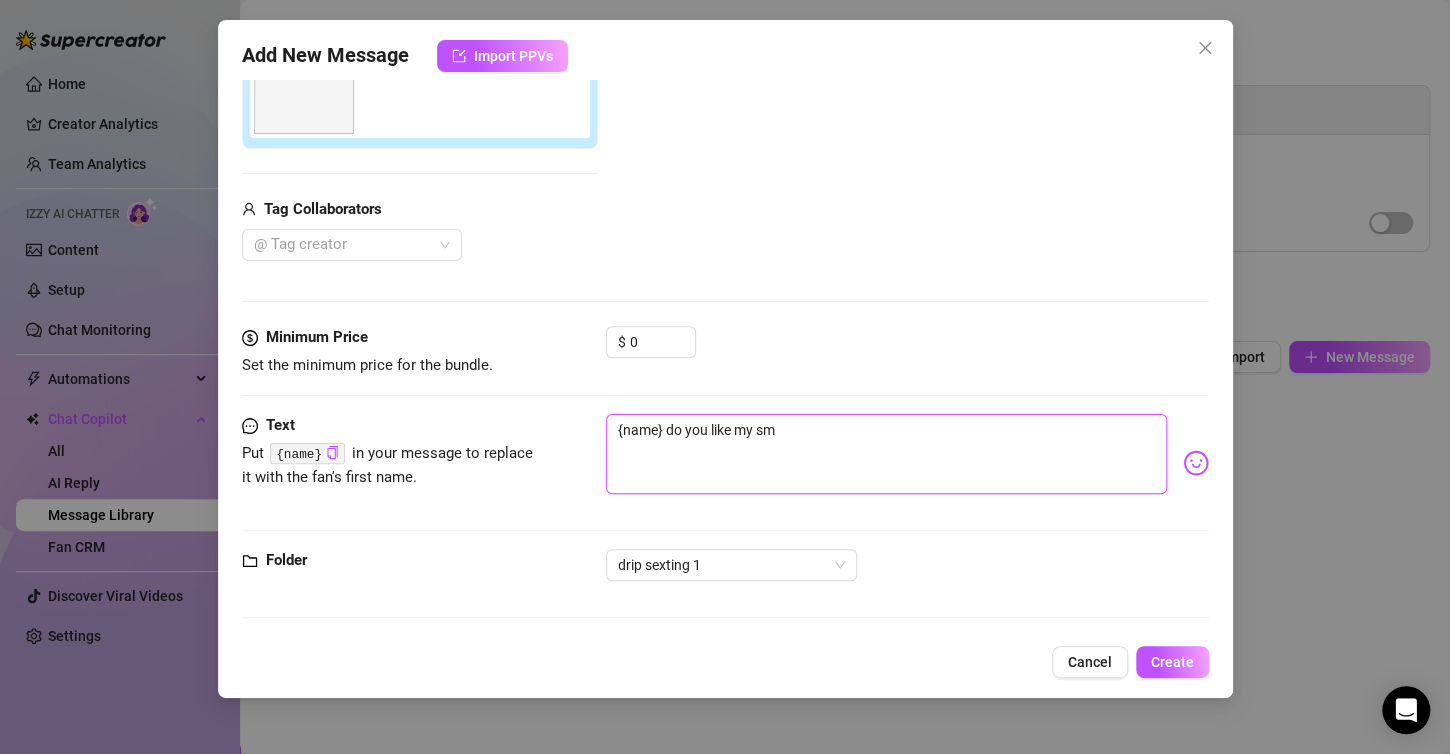 type on "{name} do you like my smi" 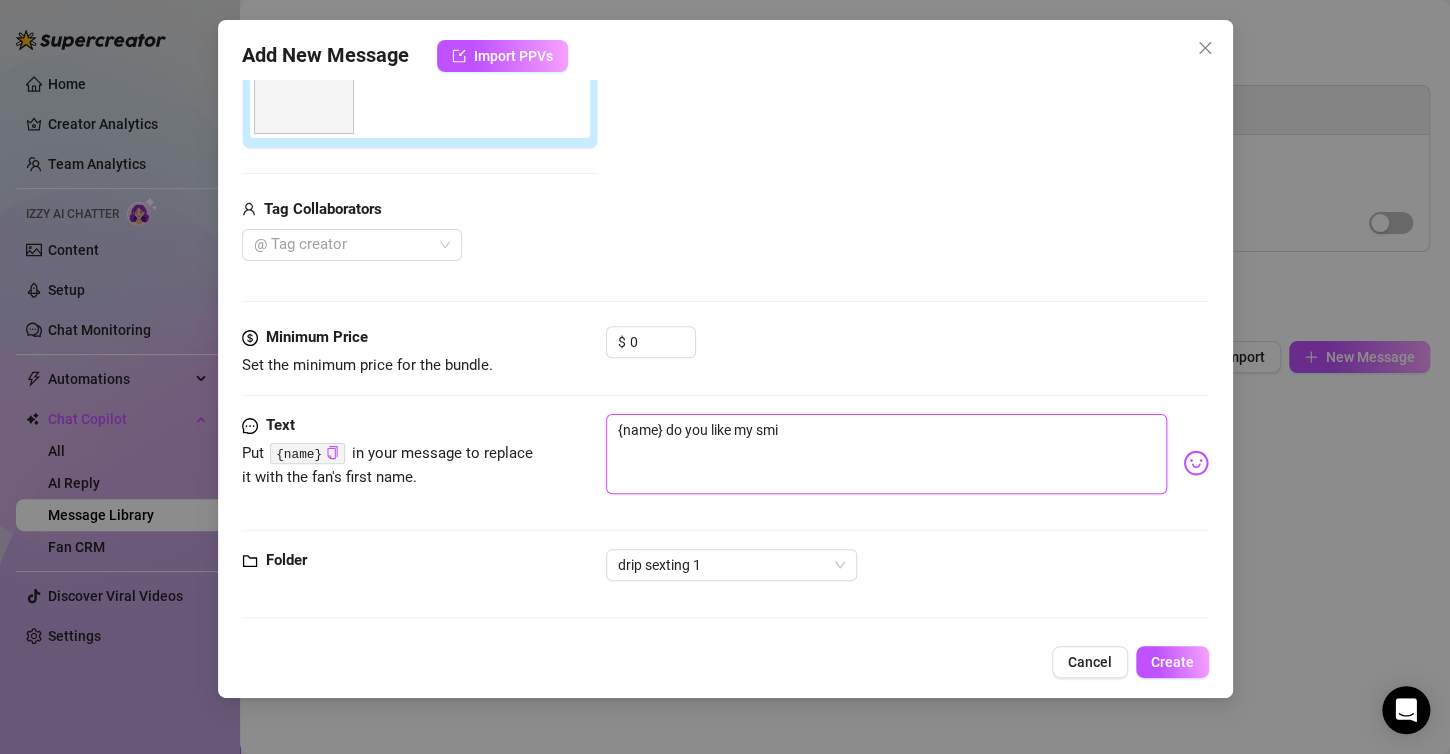 type on "{name} do you like my smil" 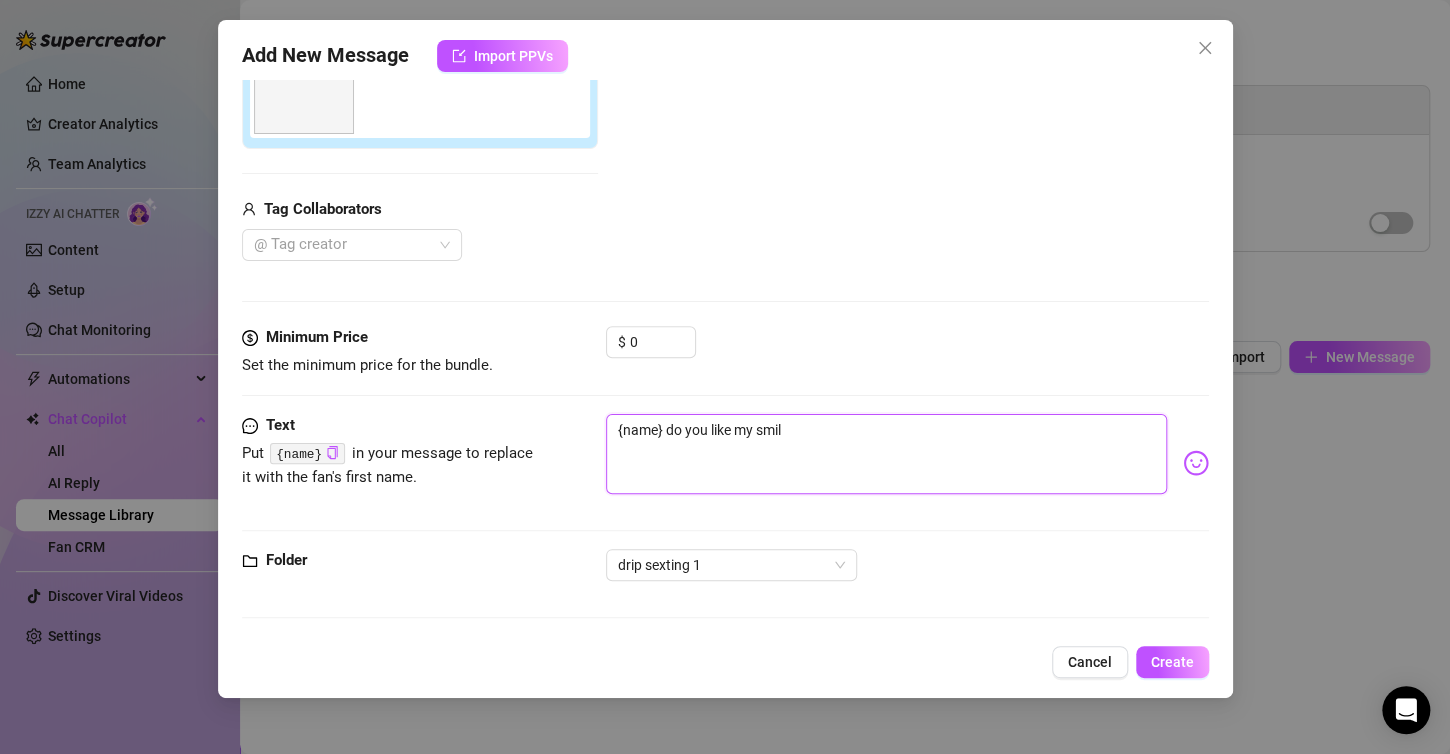 type on "{name} do you like my smile" 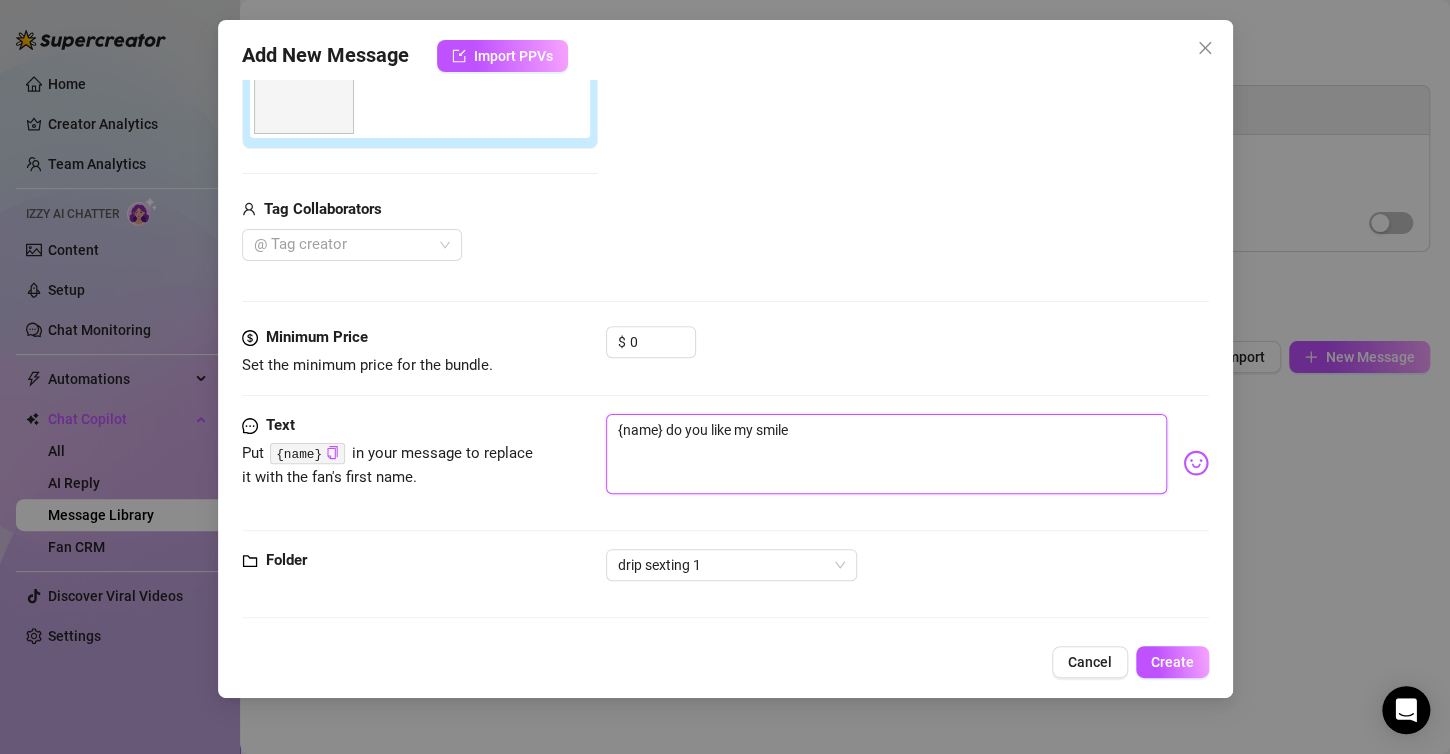 type on "{name} do you like my smile?" 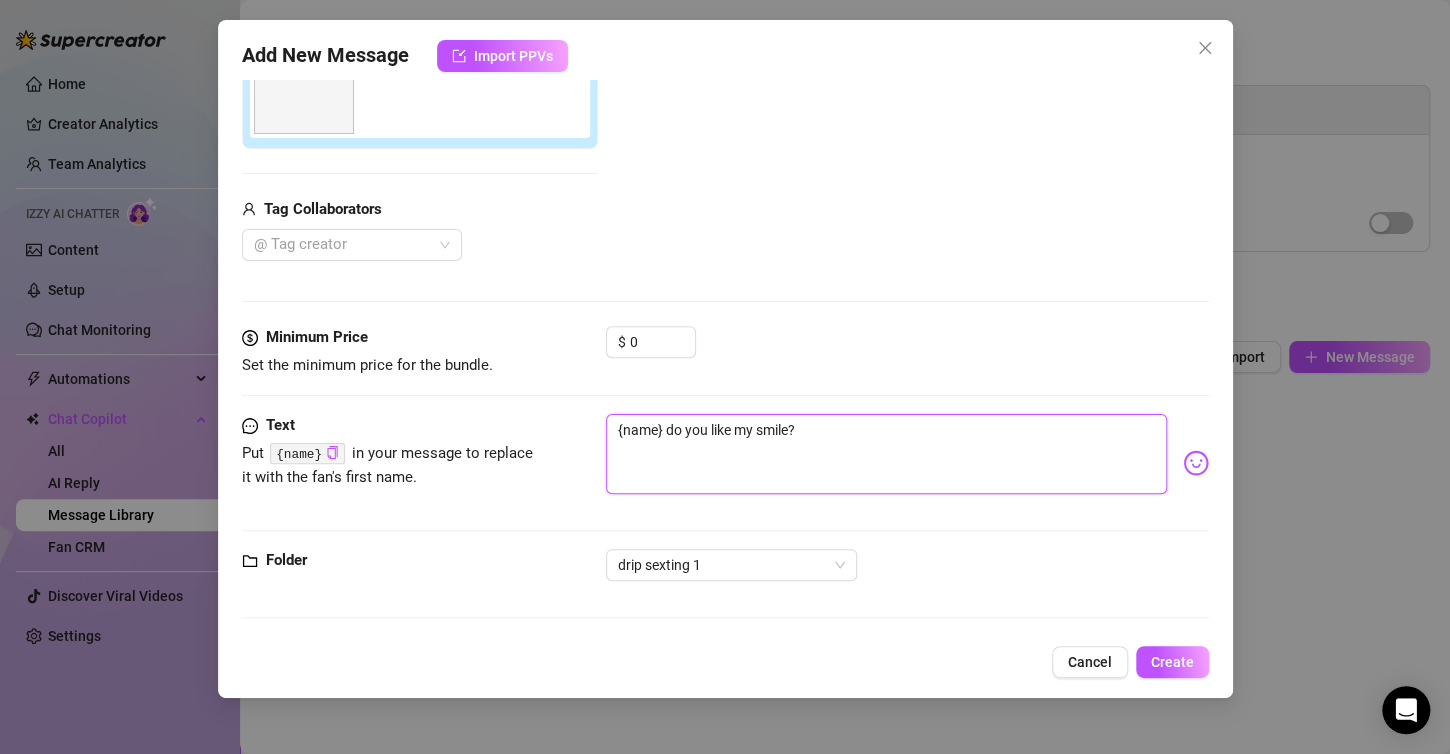 type on "{name} do you like my smile?" 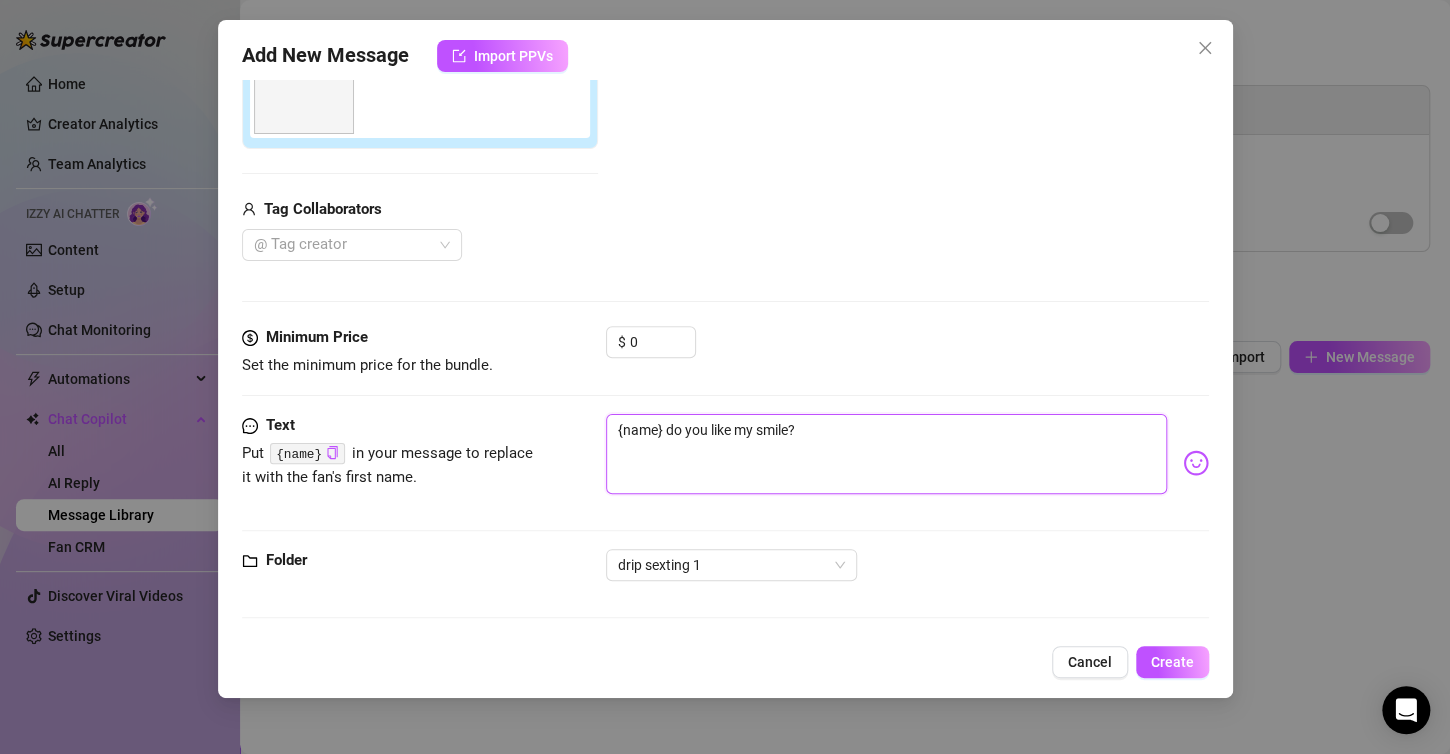 type on "{name} do you like my smile?" 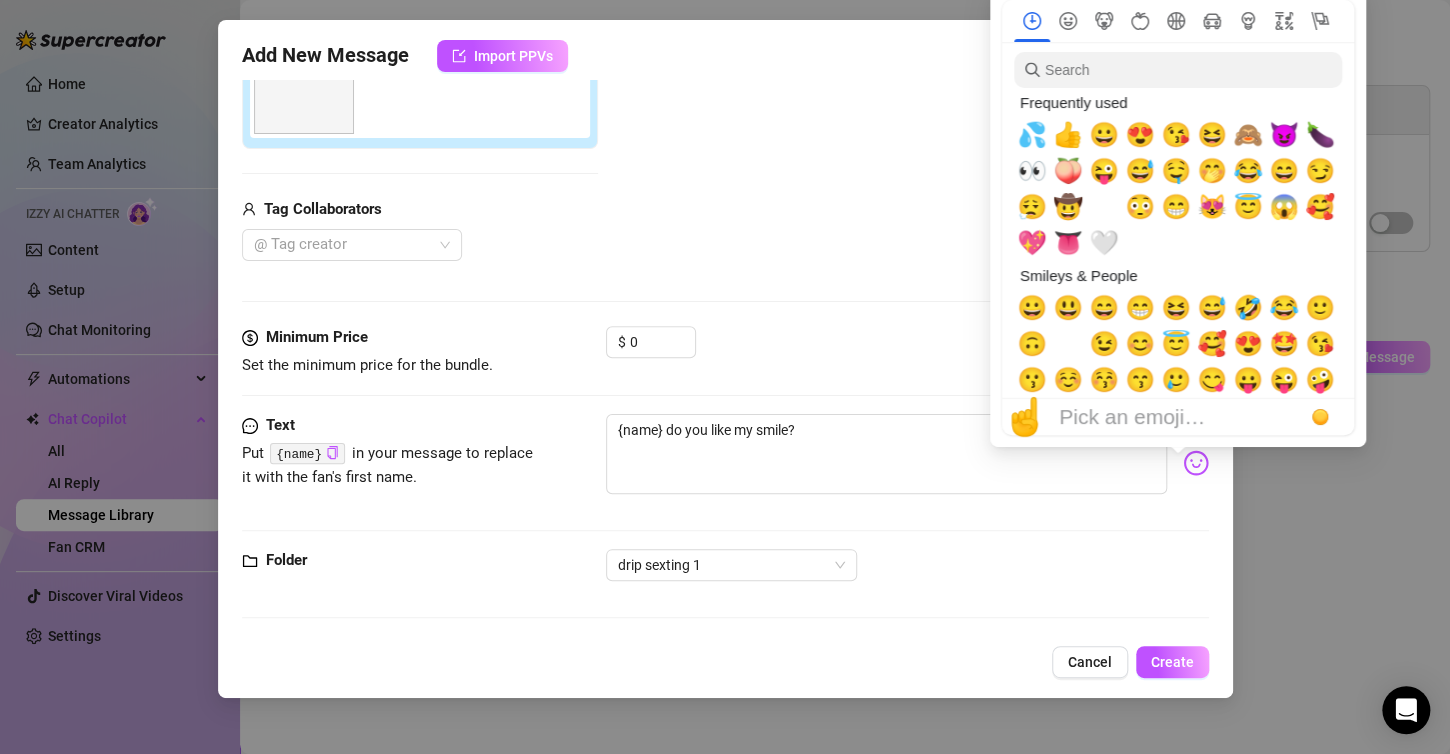 click at bounding box center [1196, 463] 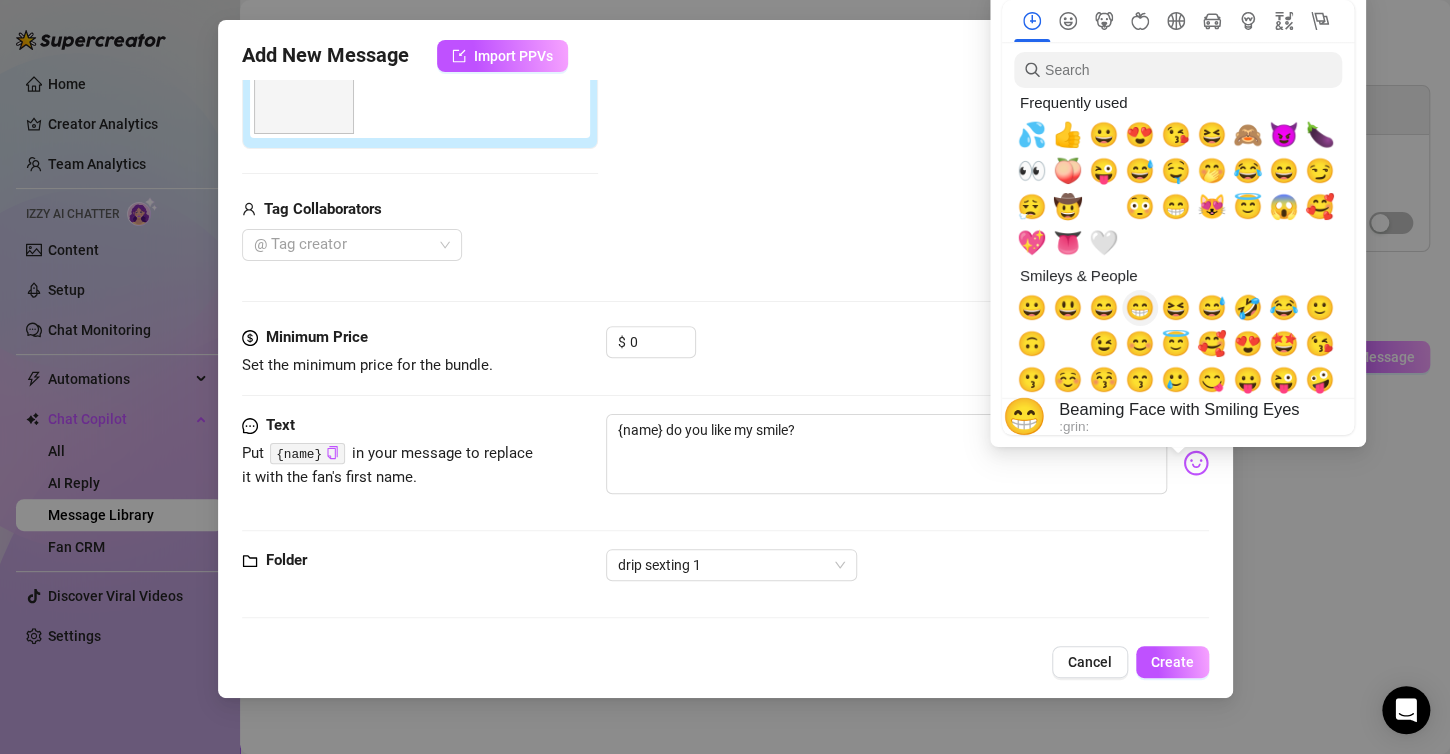 click on "😁" at bounding box center [1140, 308] 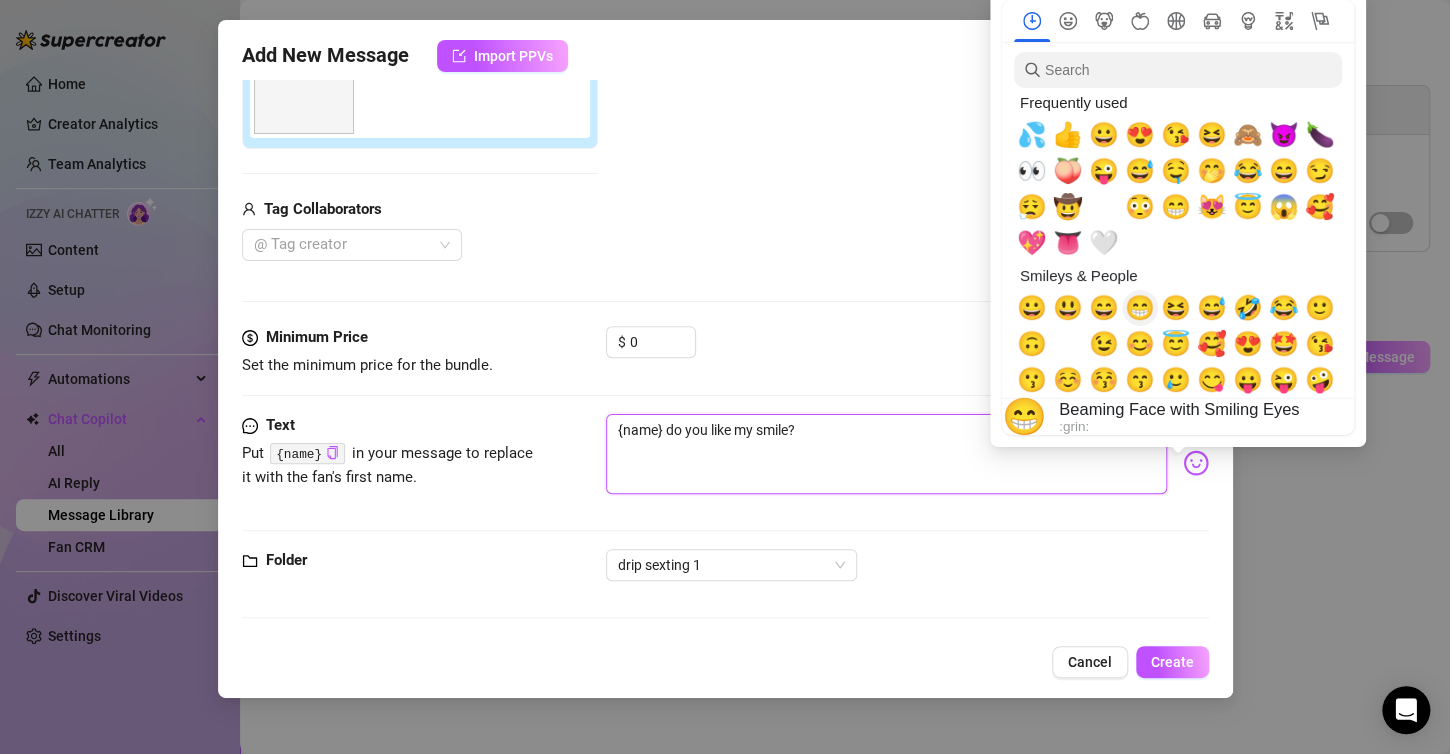 type on "{name} do you like my smile? 😁" 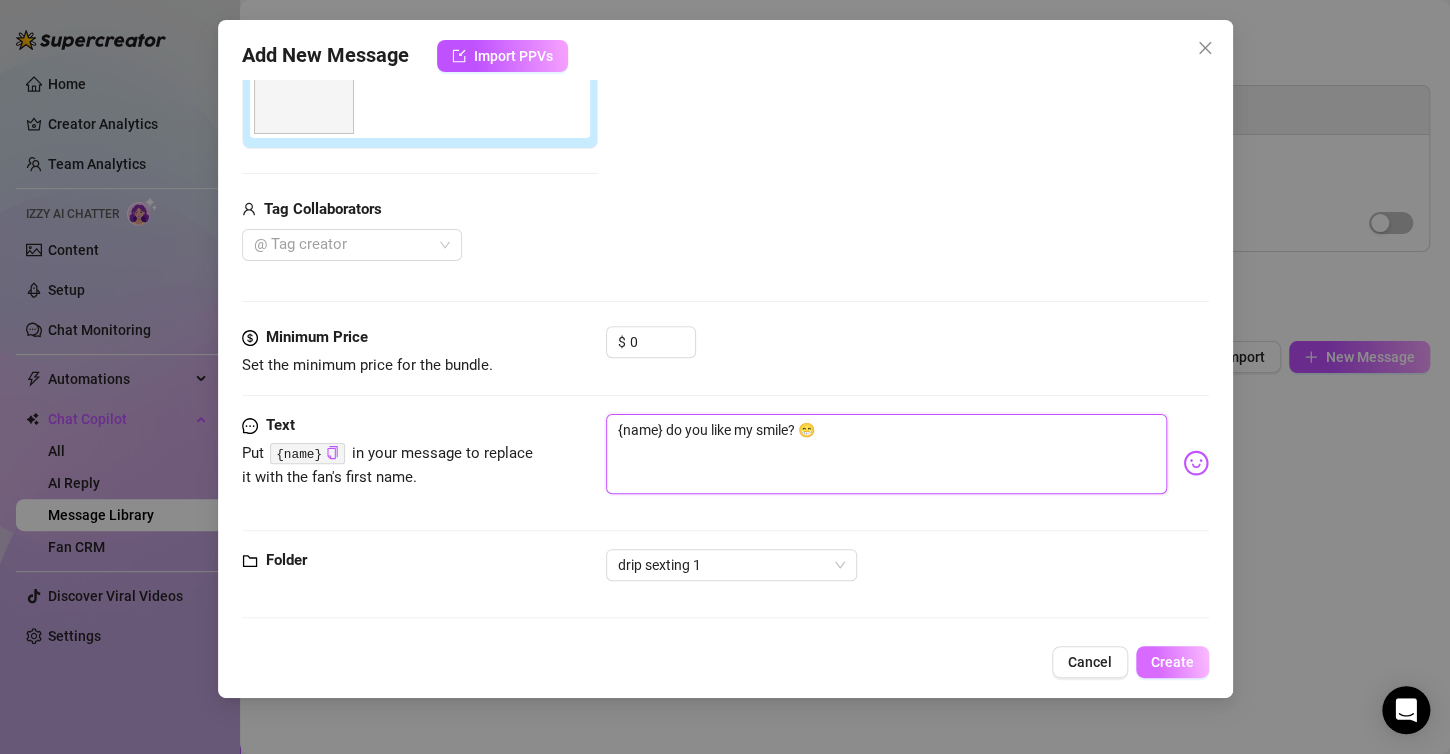 type on "{name} do you like my smile? 😁" 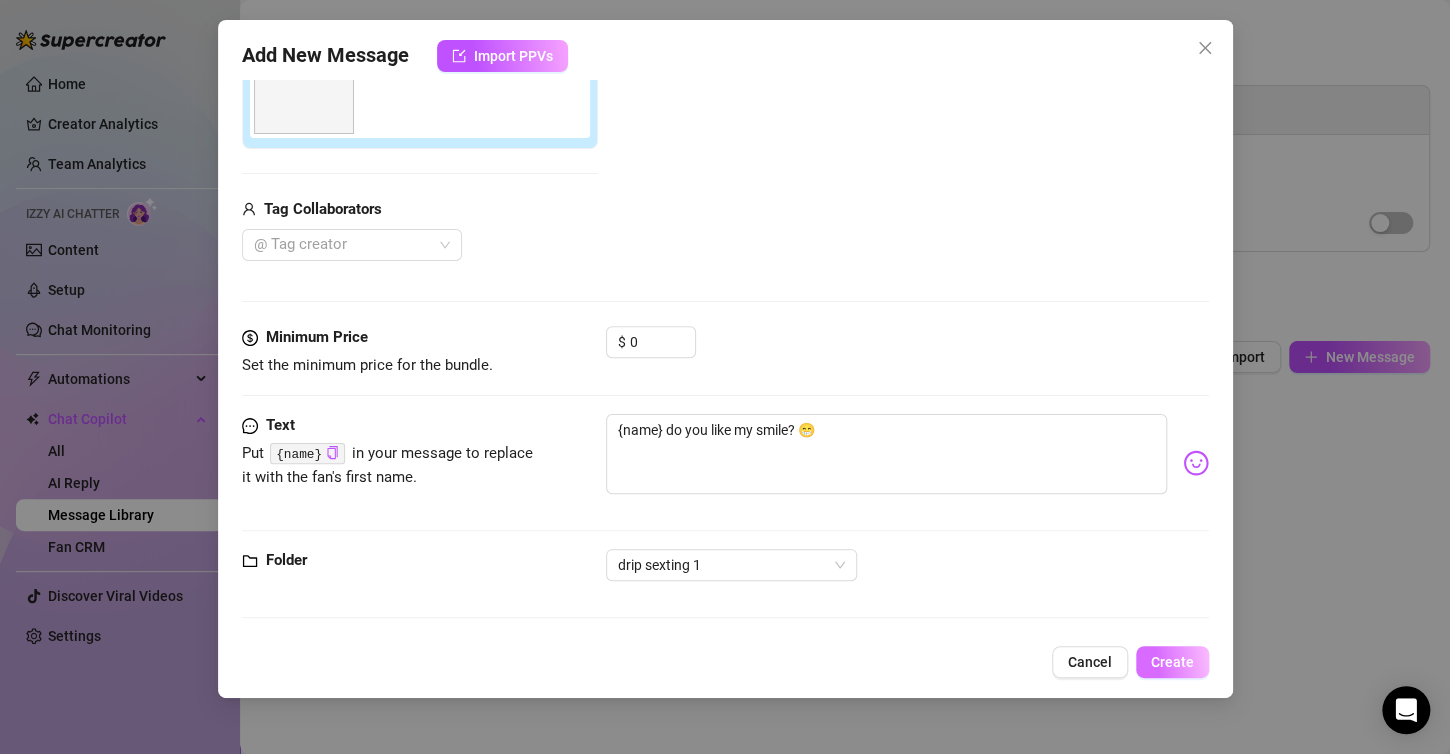 click on "Create" at bounding box center (1172, 662) 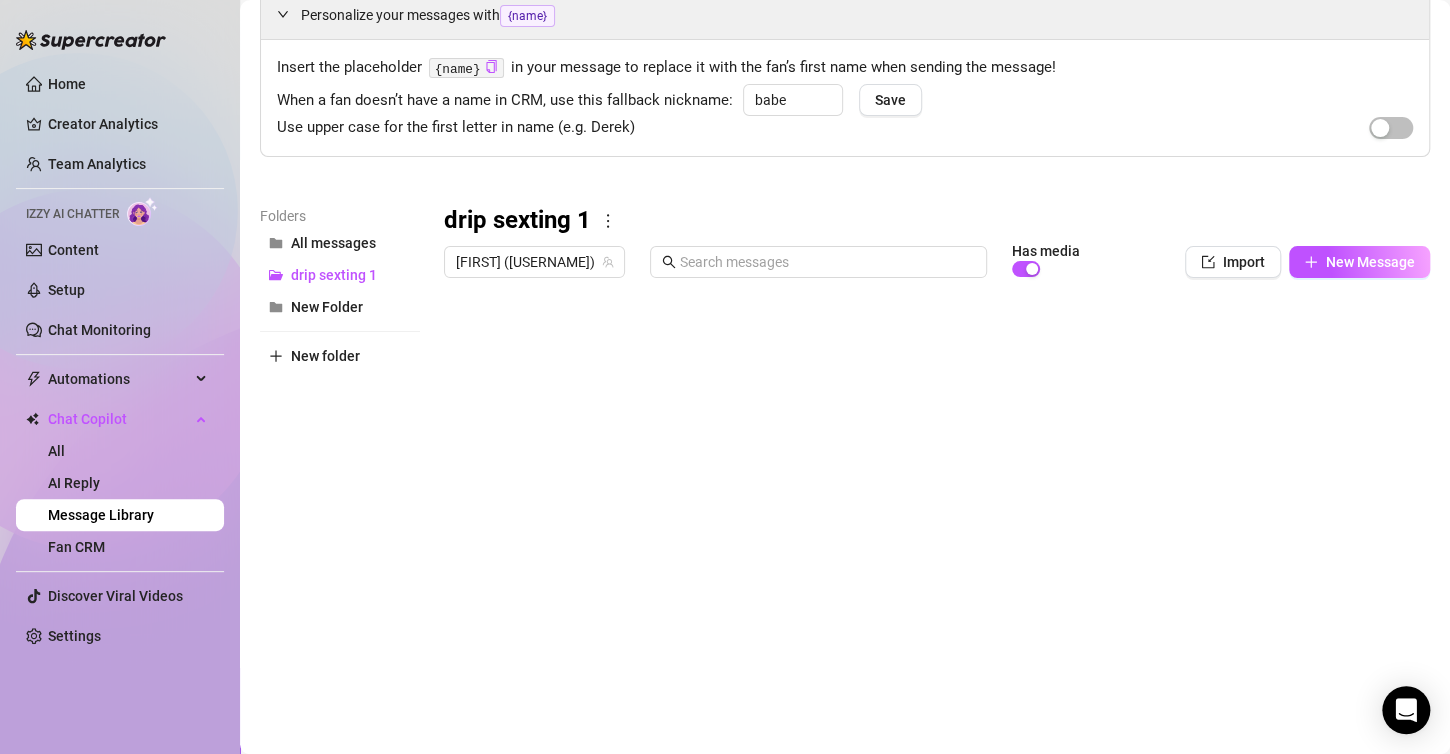 scroll, scrollTop: 133, scrollLeft: 0, axis: vertical 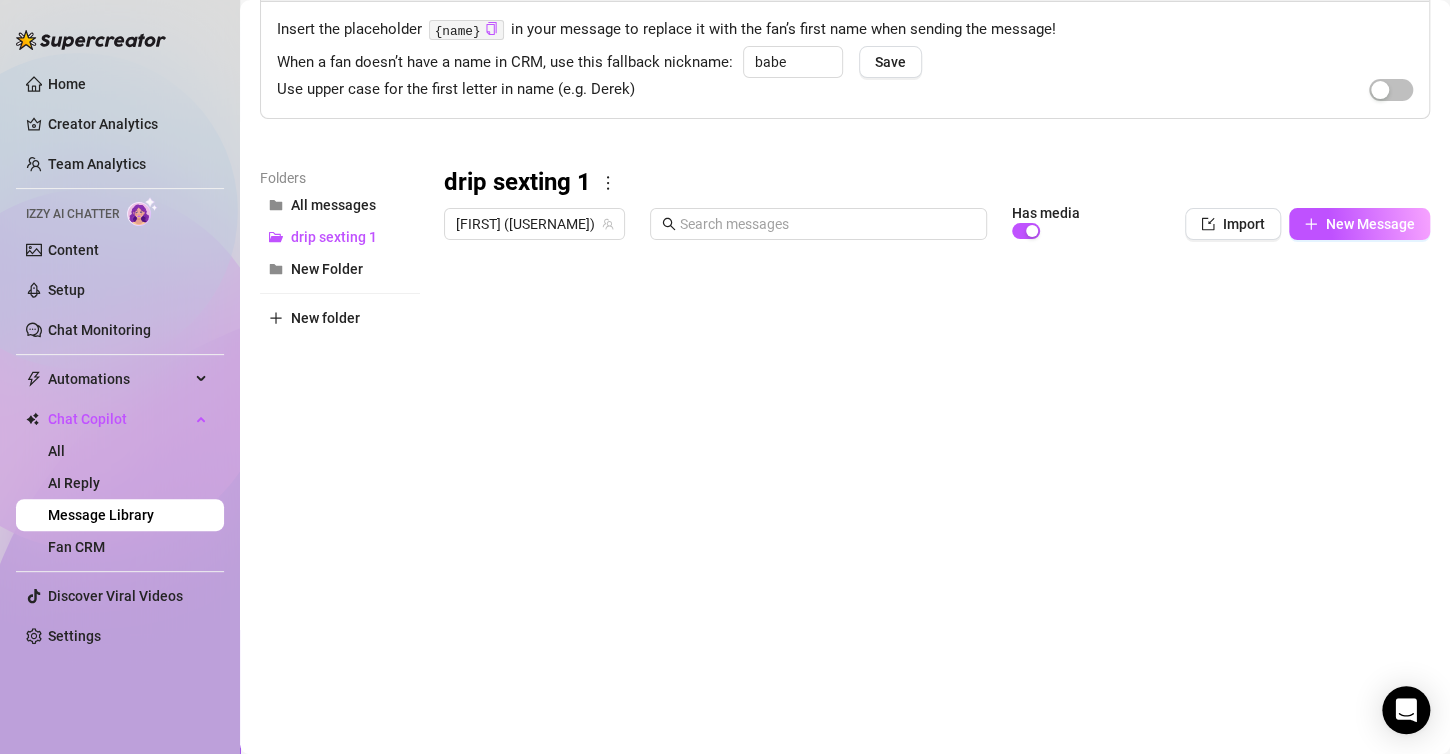 click on "Home Creator Analytics   Team Analytics Izzy AI Chatter Content Setup Chat Monitoring Automations Chat Copilot All AI Reply Message Library Fan CRM Discover Viral Videos Settings Izzy AI Chatter Message Library Personalize your messages with  {name} Insert the placeholder   {name}   in your message to replace it with the fan’s first name when sending the message! When a fan doesn’t have a name in CRM, use this fallback nickname:   babe Save Use upper case for the first letter in name (e.g. Derek)   Folders All messages drip sexting 1 New Folder New folder drip sexting 1 [FIRST] ([USERNAME]) Has media Import New Message Title Text Media $ AI Pricing Accounts Message 1 {name} do you like my smile? 😁 false Type to search
{name} do you like my smile? 😁 Select a specific creator to import PPVs All Creators [FIRST]   ( [USERNAME] )" at bounding box center [725, 377] 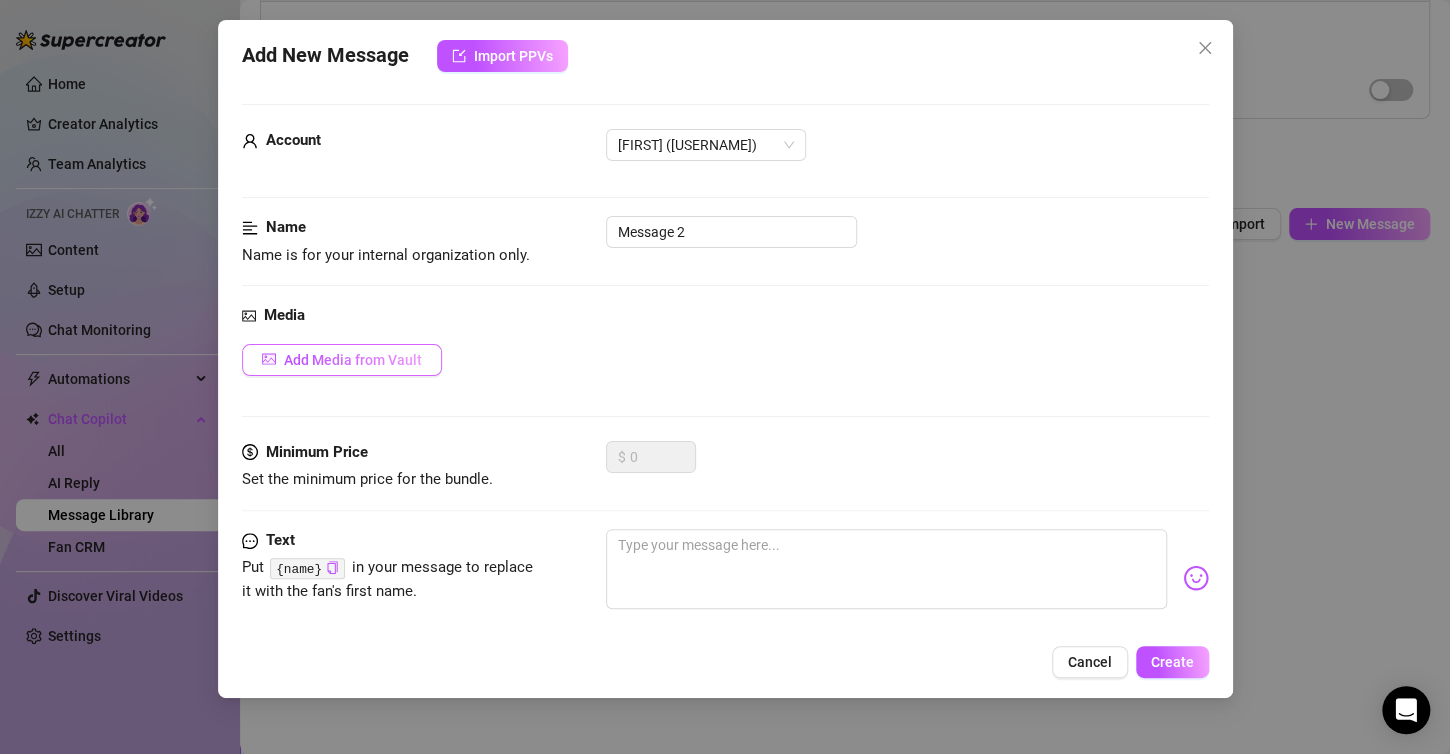 click on "Add Media from Vault" at bounding box center (342, 360) 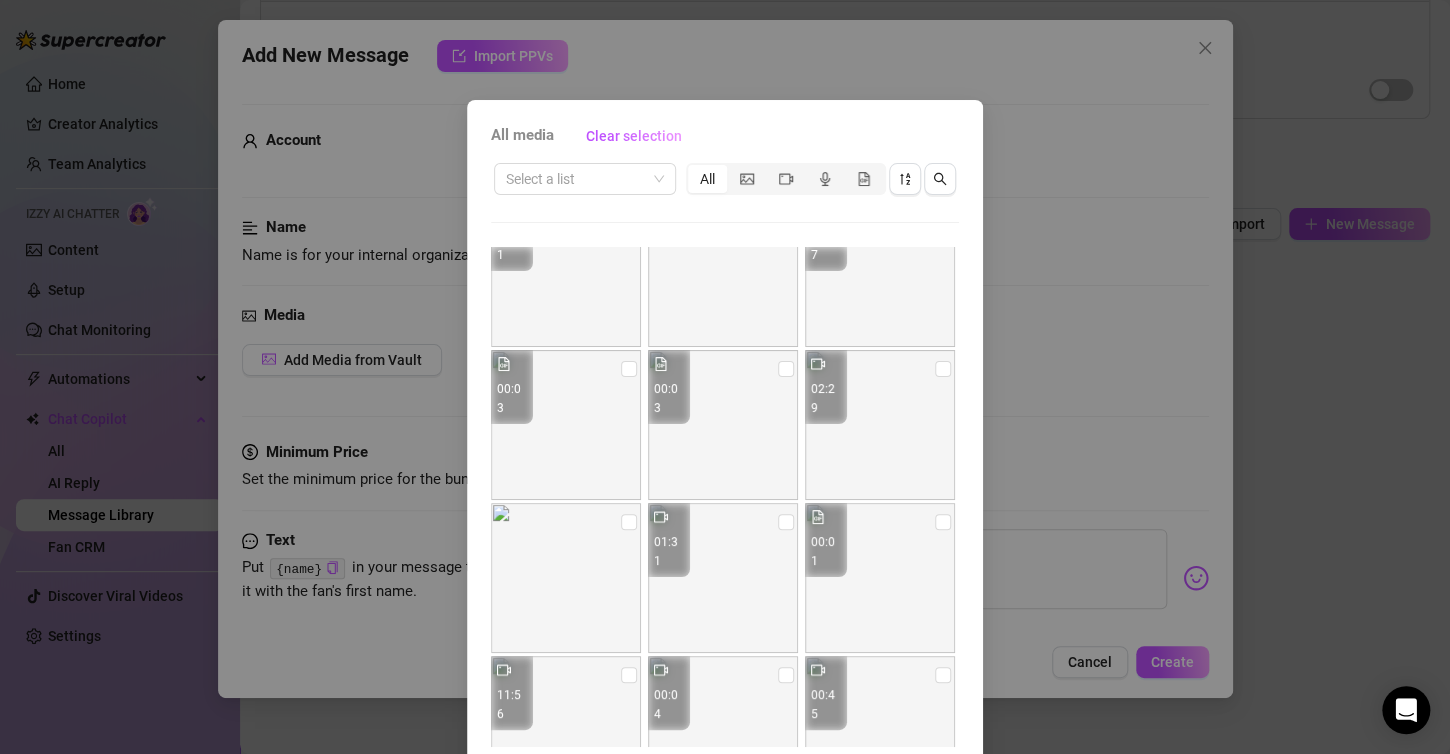 scroll, scrollTop: 0, scrollLeft: 0, axis: both 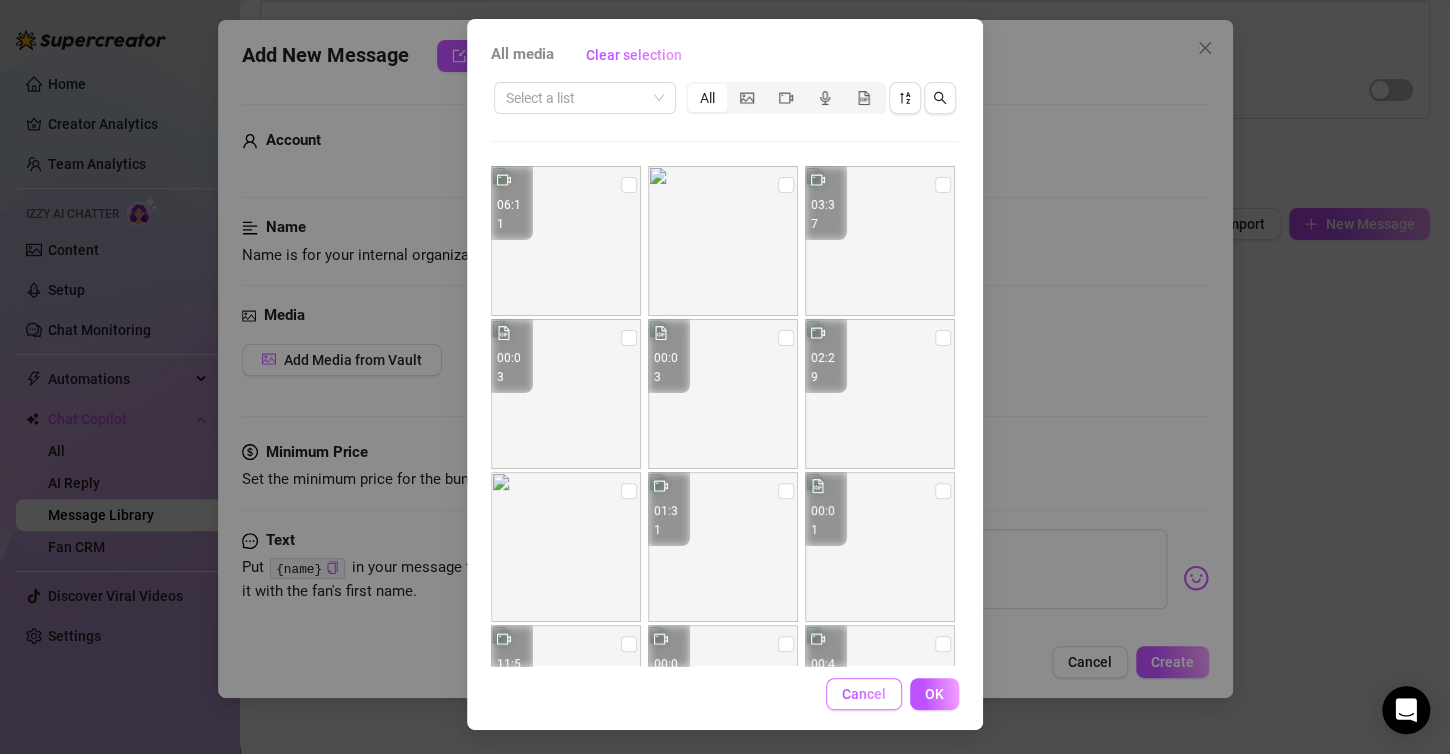 click on "Cancel" at bounding box center [864, 694] 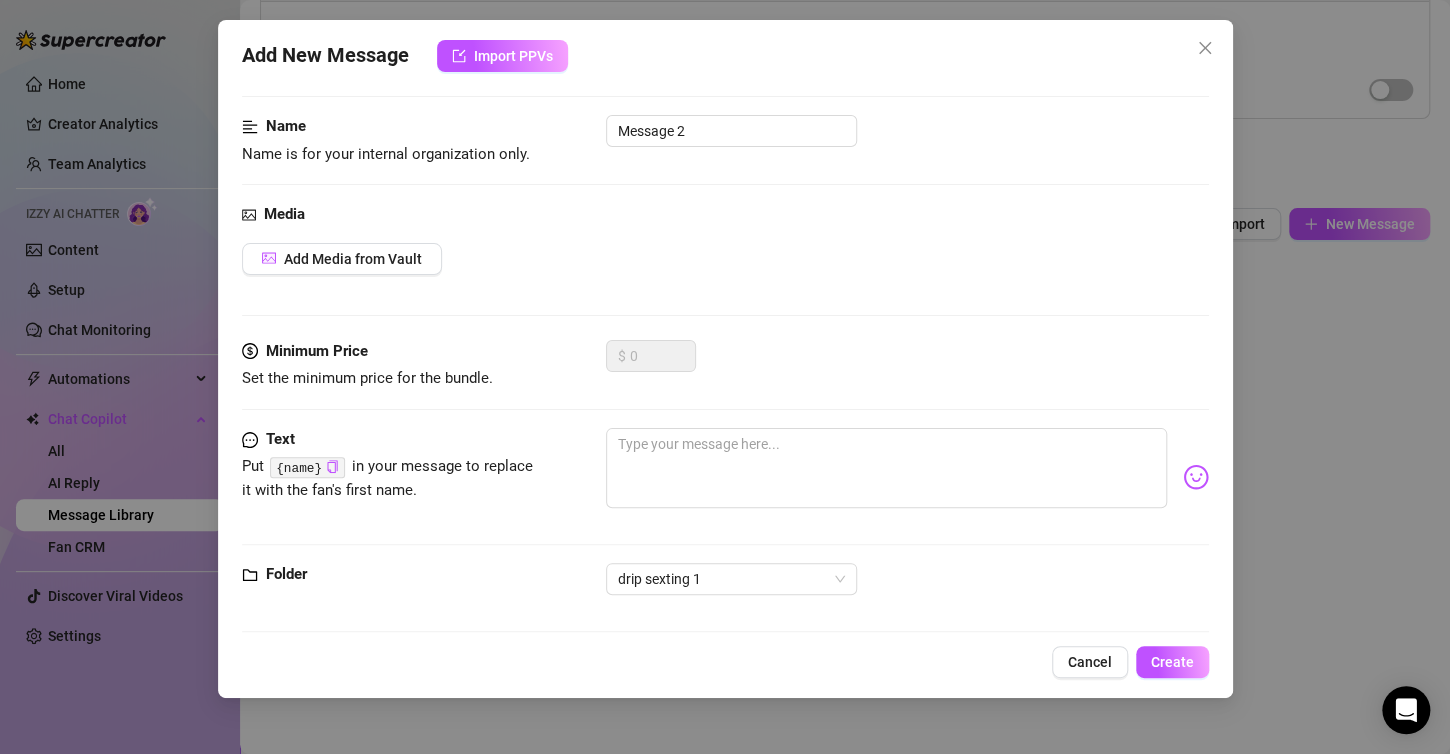scroll, scrollTop: 116, scrollLeft: 0, axis: vertical 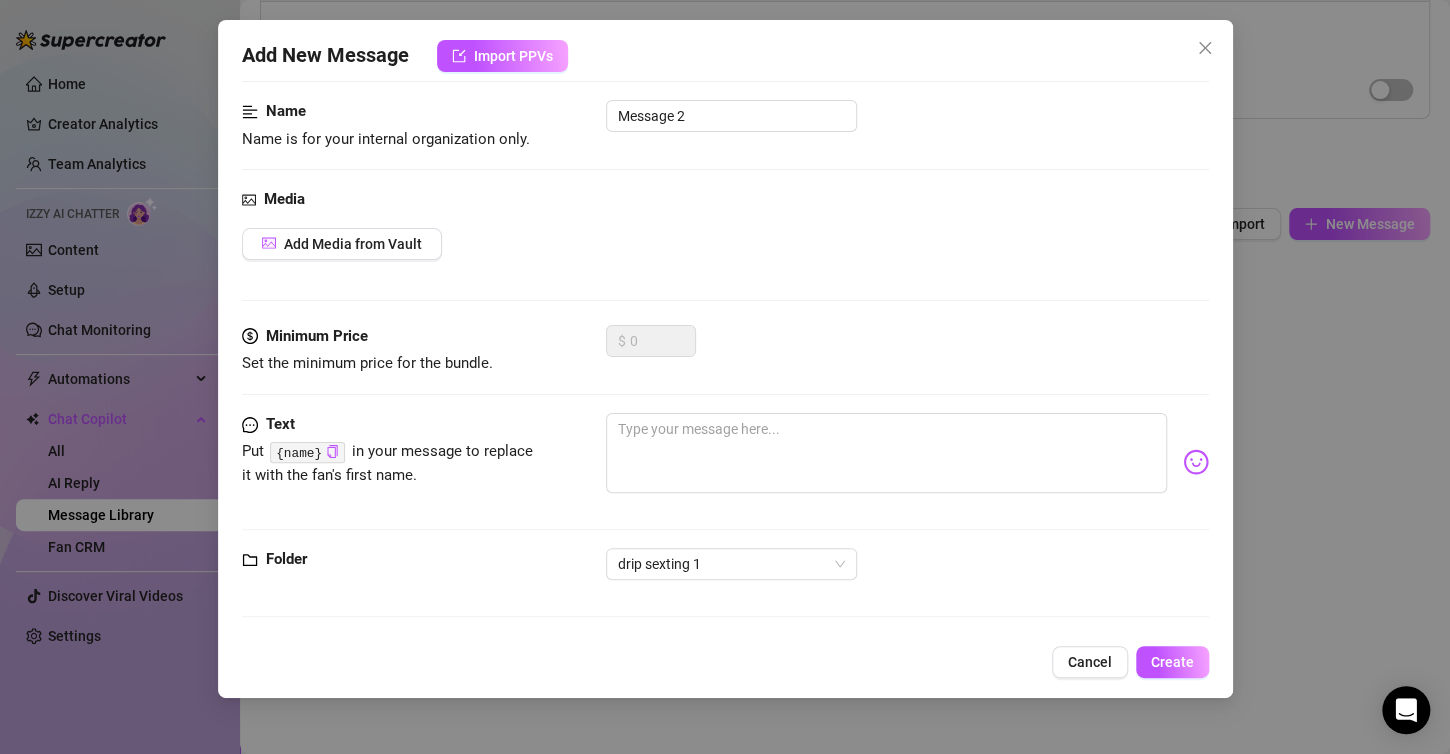 click on "Add New Message Import PPVs Account [FIRST] ([USERNAME]) Name Name is for your internal organization only. Message 2 Media Add Media from Vault Minimum Price Set the minimum price for the bundle. $ 0 Text Put   {name}   in your message to replace it with the fan's first name. Folder drip sexting 1 Cancel Create" at bounding box center (725, 377) 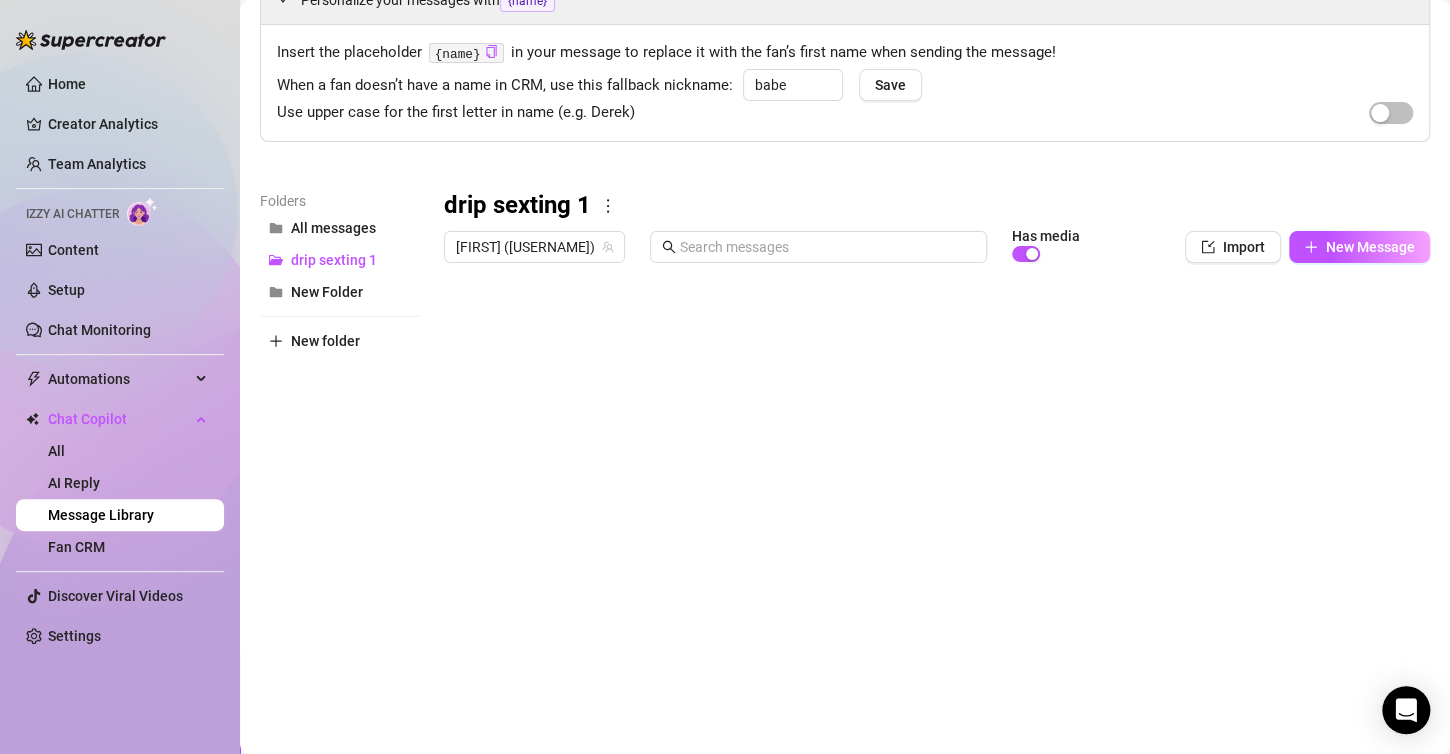 scroll, scrollTop: 133, scrollLeft: 0, axis: vertical 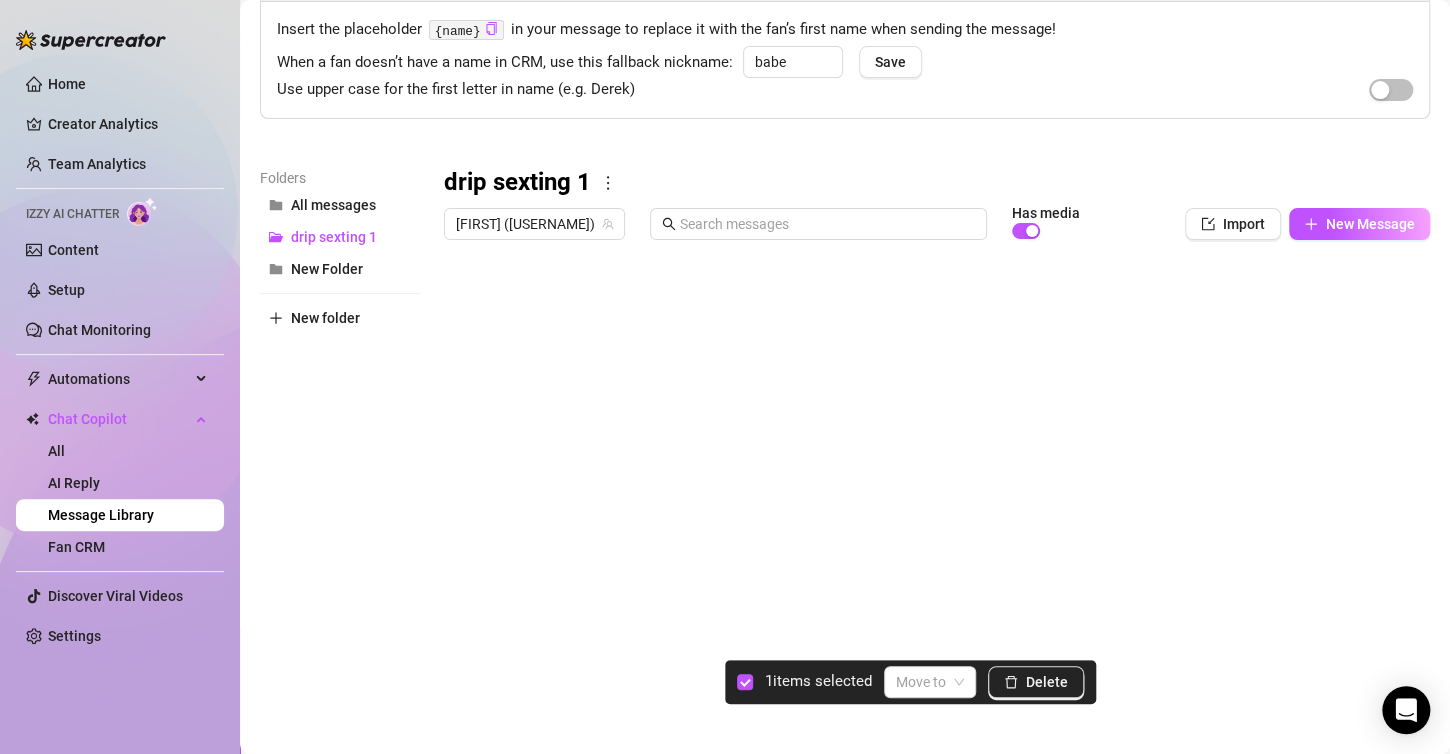 click at bounding box center [928, 472] 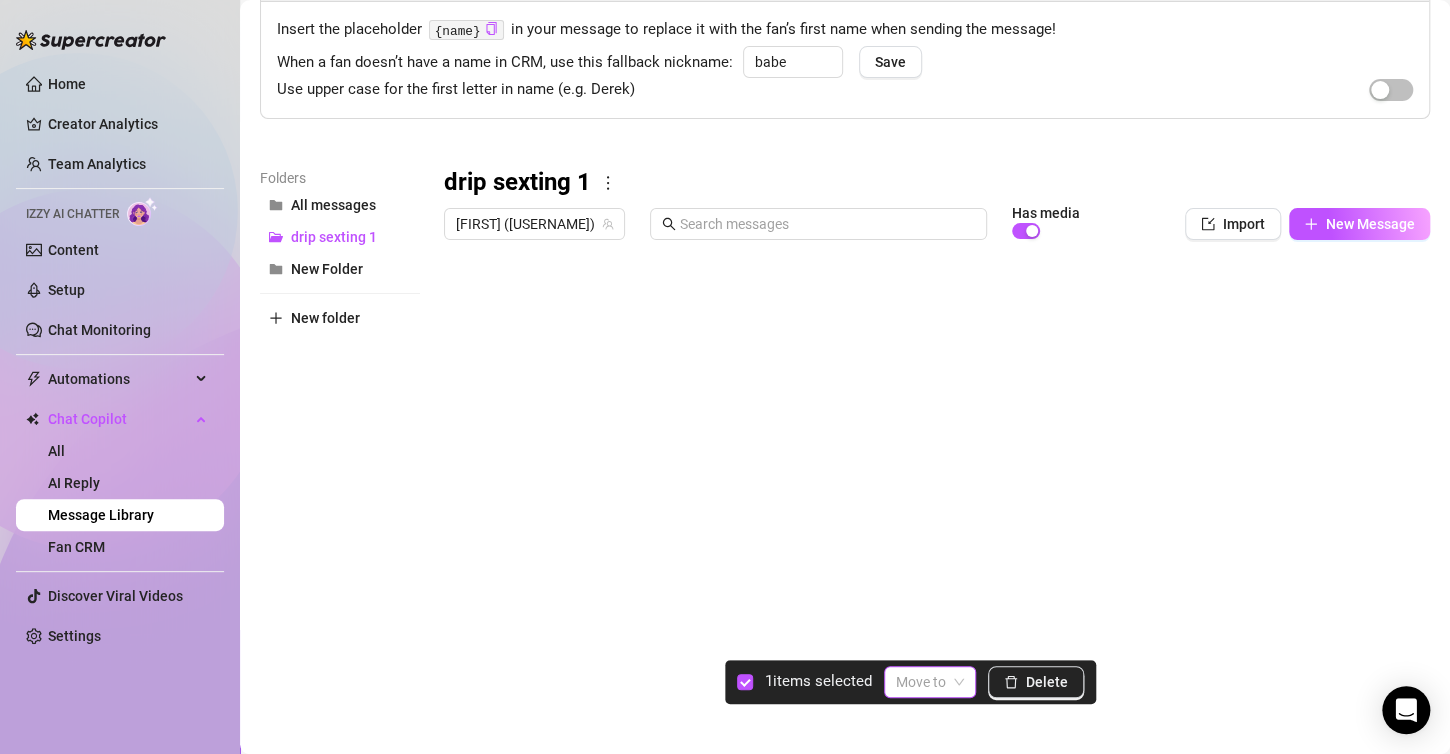 click at bounding box center (921, 682) 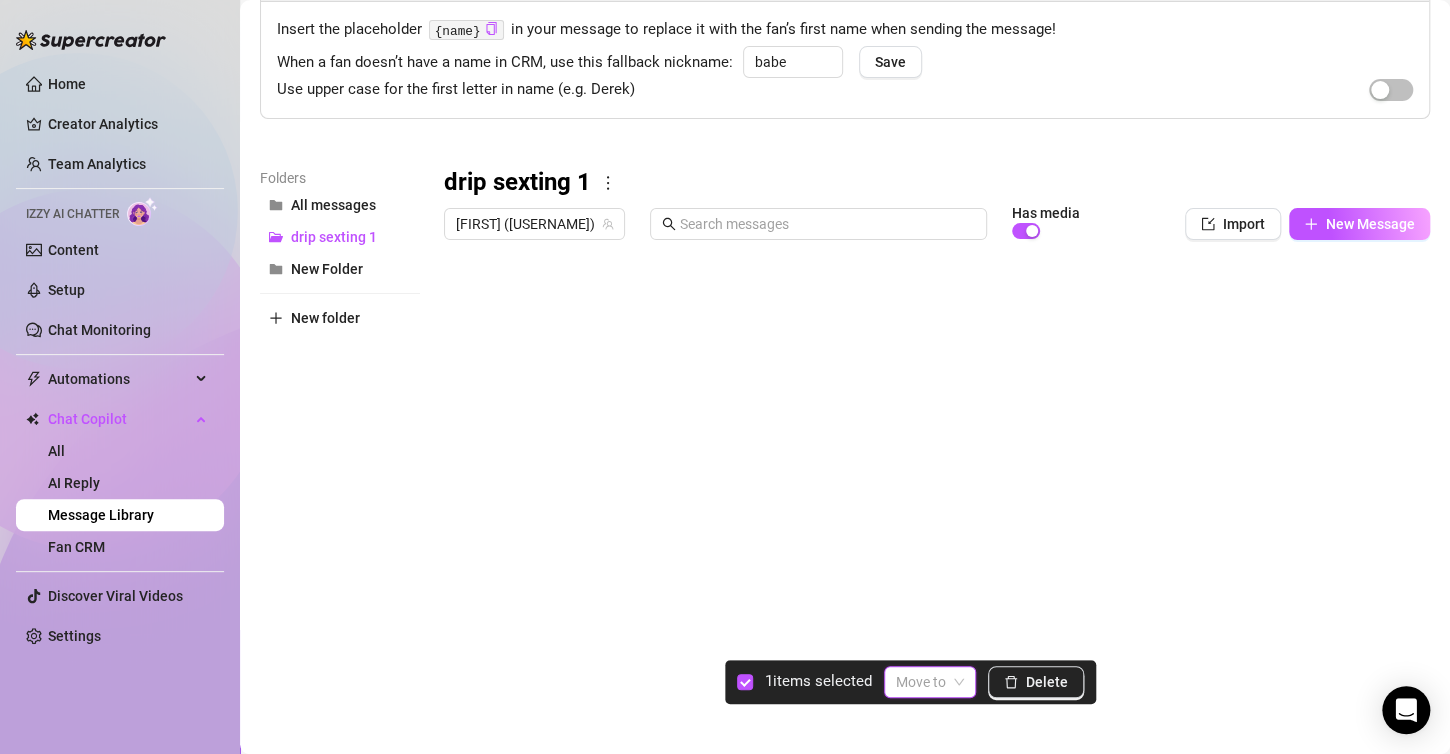 click at bounding box center [921, 682] 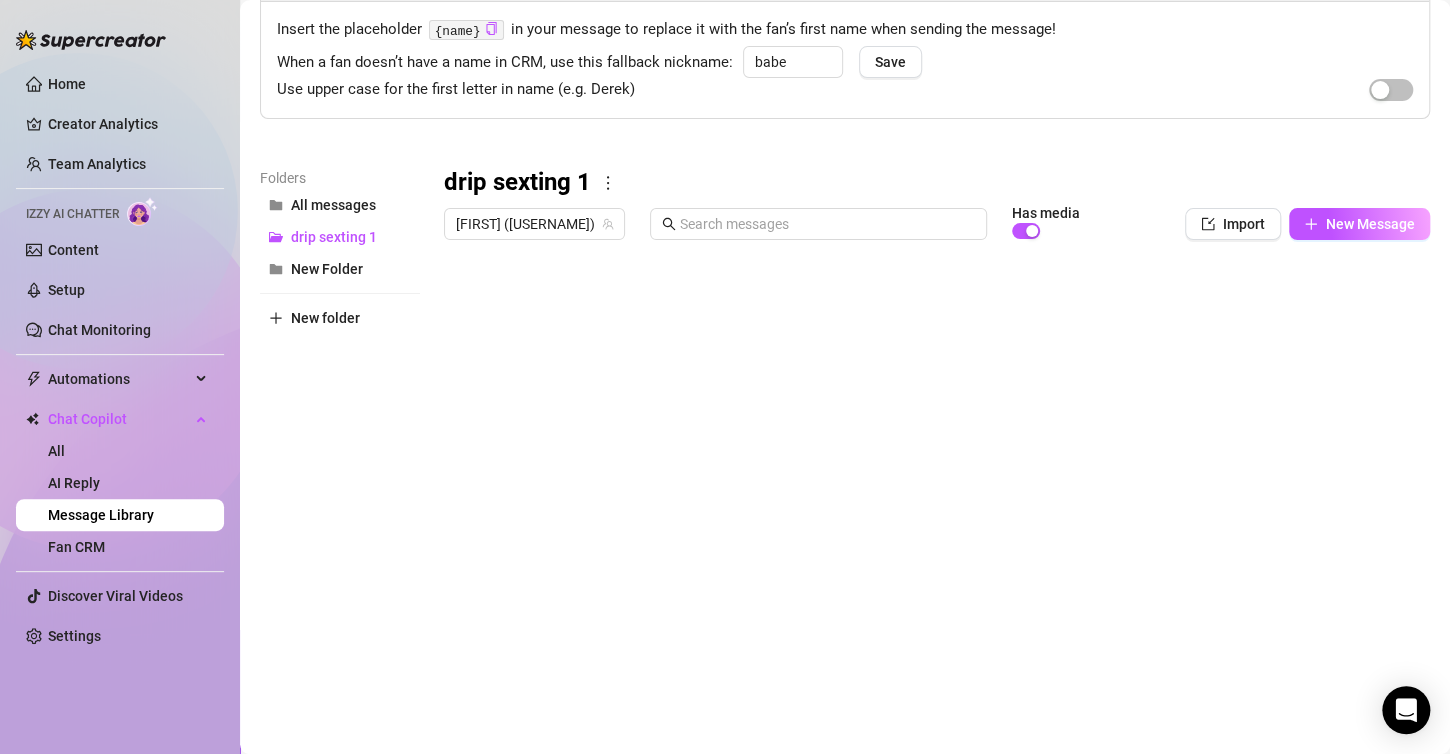 click at bounding box center (928, 472) 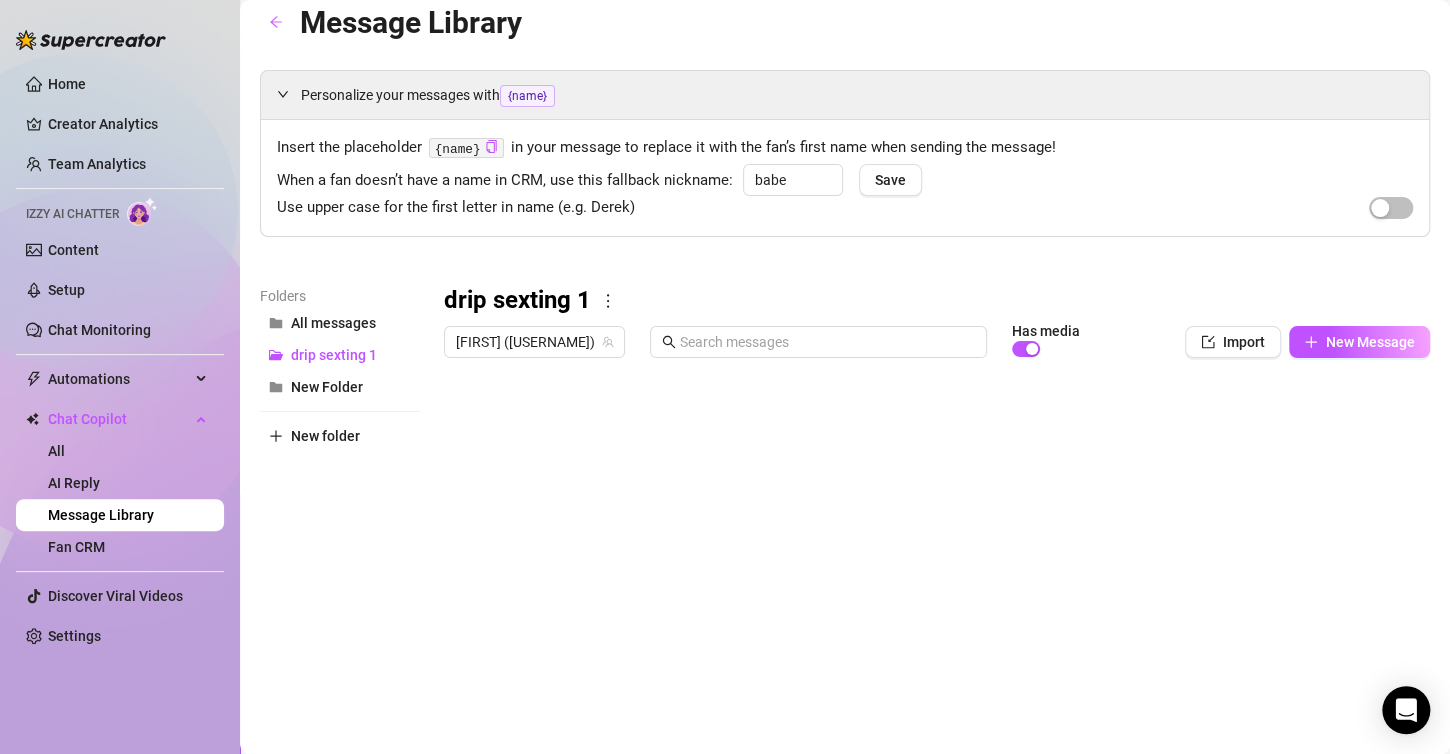 scroll, scrollTop: 0, scrollLeft: 0, axis: both 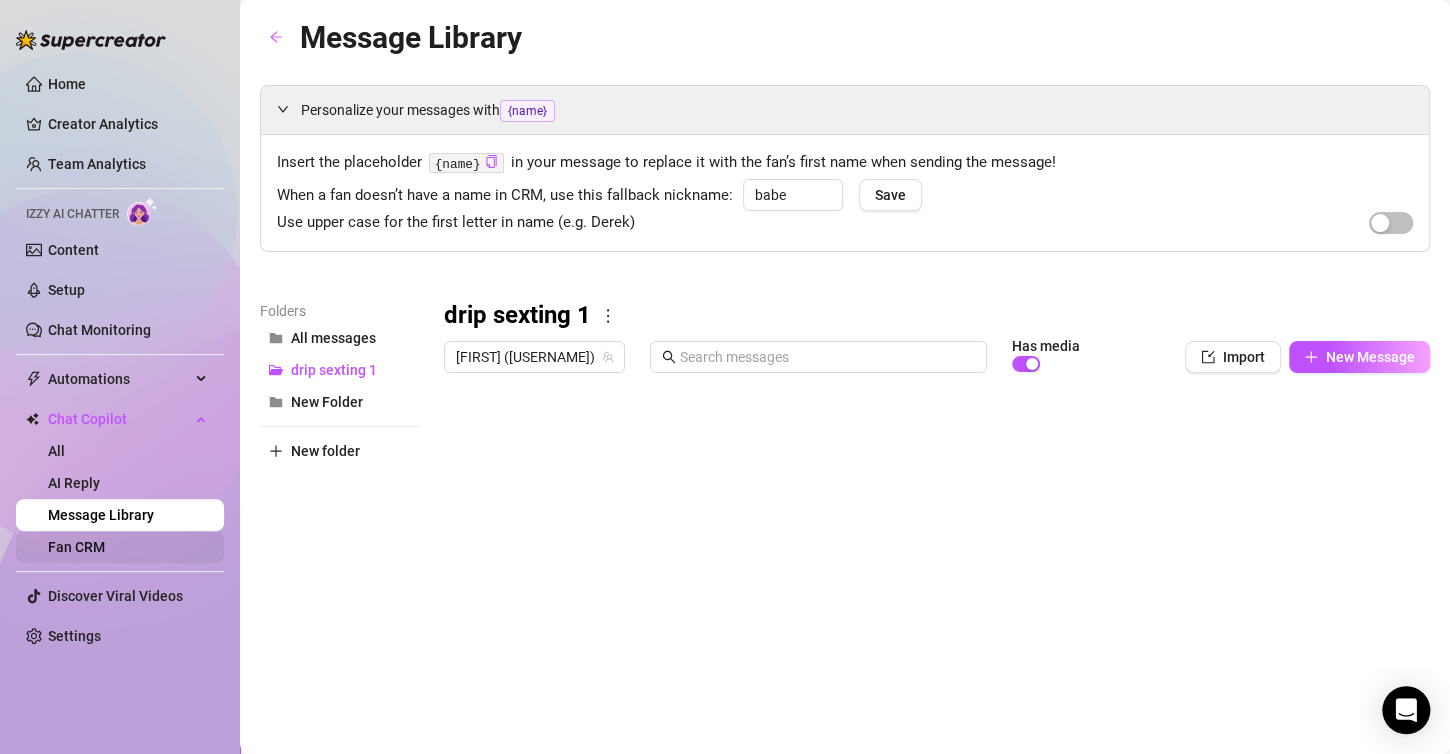 click on "Fan CRM" at bounding box center (76, 547) 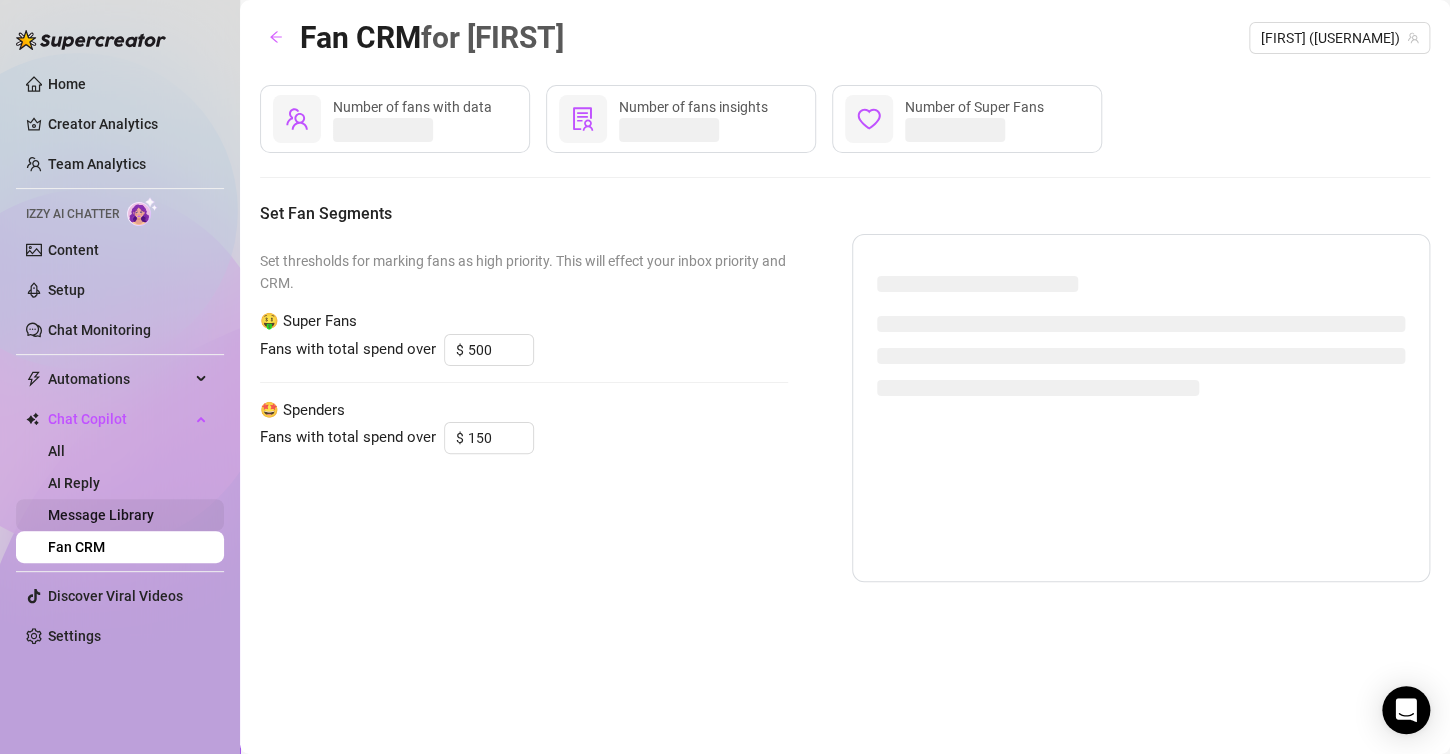 click on "Message Library" at bounding box center [101, 515] 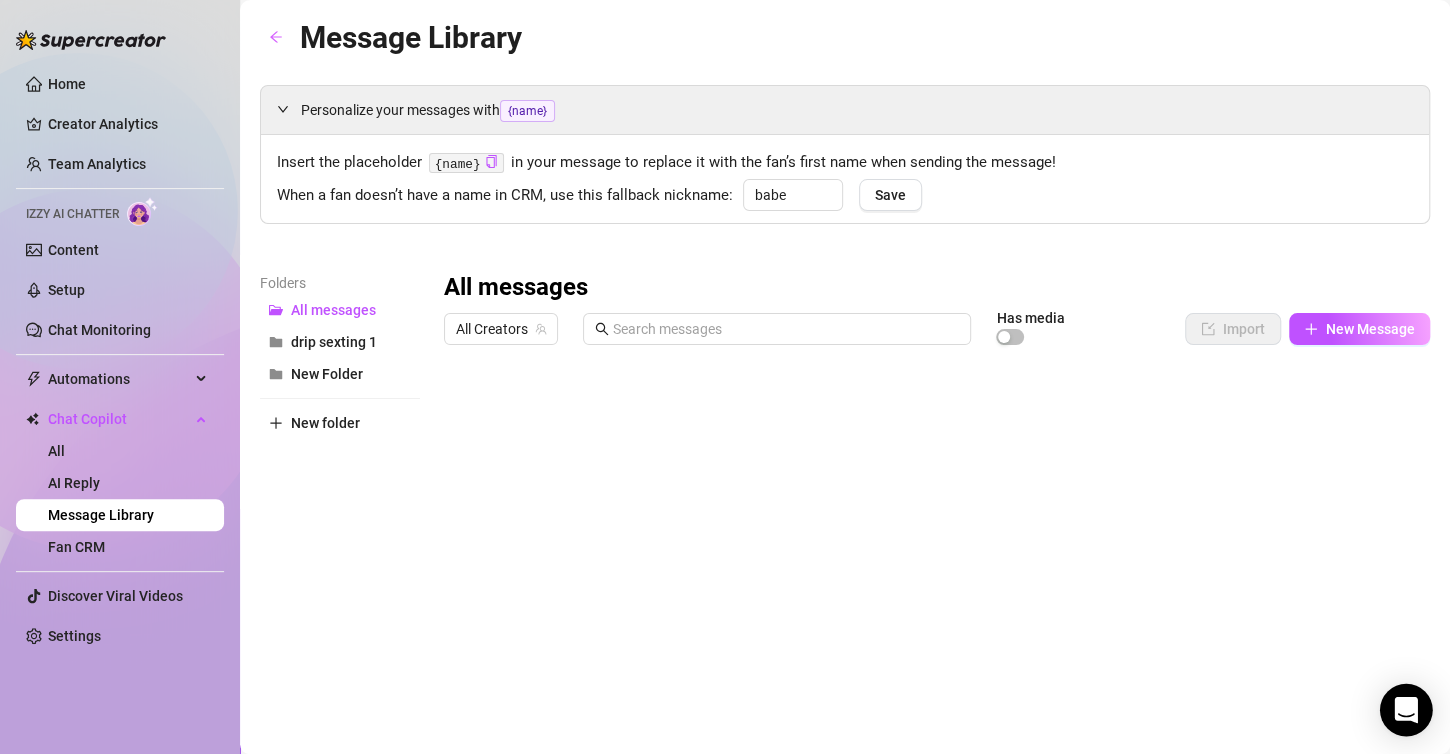 click 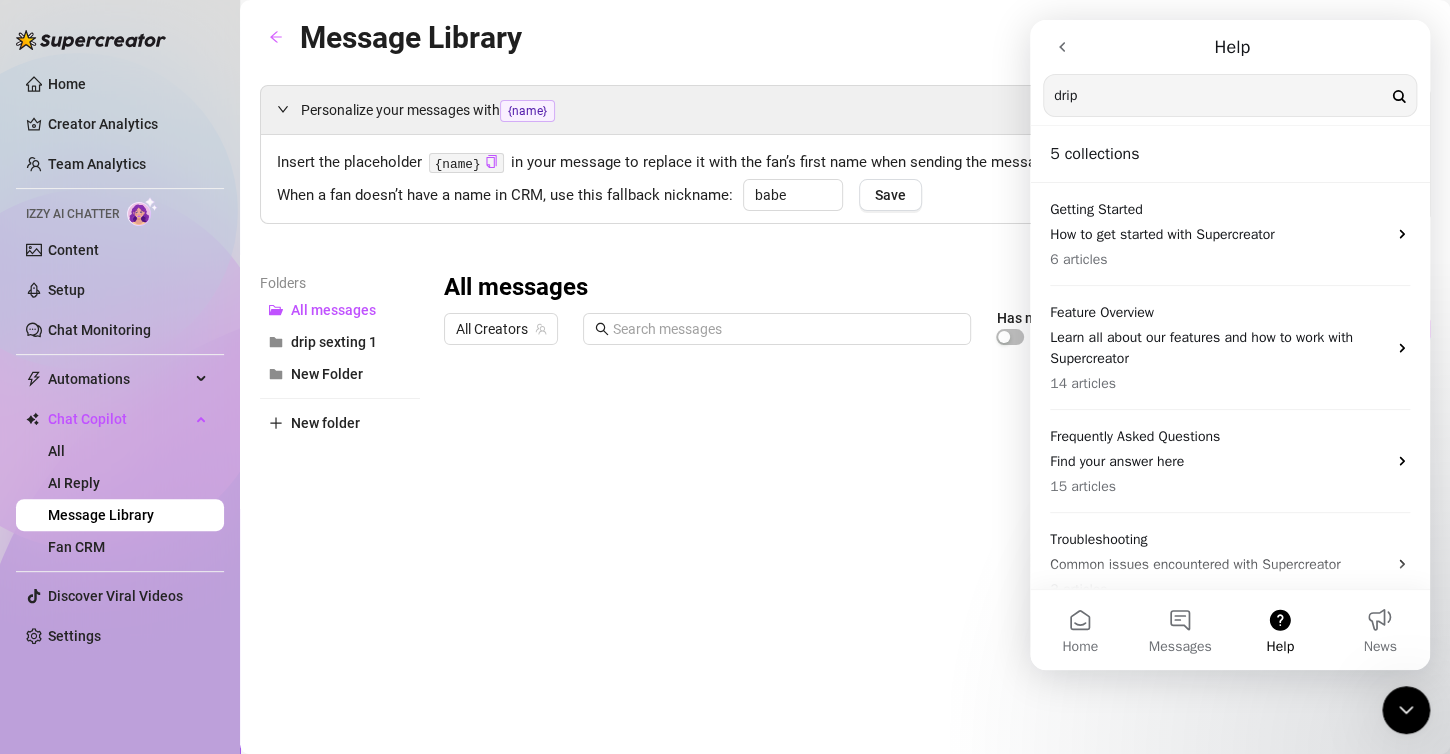 scroll, scrollTop: 0, scrollLeft: 0, axis: both 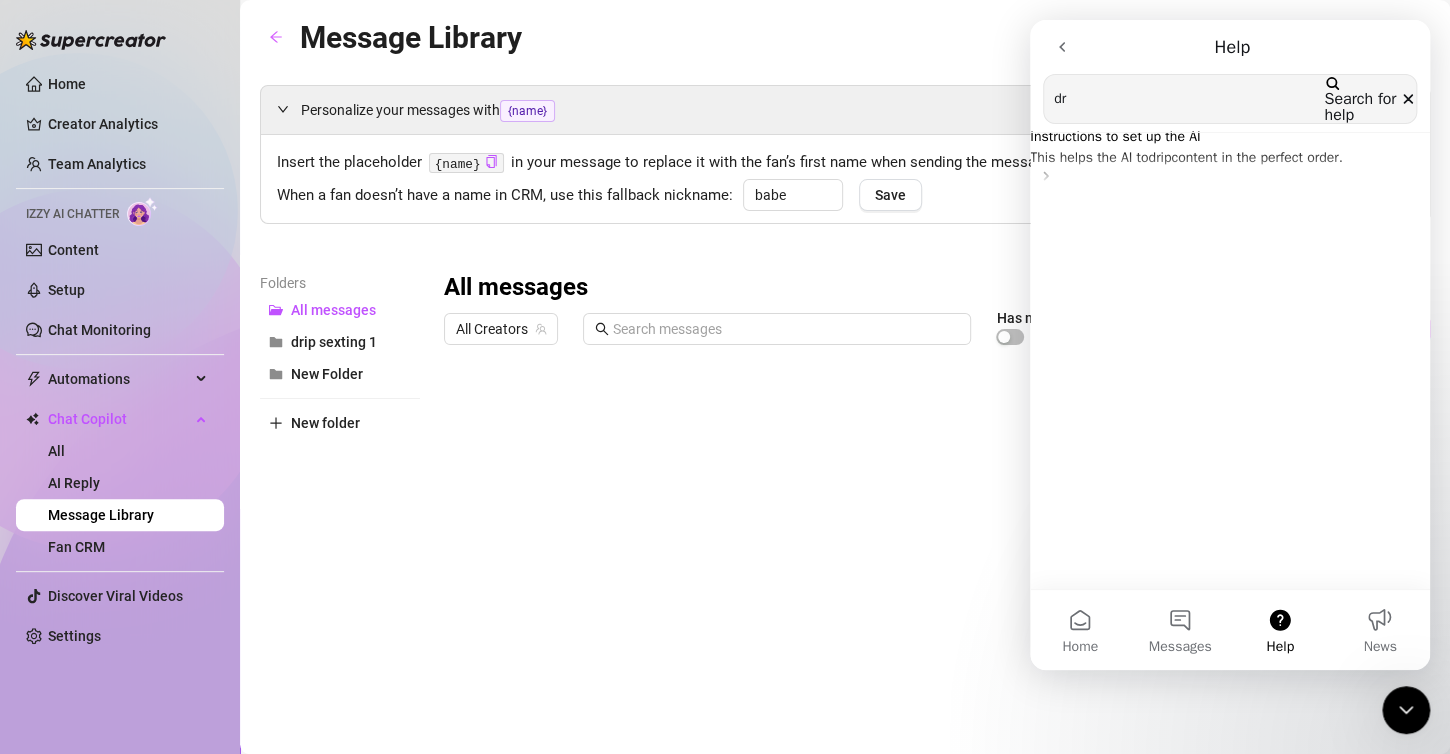 type on "d" 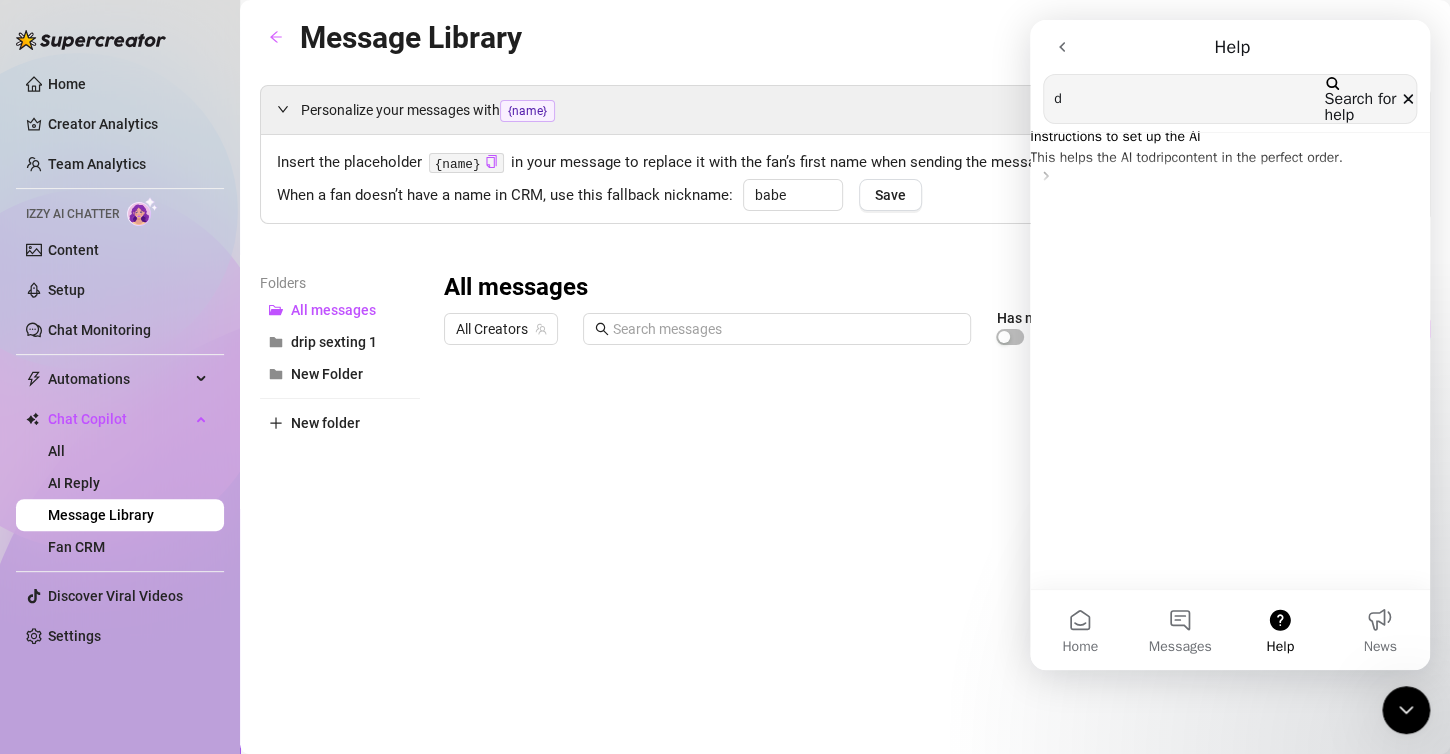 type 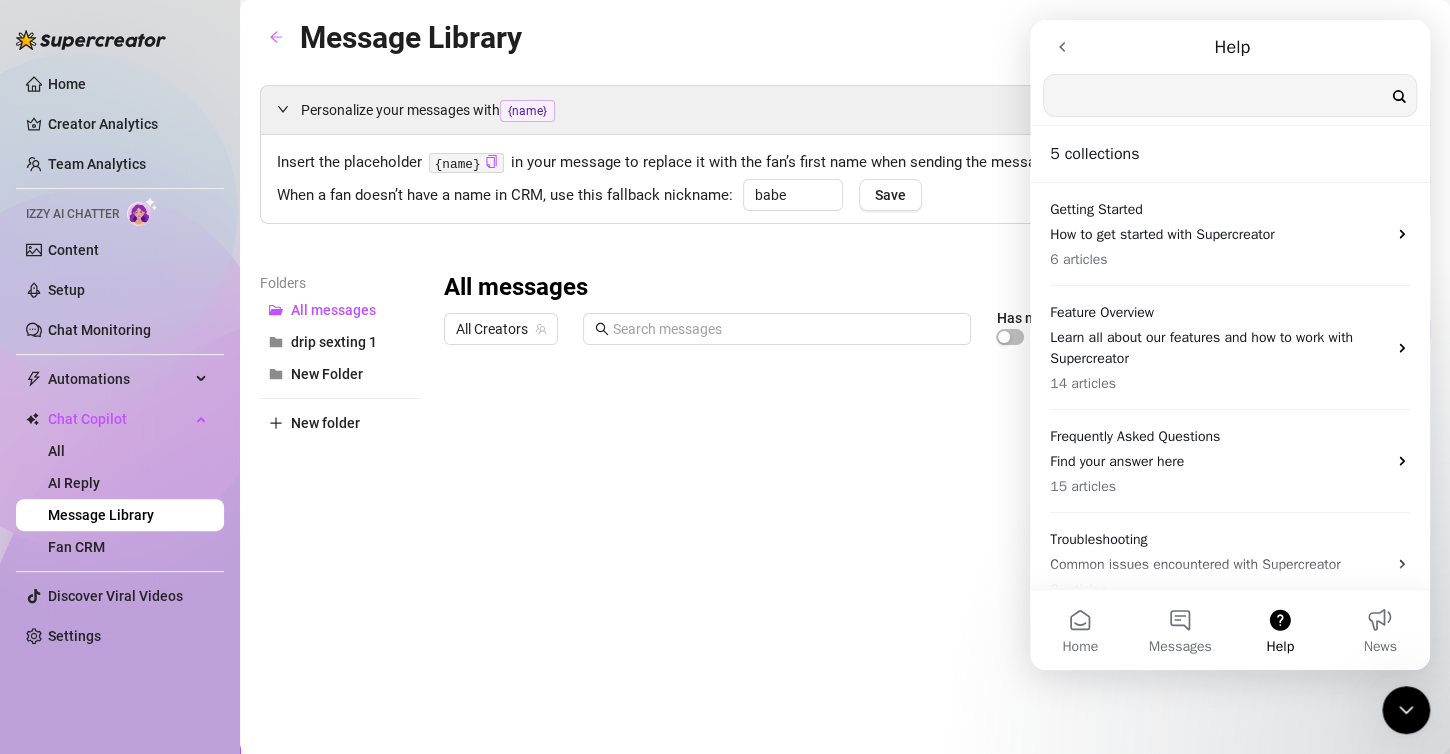 click 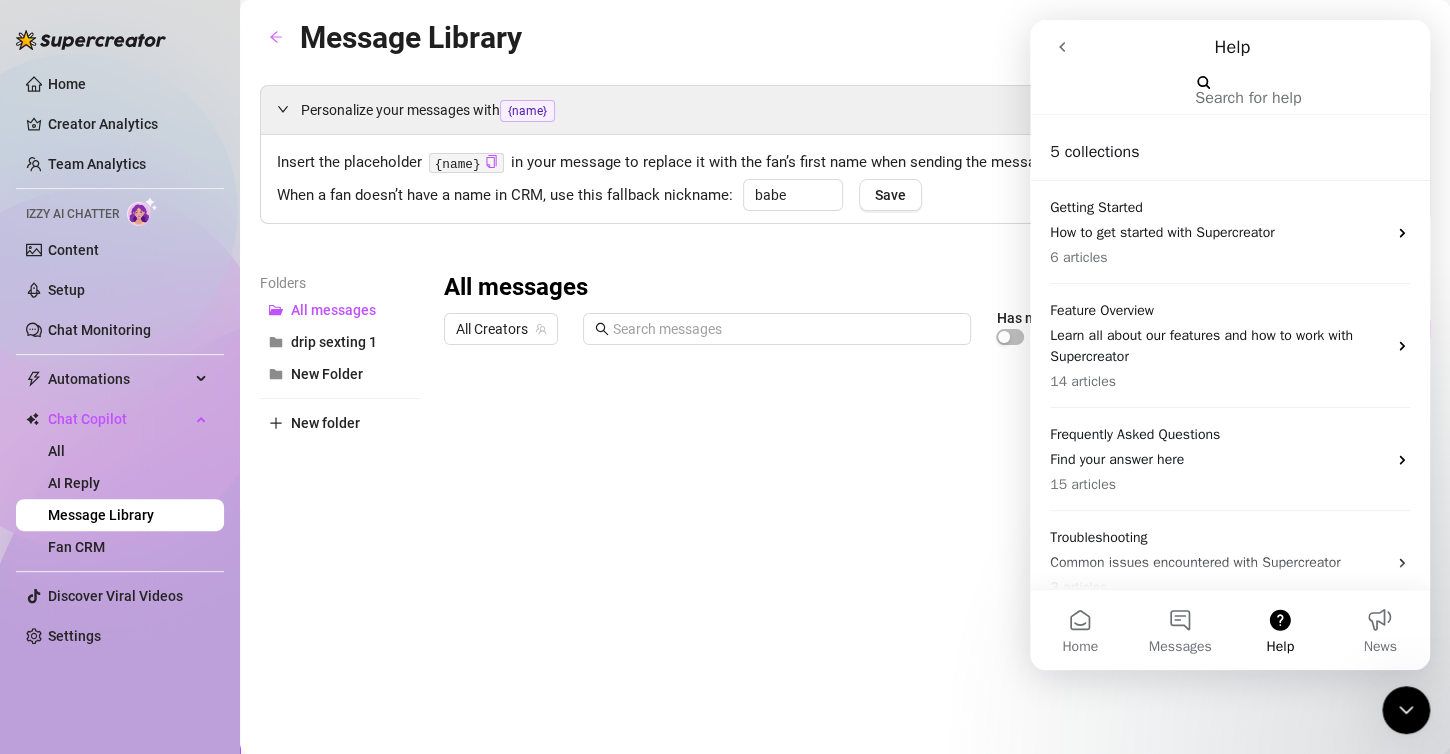 click on "Message Library" at bounding box center [845, 37] 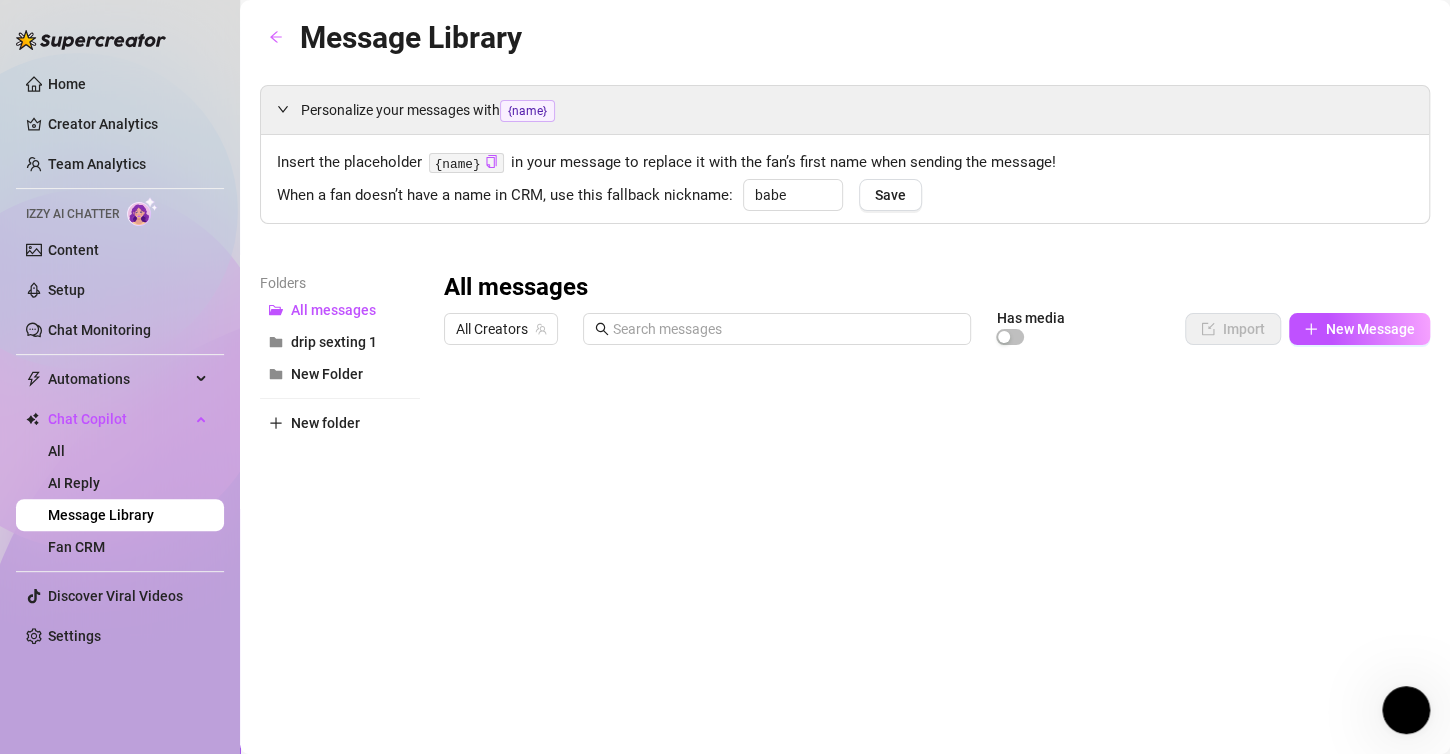 scroll, scrollTop: 0, scrollLeft: 0, axis: both 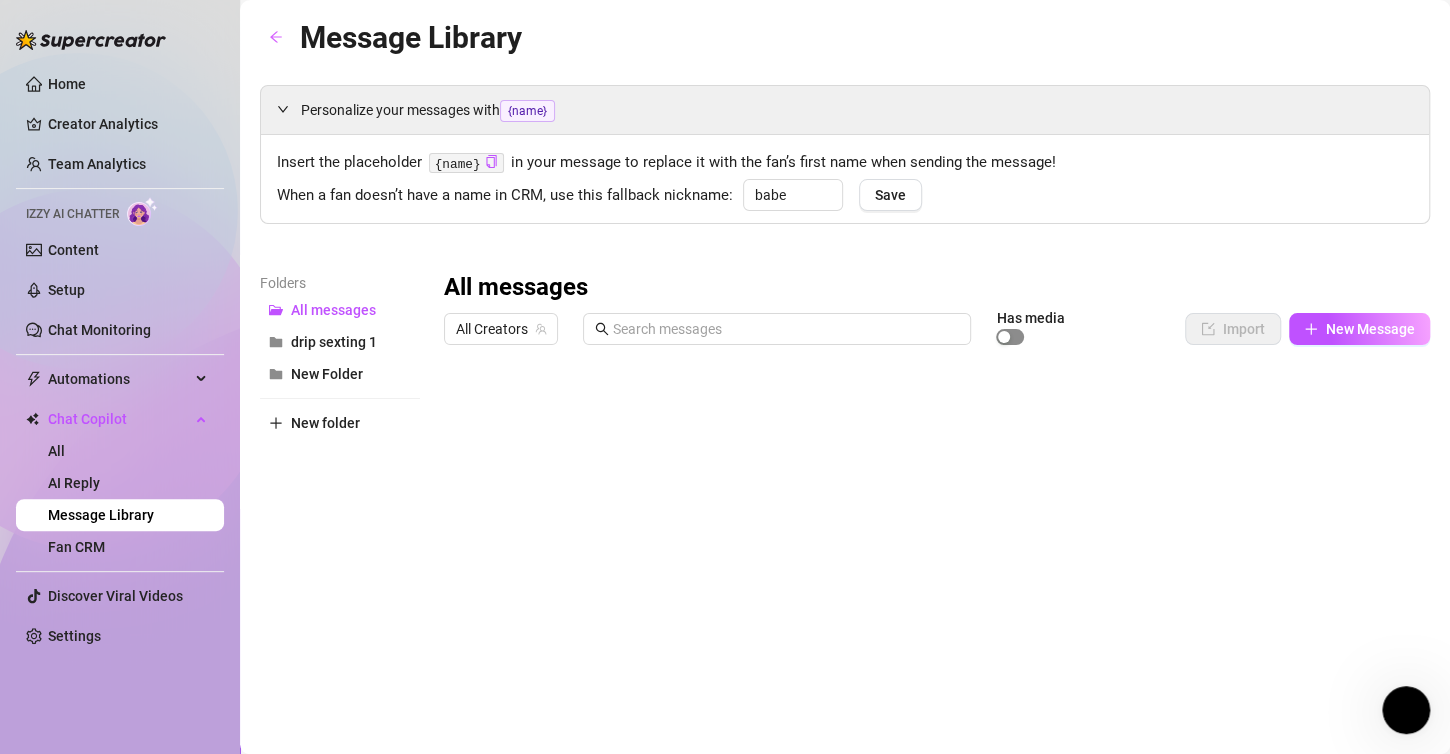 click at bounding box center [1010, 337] 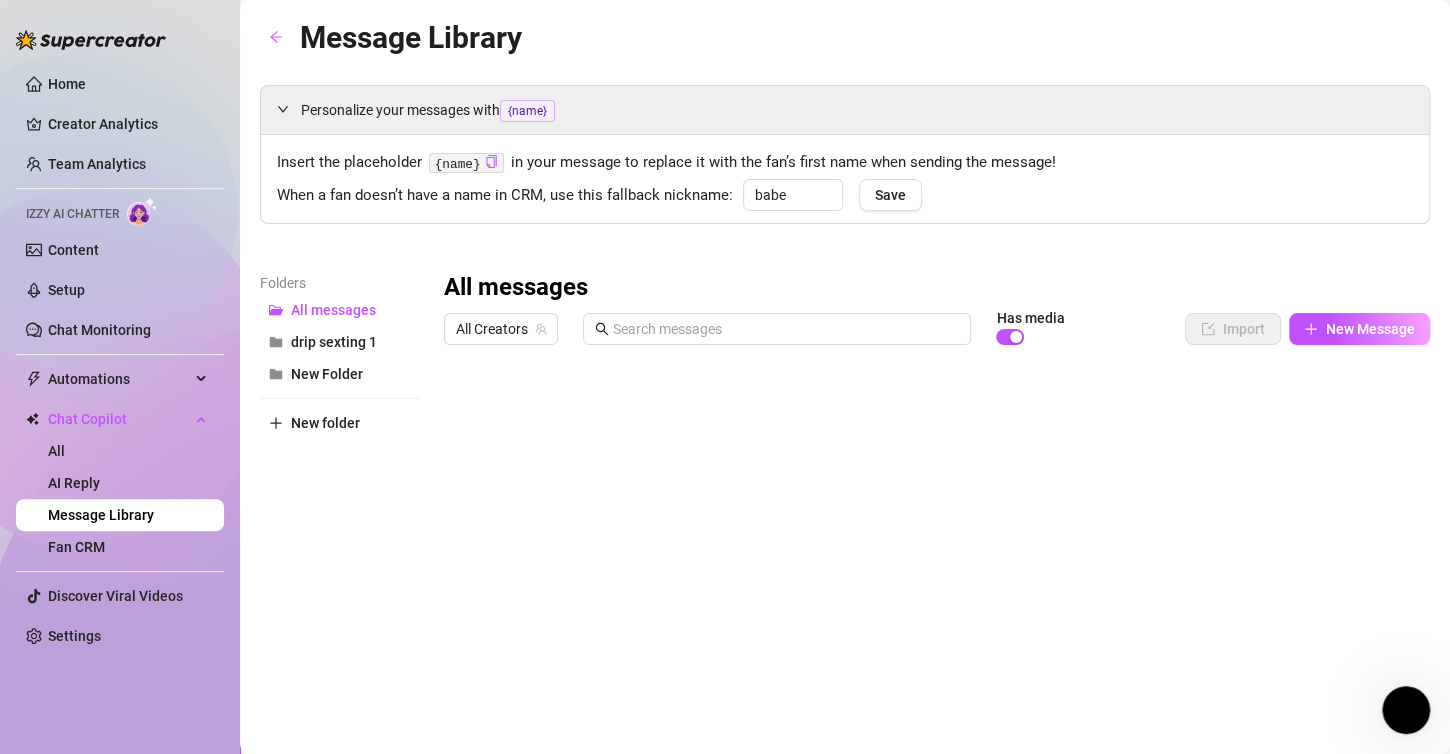 click 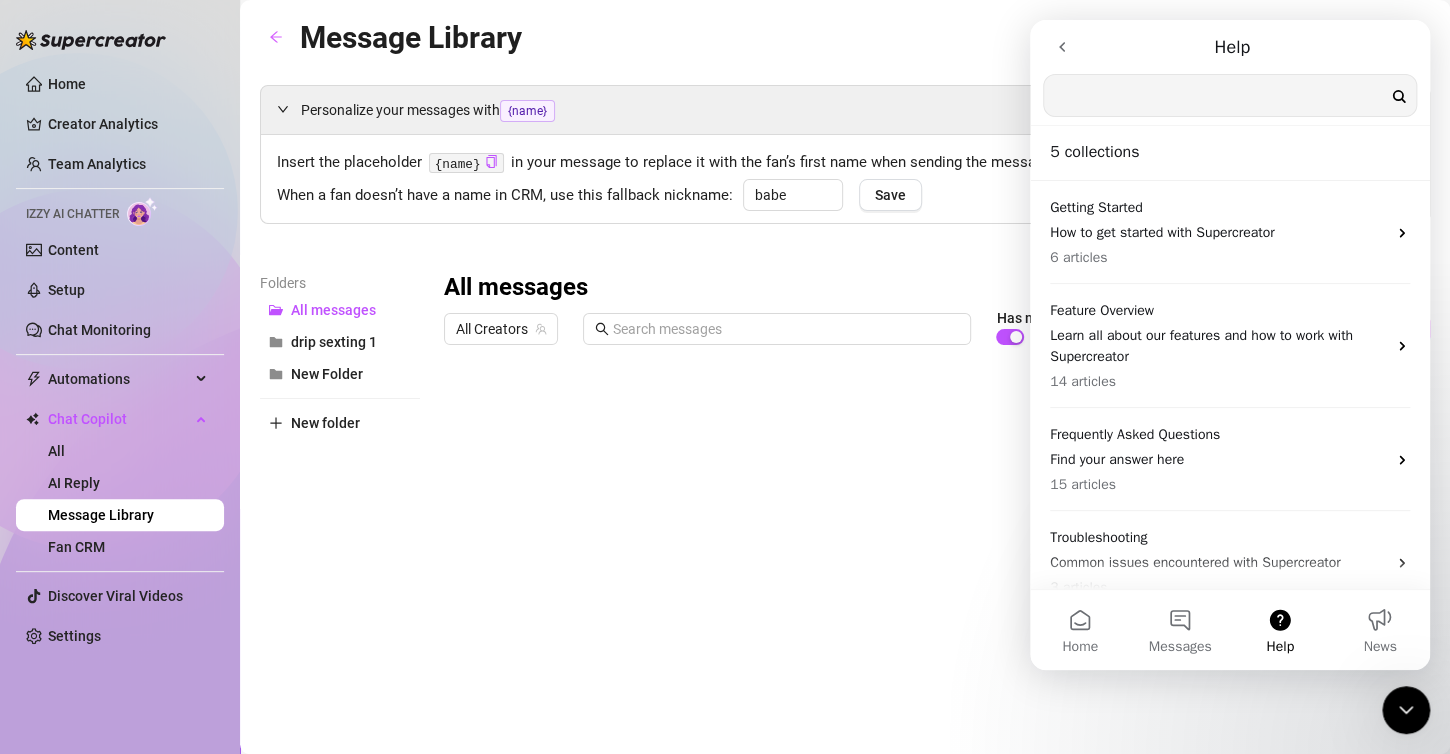 click at bounding box center [1230, 95] 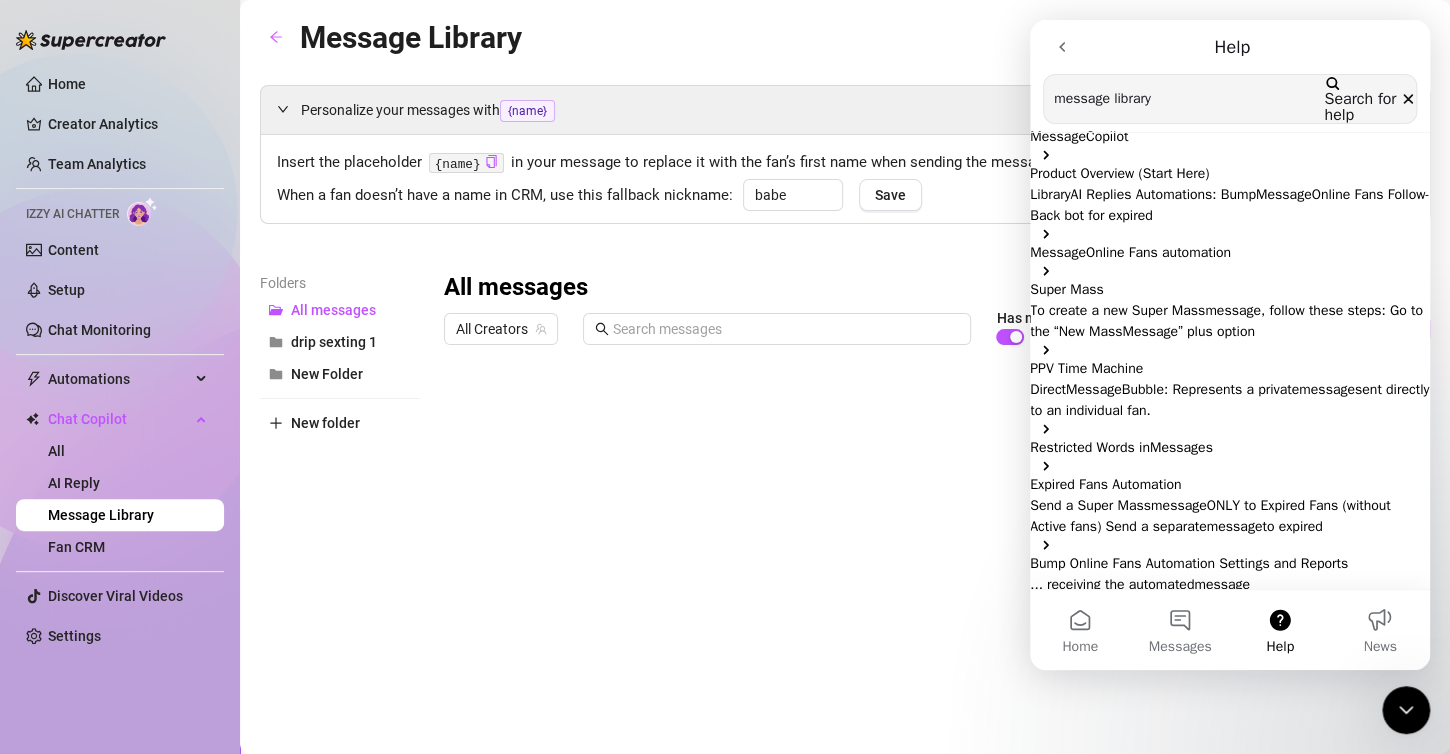scroll, scrollTop: 0, scrollLeft: 0, axis: both 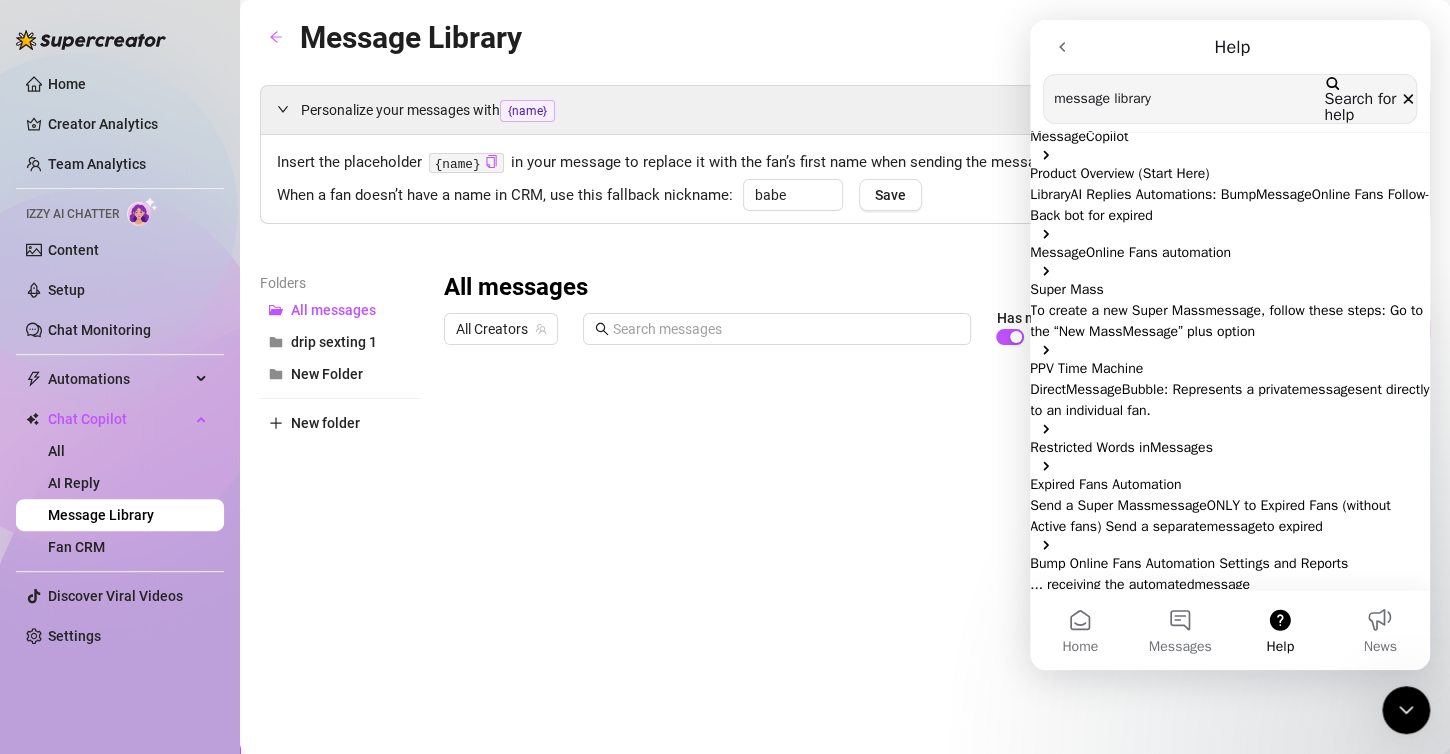 type on "message library" 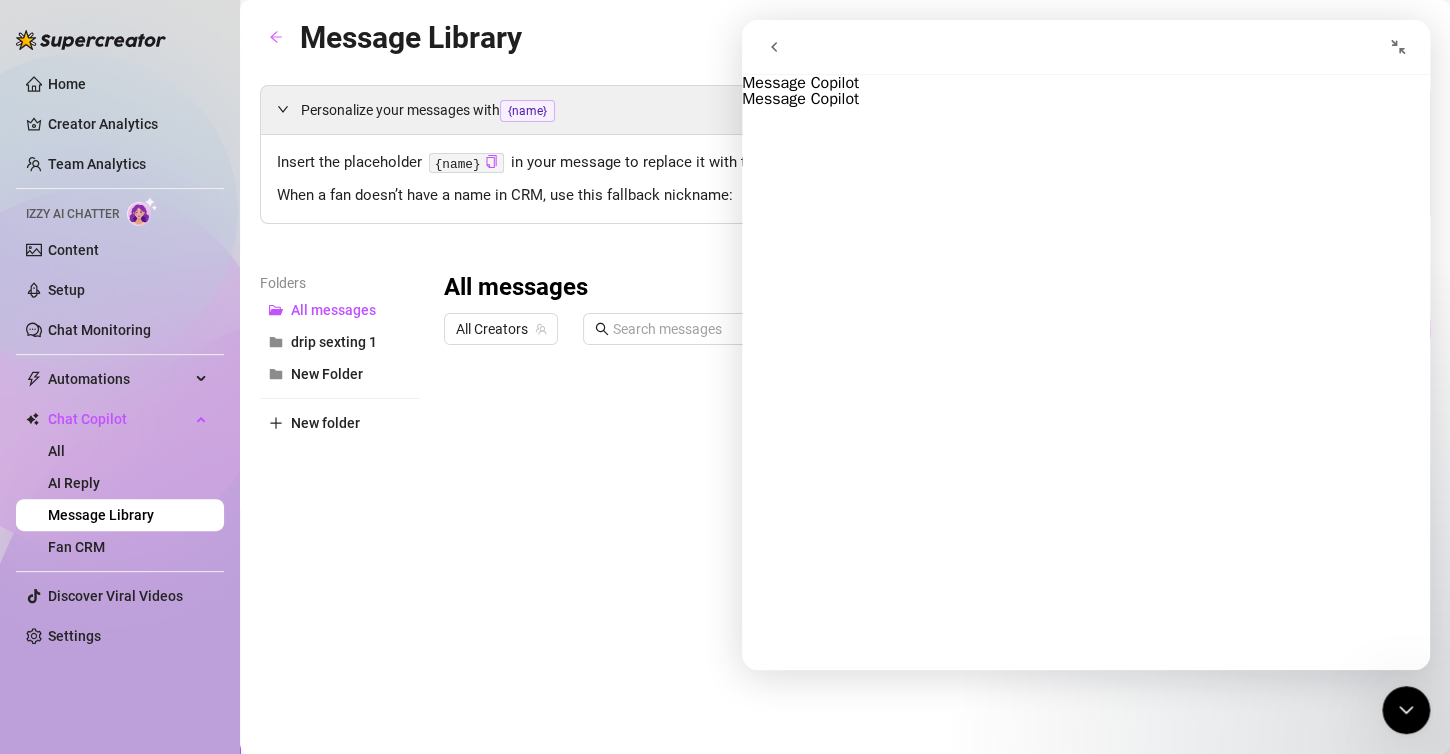 scroll, scrollTop: 6699, scrollLeft: 0, axis: vertical 